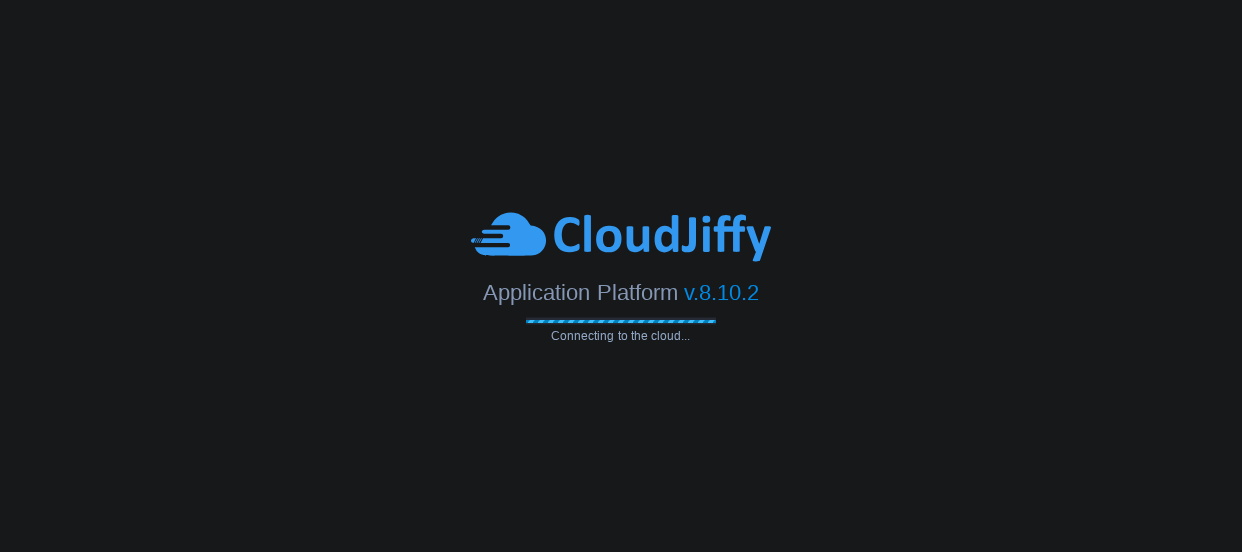 scroll, scrollTop: 0, scrollLeft: 0, axis: both 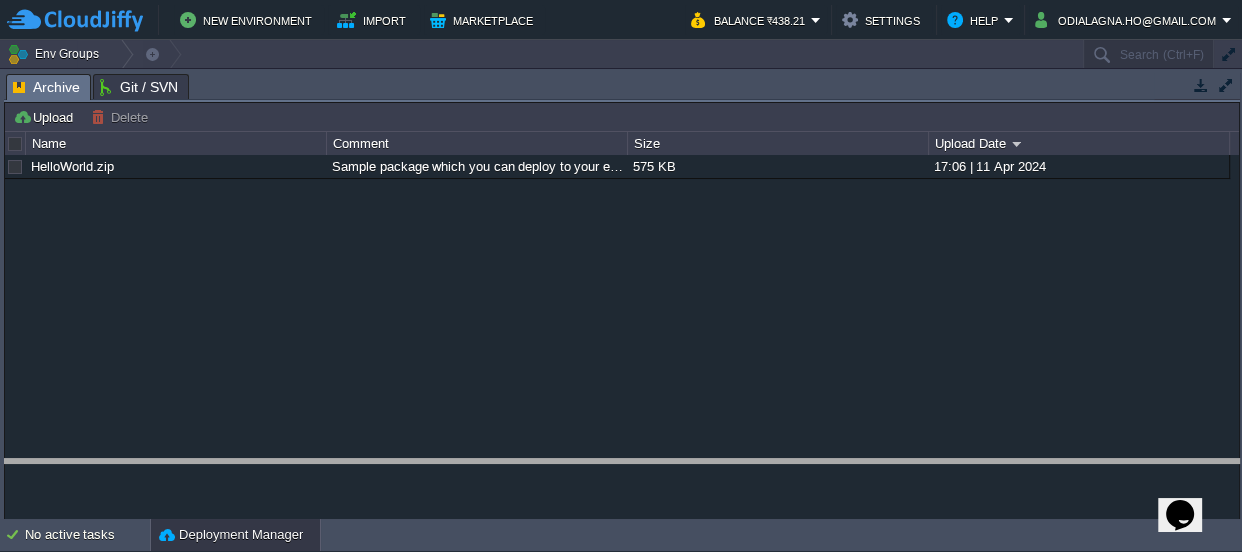 drag, startPoint x: 570, startPoint y: 89, endPoint x: 550, endPoint y: 471, distance: 382.5232 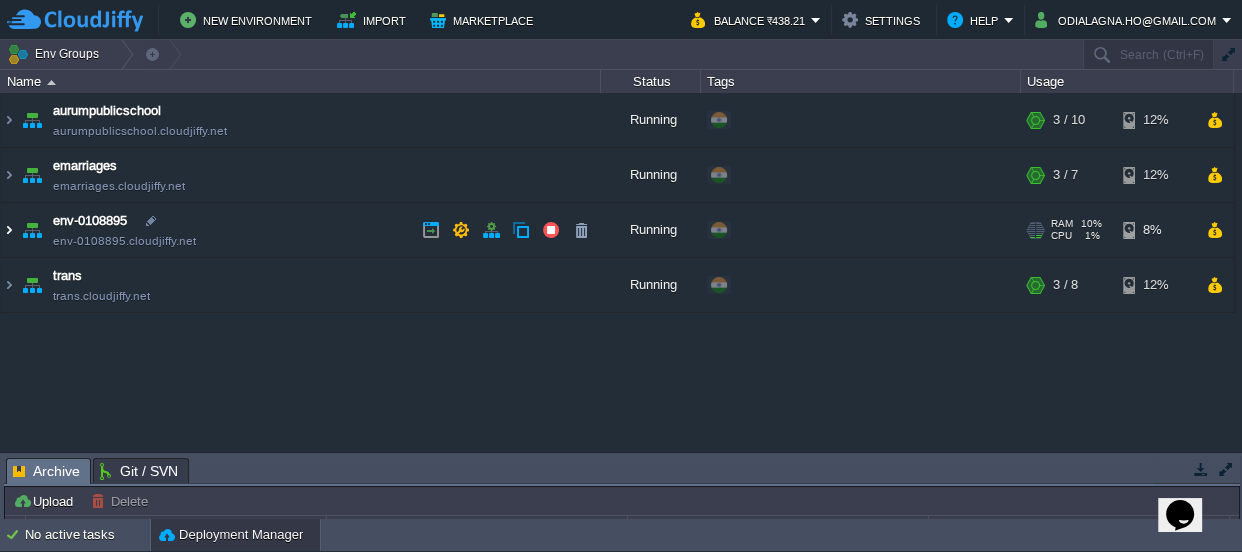 click at bounding box center (9, 230) 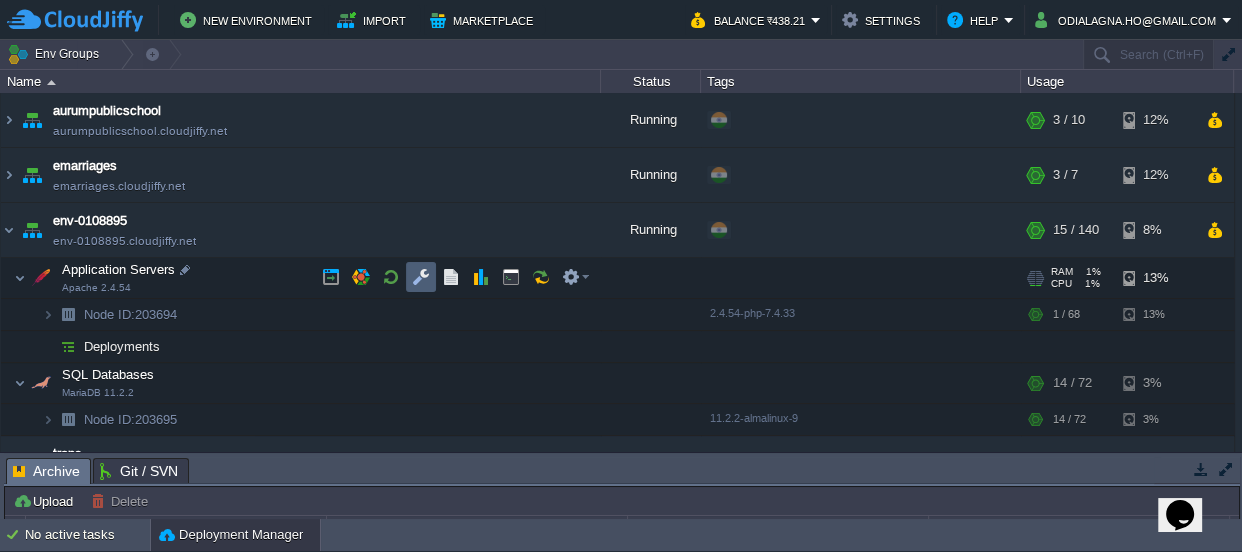 click at bounding box center (421, 277) 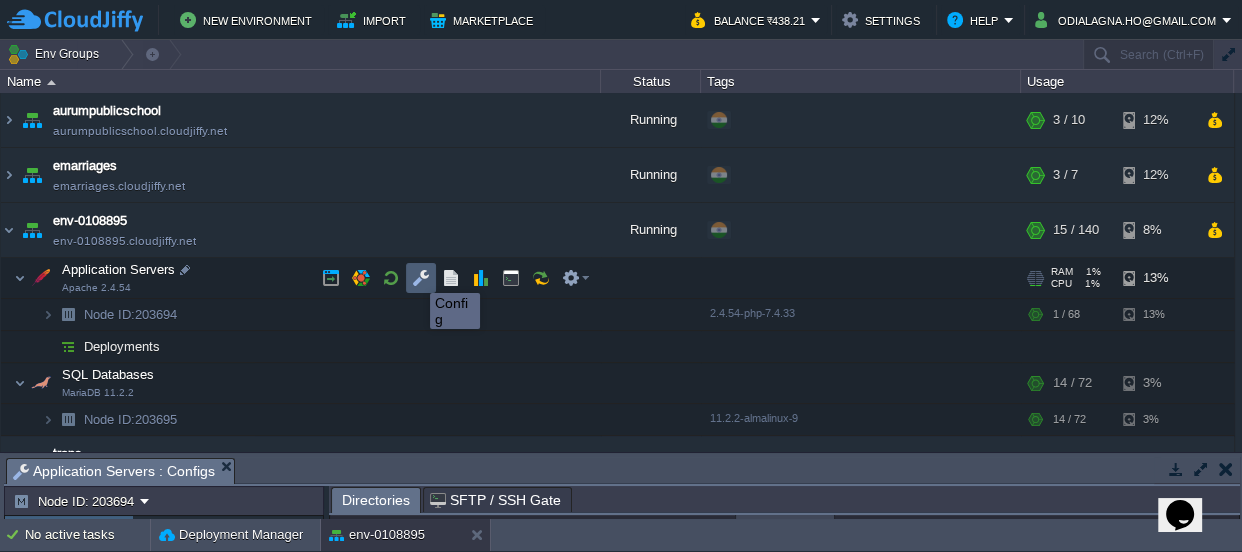 scroll, scrollTop: 10, scrollLeft: 0, axis: vertical 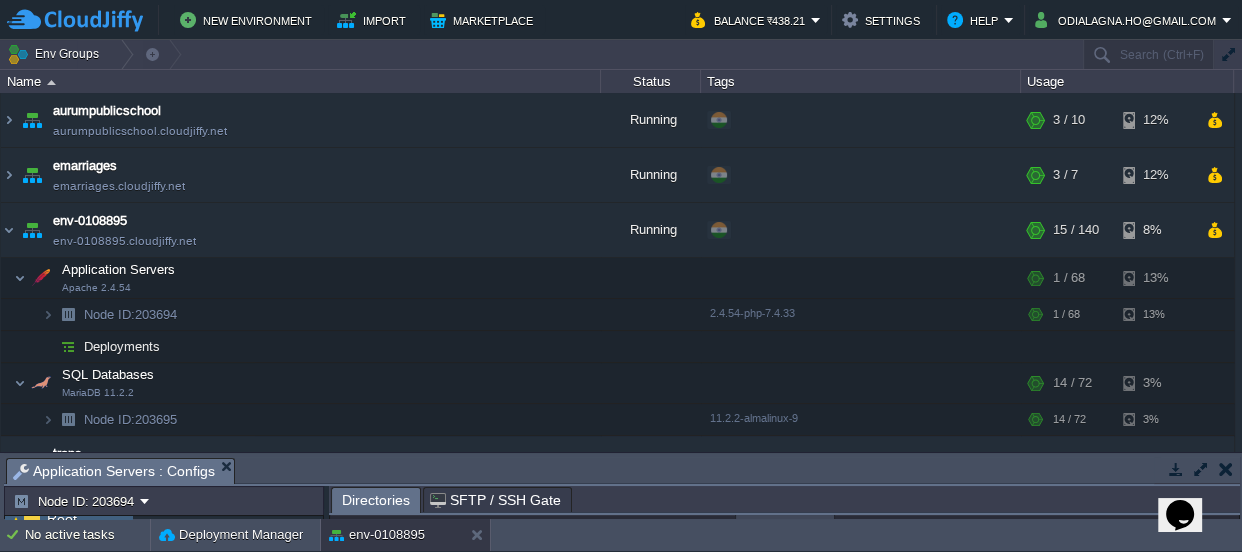 drag, startPoint x: 537, startPoint y: 474, endPoint x: 690, endPoint y: -110, distance: 603.70935 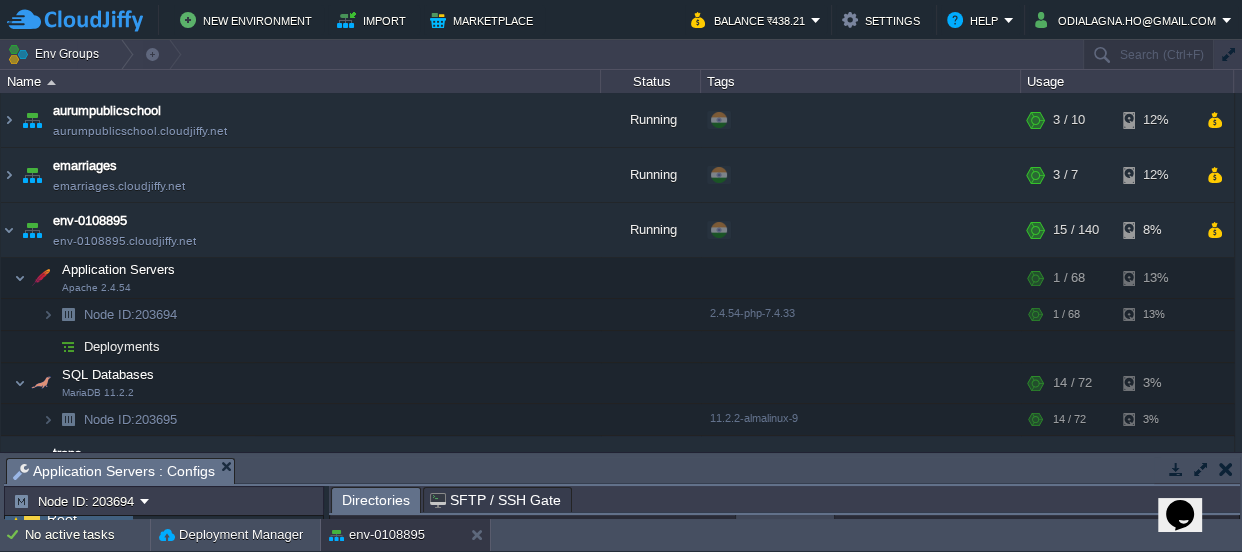 click on "odialagna.ho@gmail.com       Env Groups                     Search (Ctrl+F)         auto-gen Name Status Tags Usage aurumpublicschool aurumpublicschool.cloudjiffy.net Running                                 + Add to Env Group                                                                                                                                                            RAM                 18%                                         CPU                 1%                             3 / 10                    12%       emarriages emarriages.cloudjiffy.net Running                                 + Add to Env Group                                                                                                                                                            RAM                 26%                                         CPU                 2%                             3 / 7" 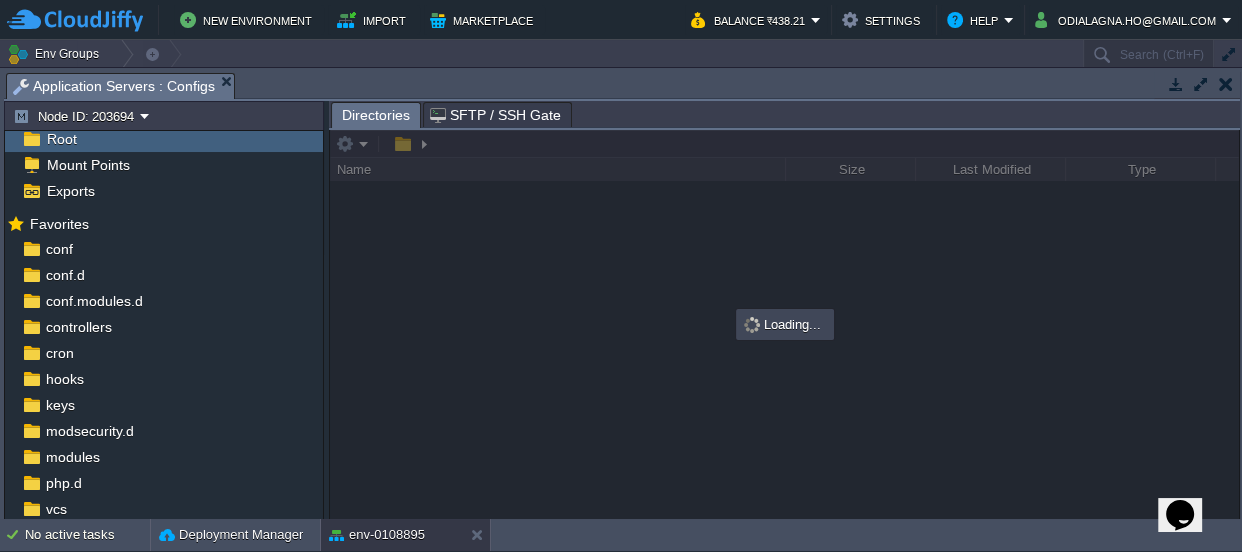 scroll, scrollTop: 4, scrollLeft: 0, axis: vertical 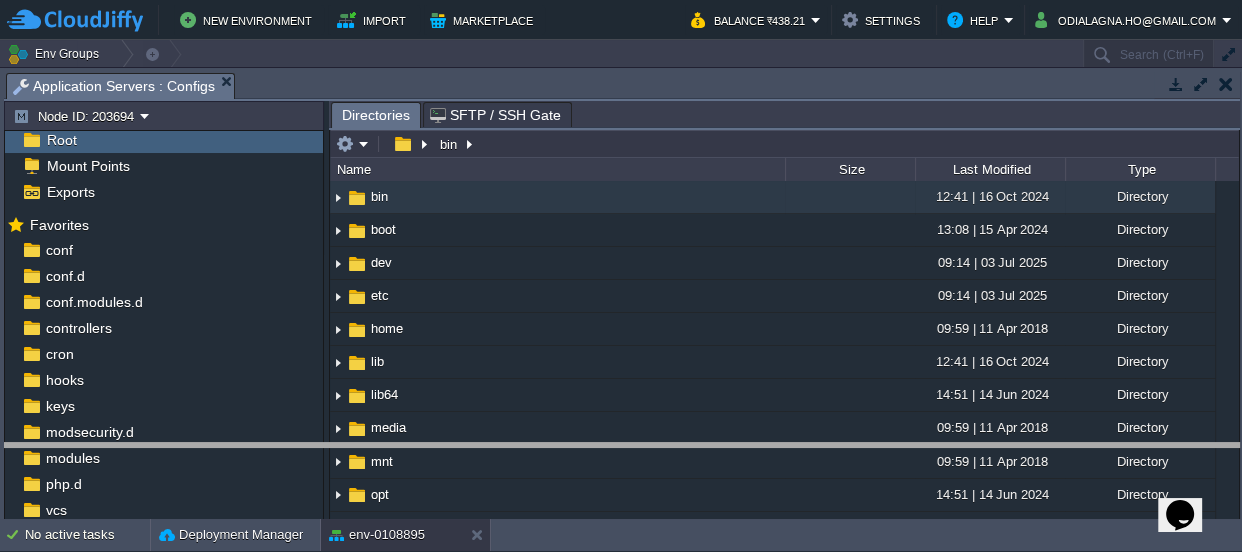 drag, startPoint x: 645, startPoint y: 87, endPoint x: 684, endPoint y: 497, distance: 411.8507 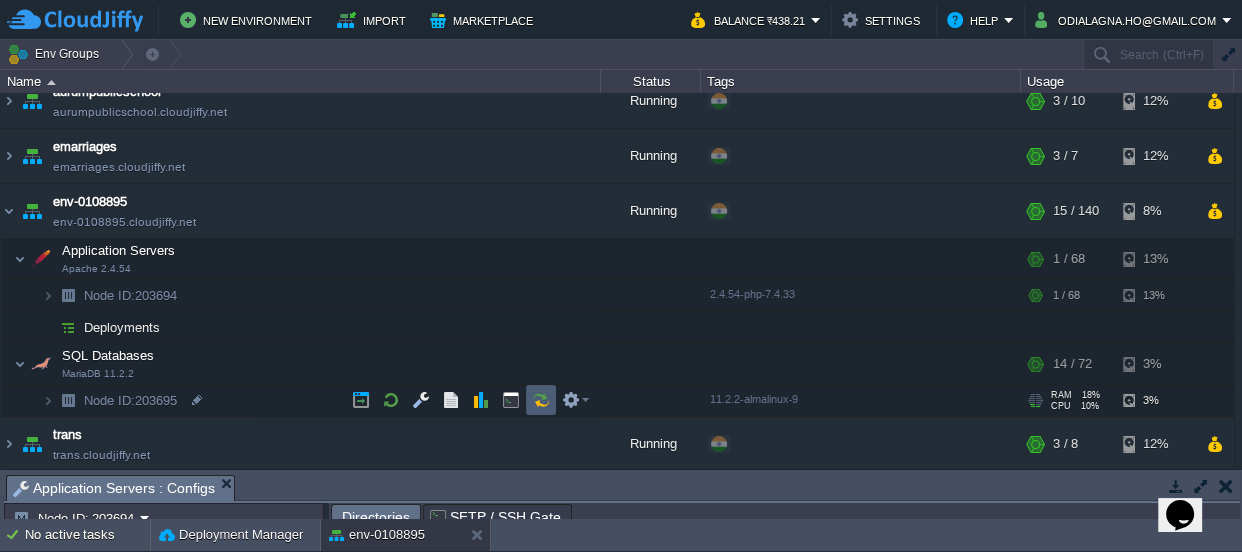 scroll, scrollTop: 20, scrollLeft: 0, axis: vertical 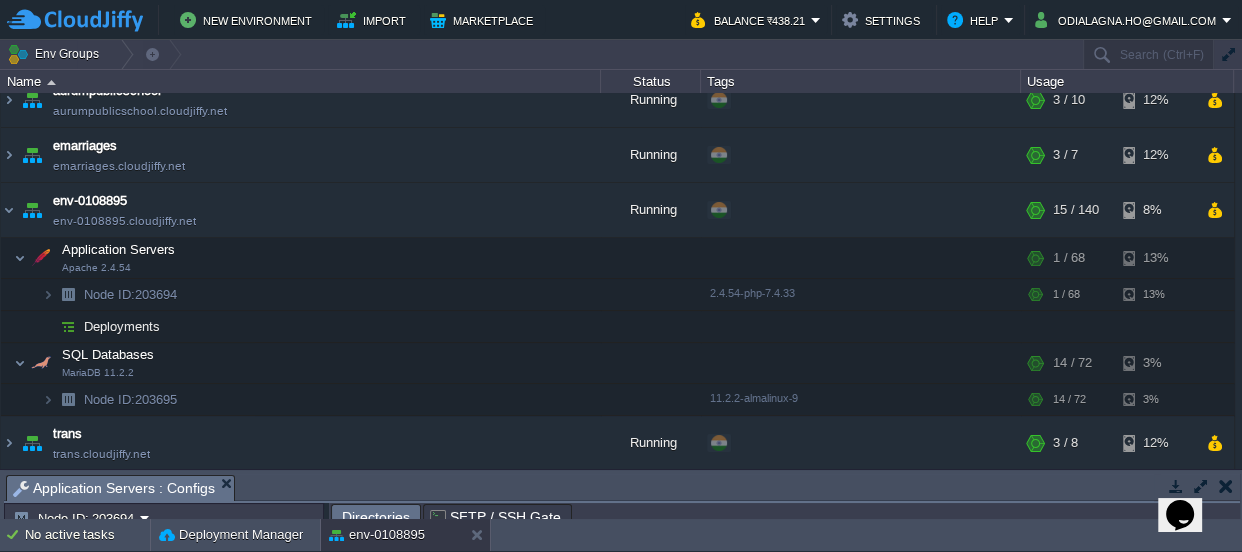drag, startPoint x: 422, startPoint y: 489, endPoint x: 443, endPoint y: -110, distance: 599.368 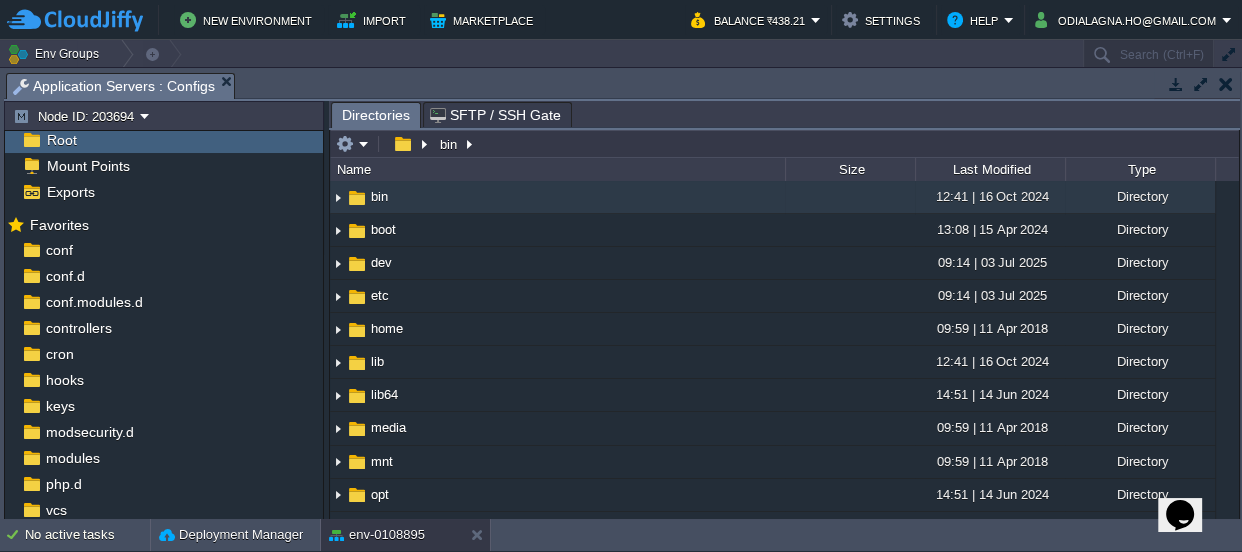 scroll, scrollTop: 17, scrollLeft: 0, axis: vertical 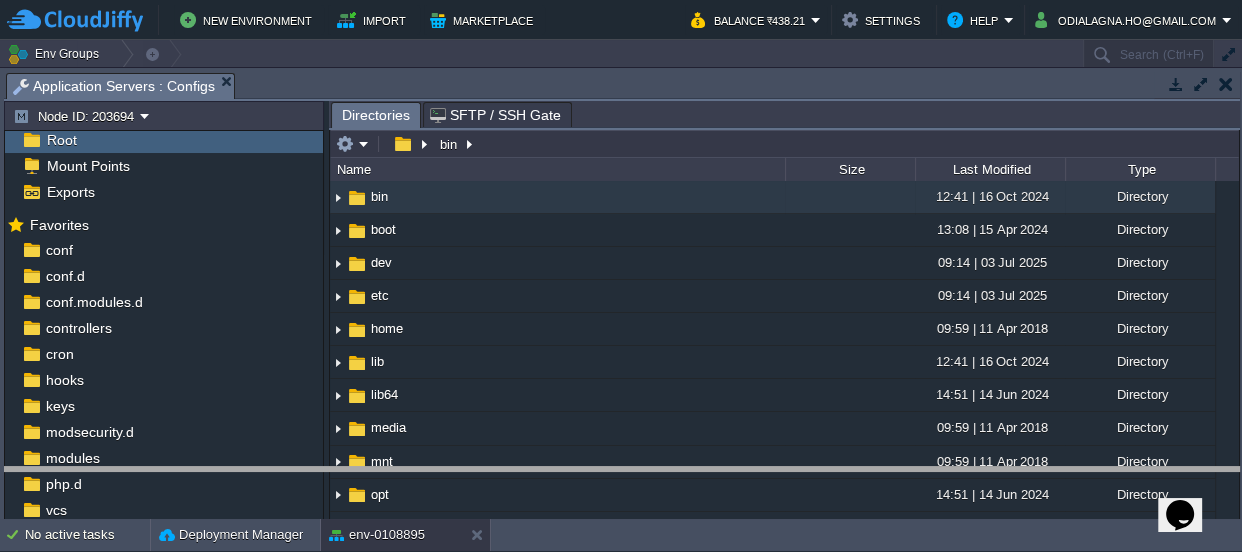 drag, startPoint x: 751, startPoint y: 78, endPoint x: 722, endPoint y: 472, distance: 395.06583 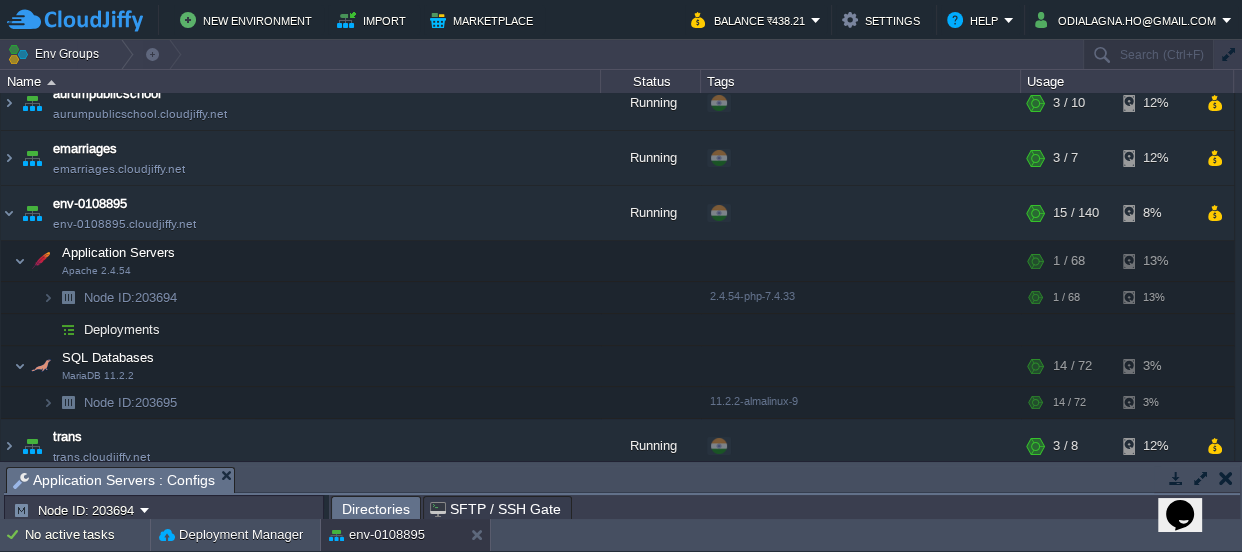 scroll, scrollTop: 0, scrollLeft: 0, axis: both 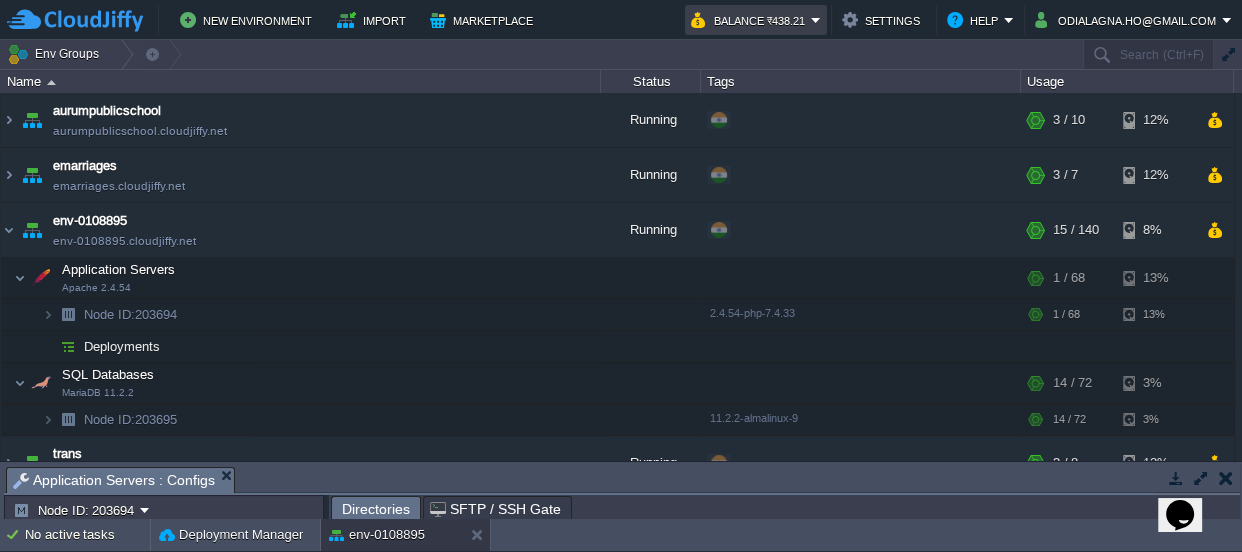 click on "Balance ₹438.21" at bounding box center [751, 20] 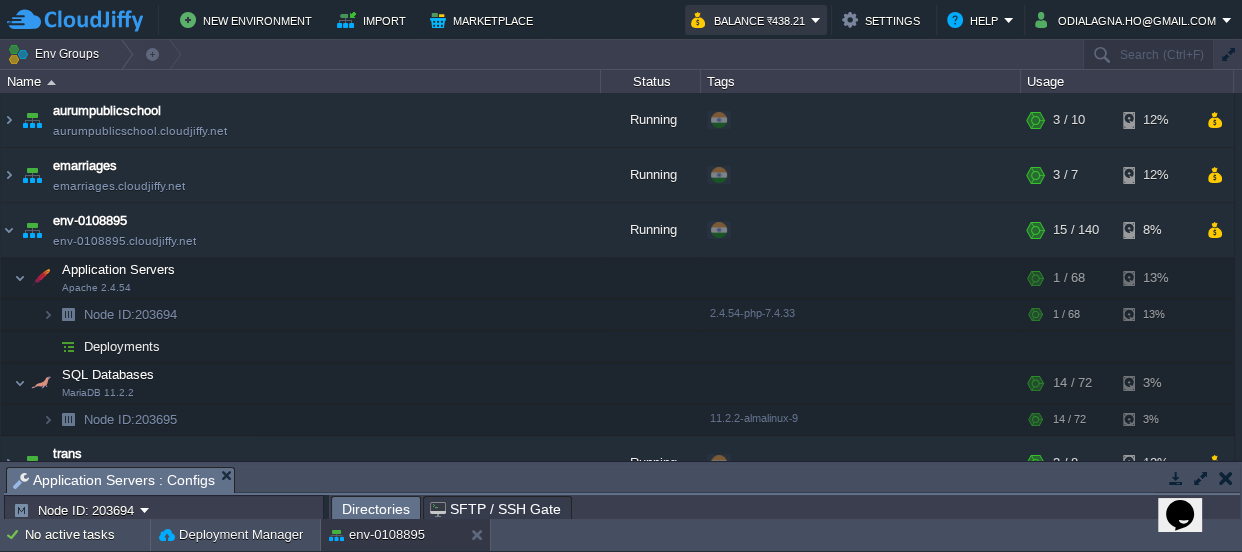 click on "Balance ₹438.21" at bounding box center [751, 20] 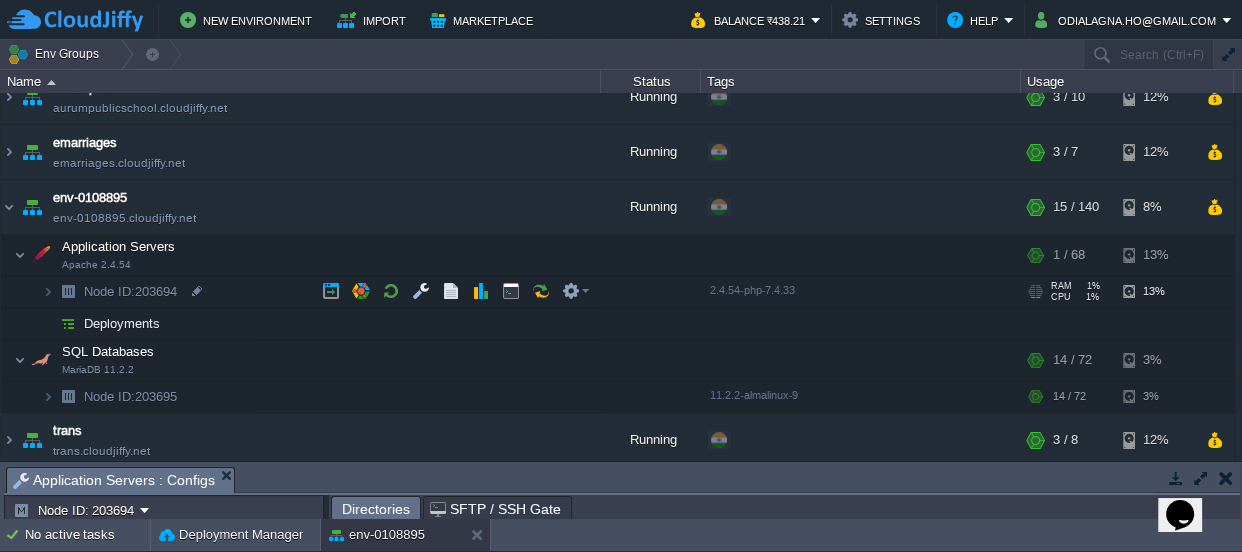 scroll, scrollTop: 29, scrollLeft: 0, axis: vertical 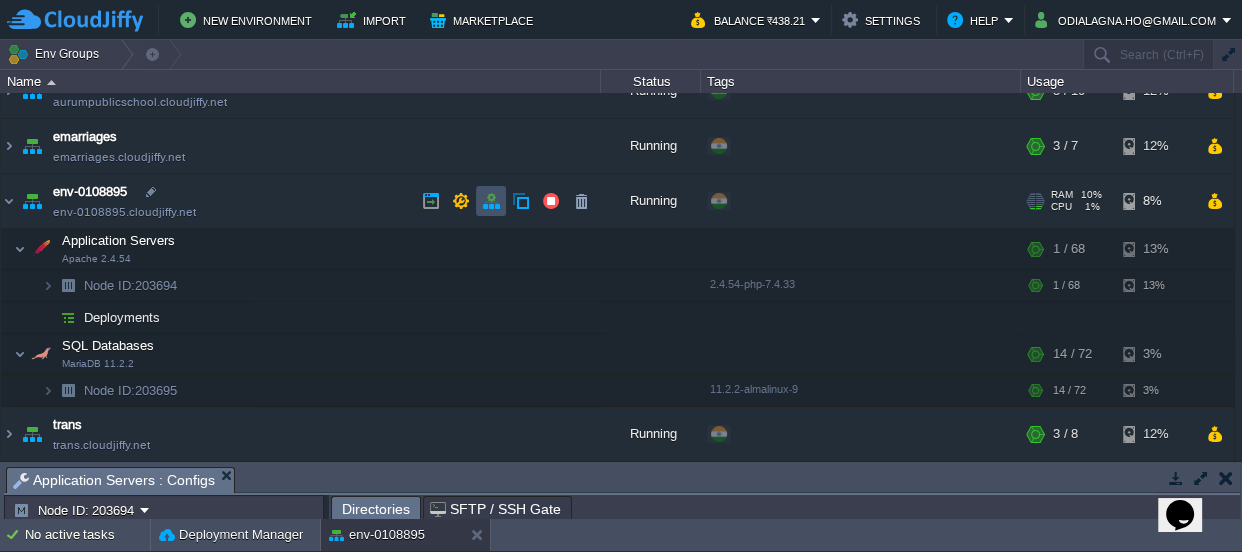 click at bounding box center [491, 201] 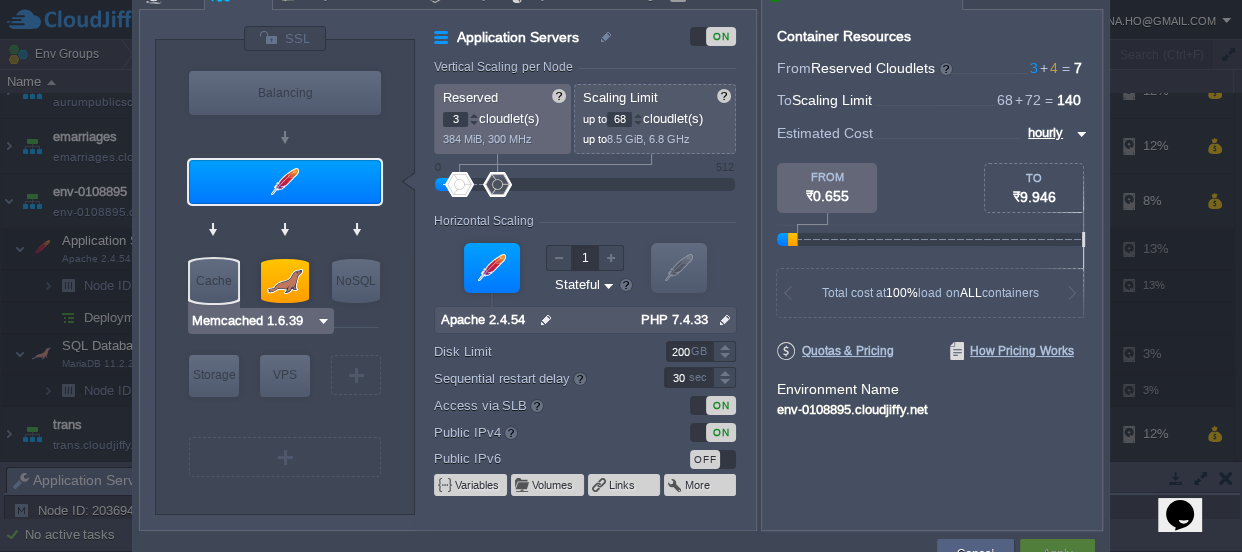type on "MariaDB 11.2.2" 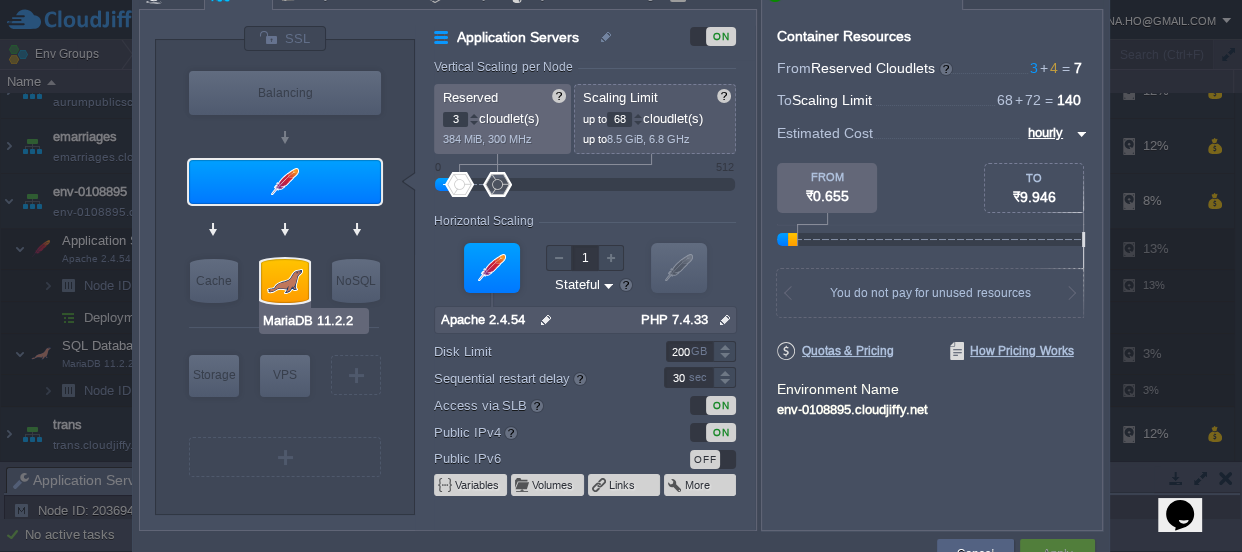 click at bounding box center [285, 281] 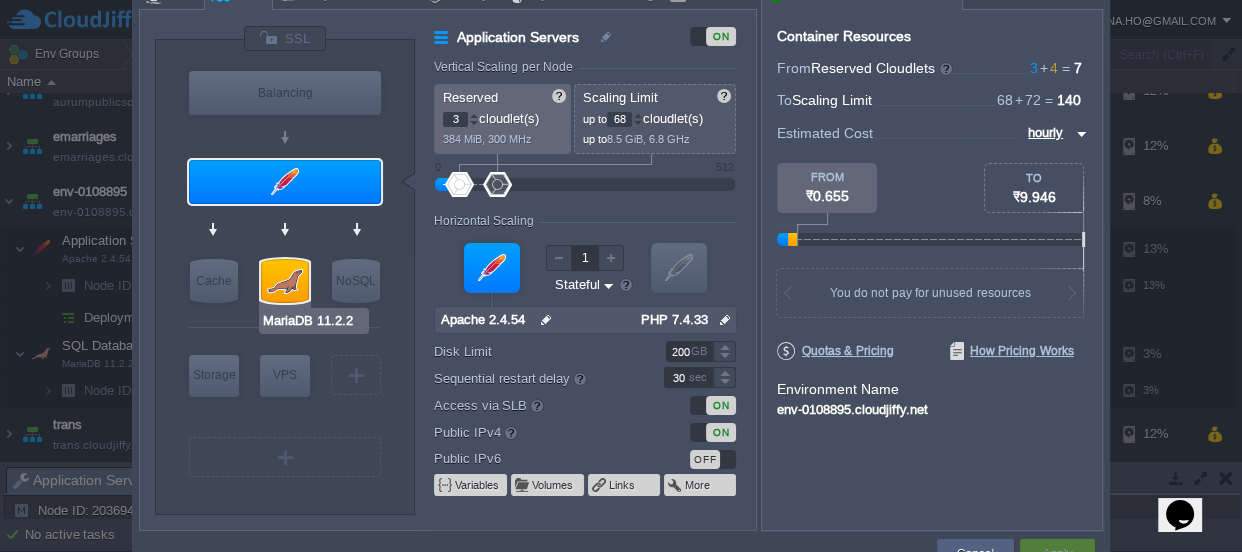 type on "72" 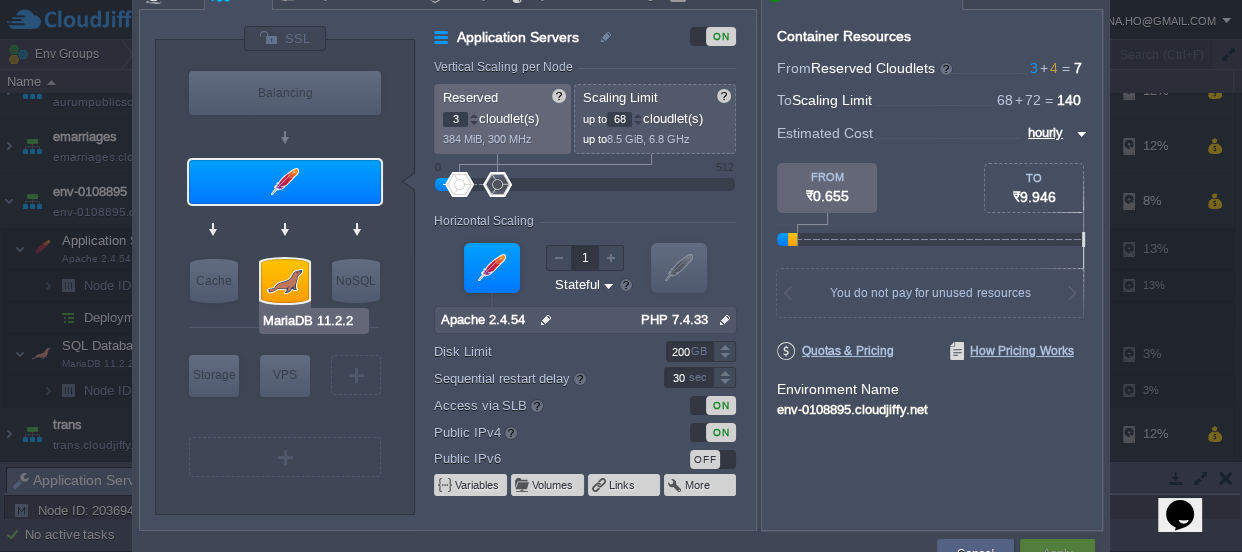 type on "11.2.2-almalin..." 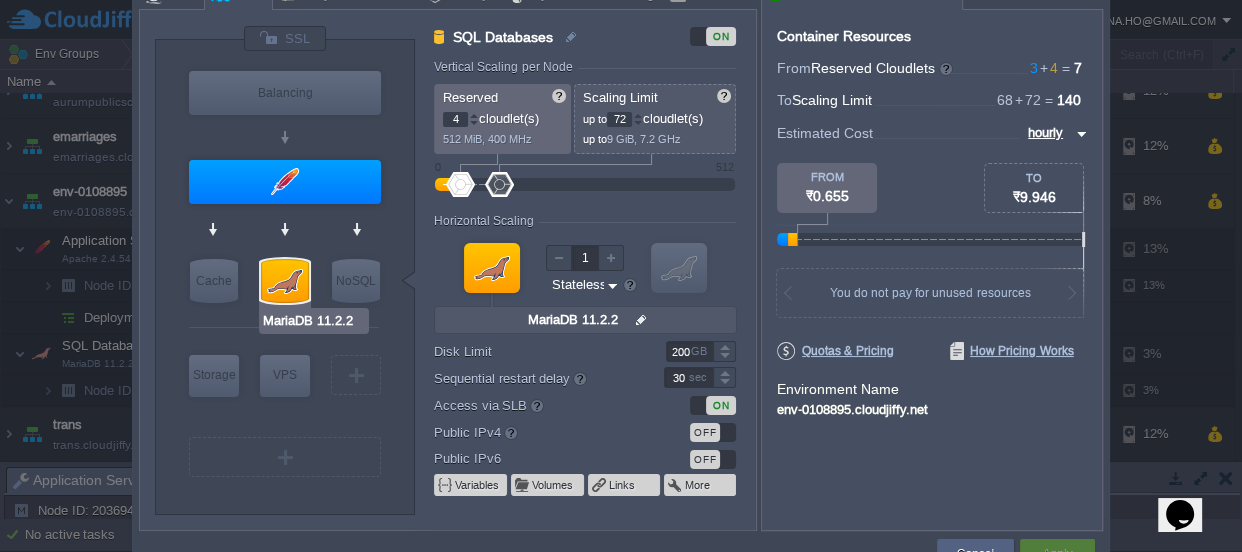 type on "Apache 2.4.54" 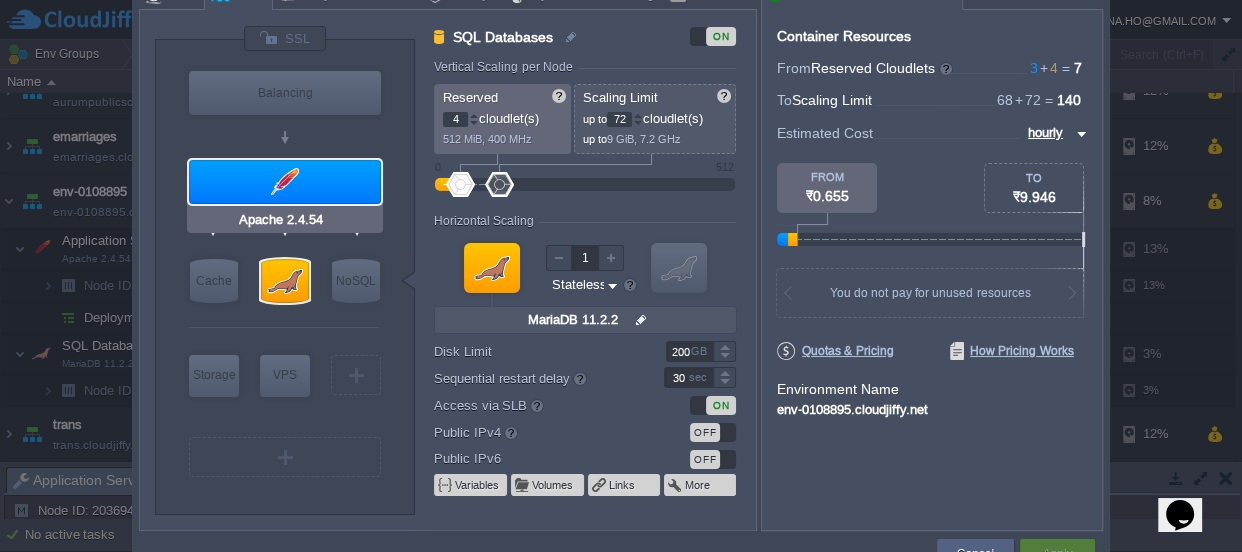 click at bounding box center [285, 182] 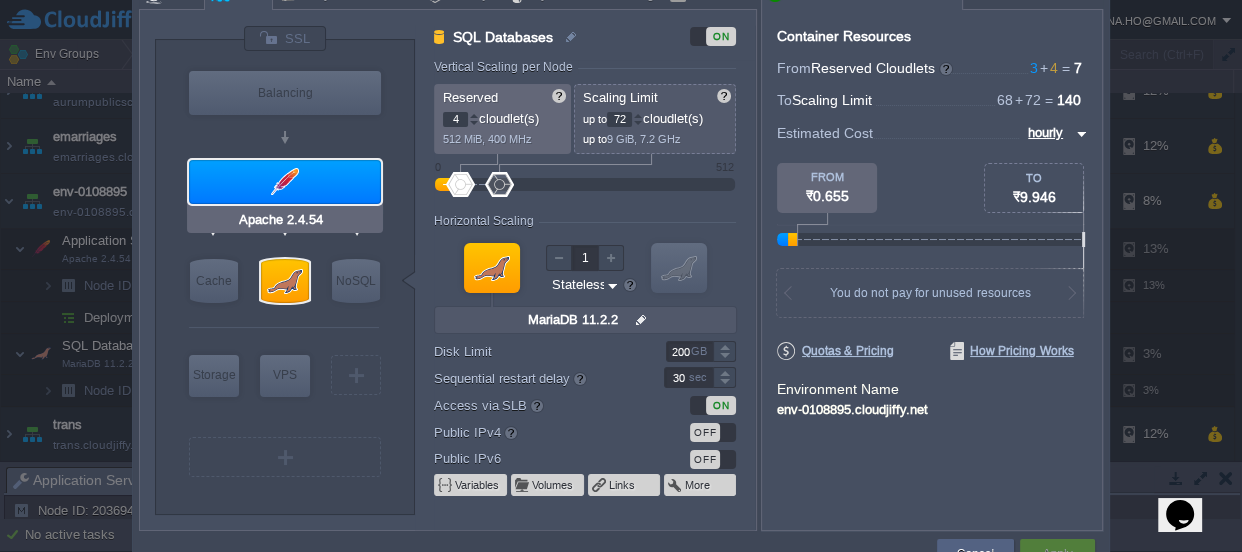 type on "Application Servers" 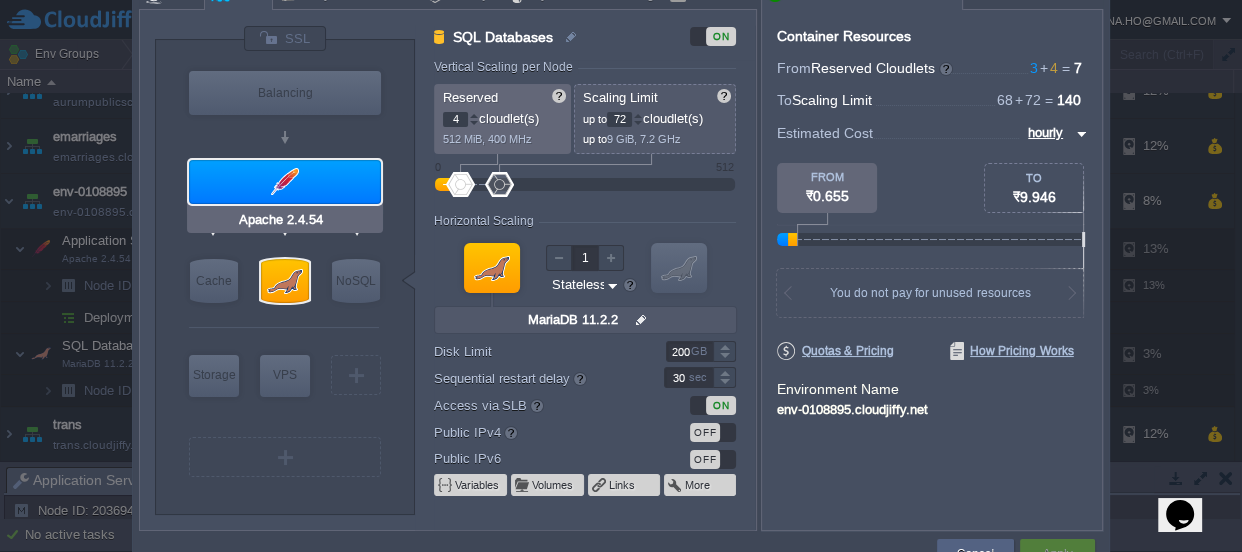 type on "3" 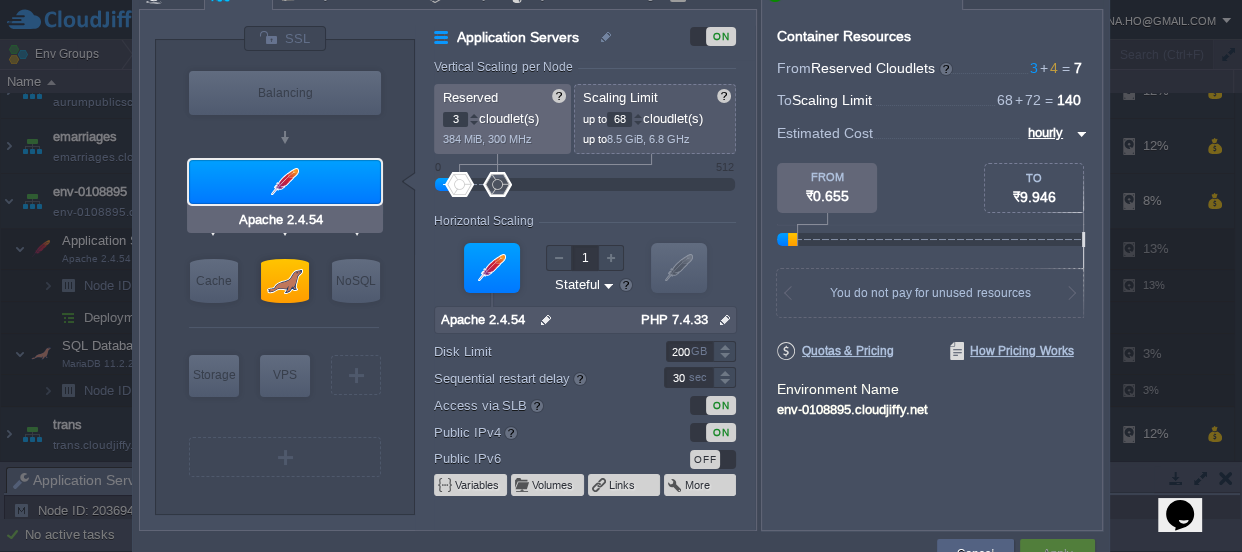 type on "MariaDB 11.2.2" 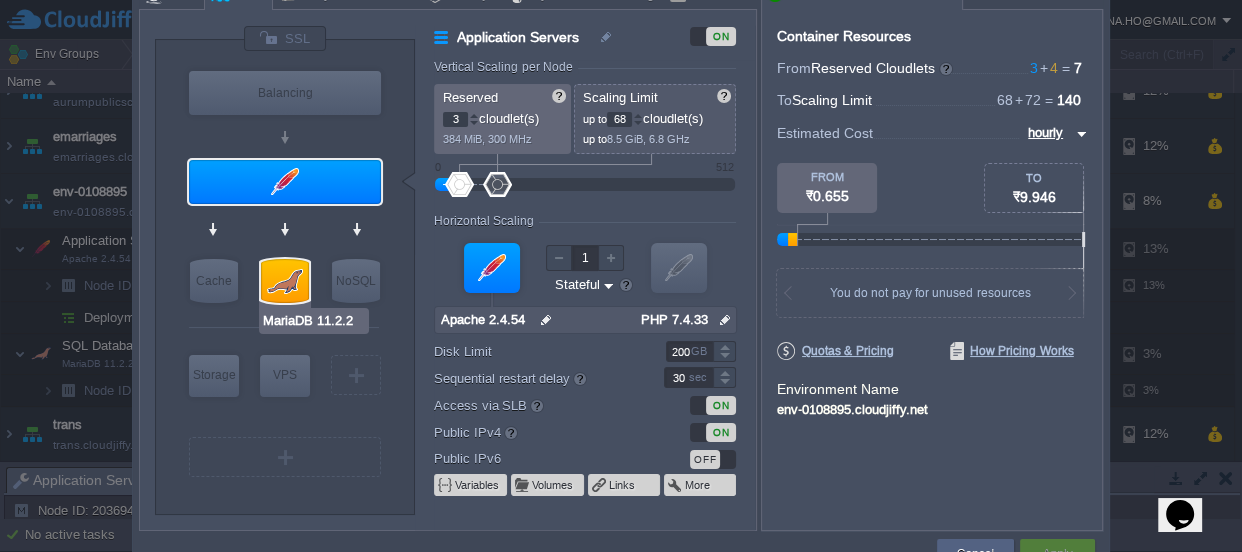 click at bounding box center (285, 281) 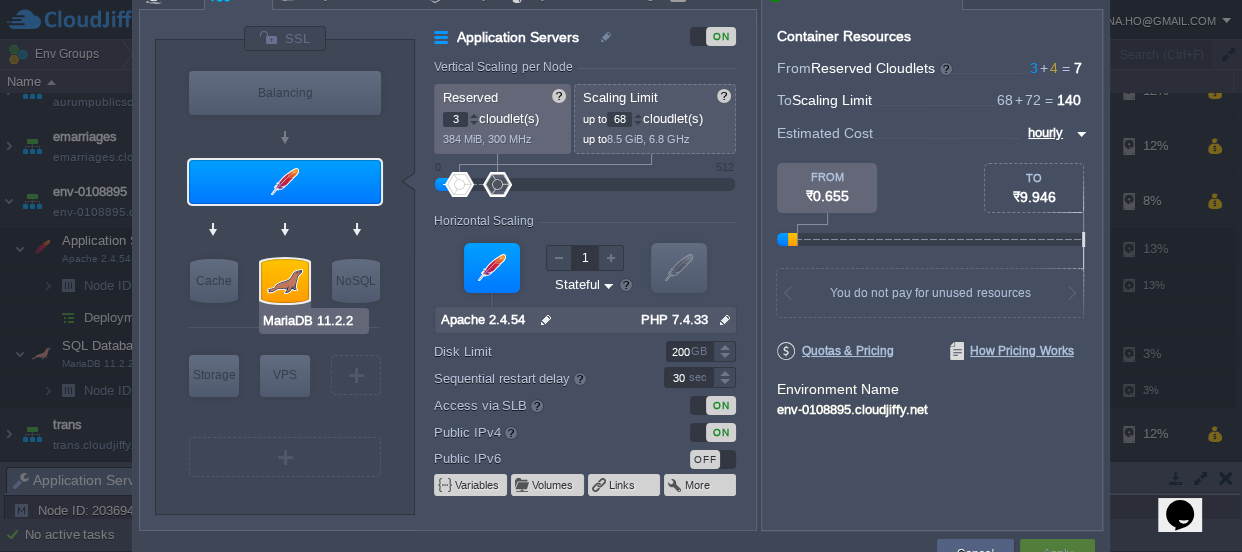 type on "11.2.2-almalin..." 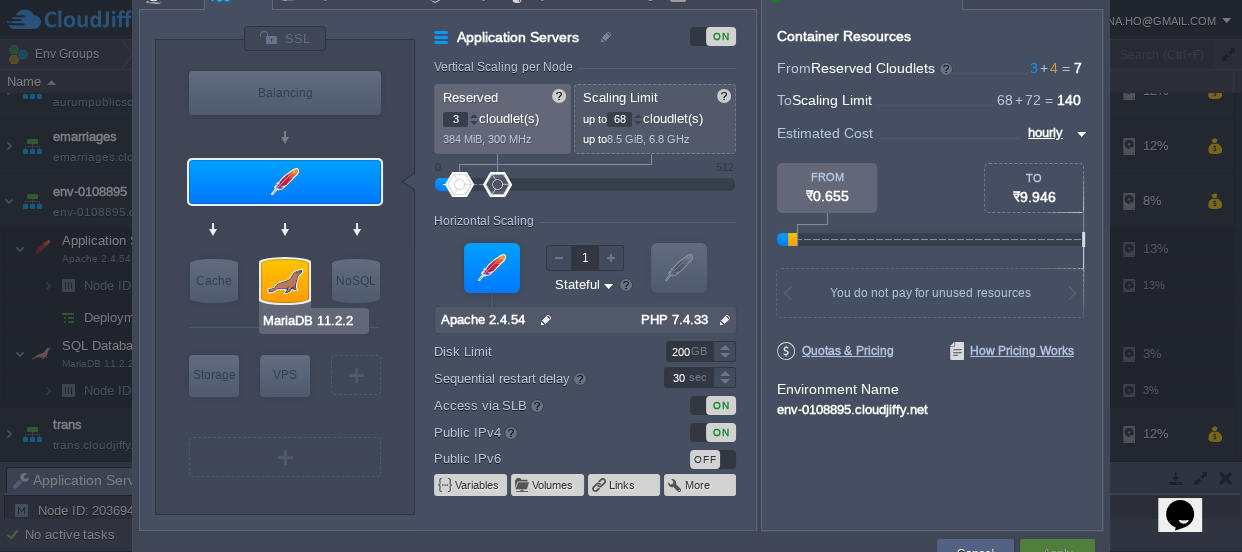 type on "Stateless" 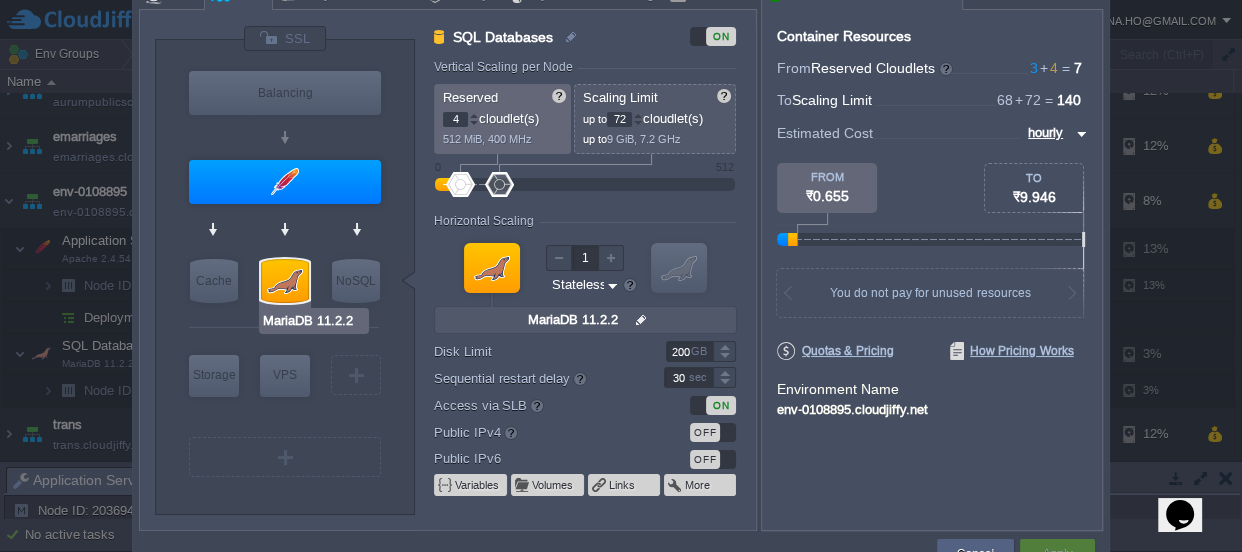 type on "Redis 7.2.4" 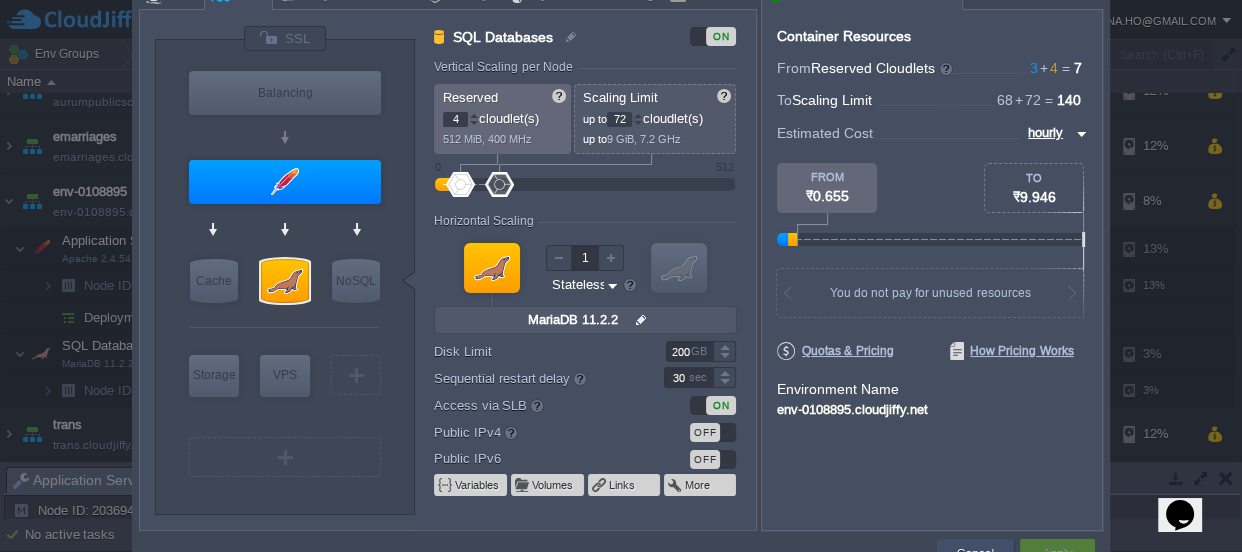 click on "Cancel" at bounding box center [975, 554] 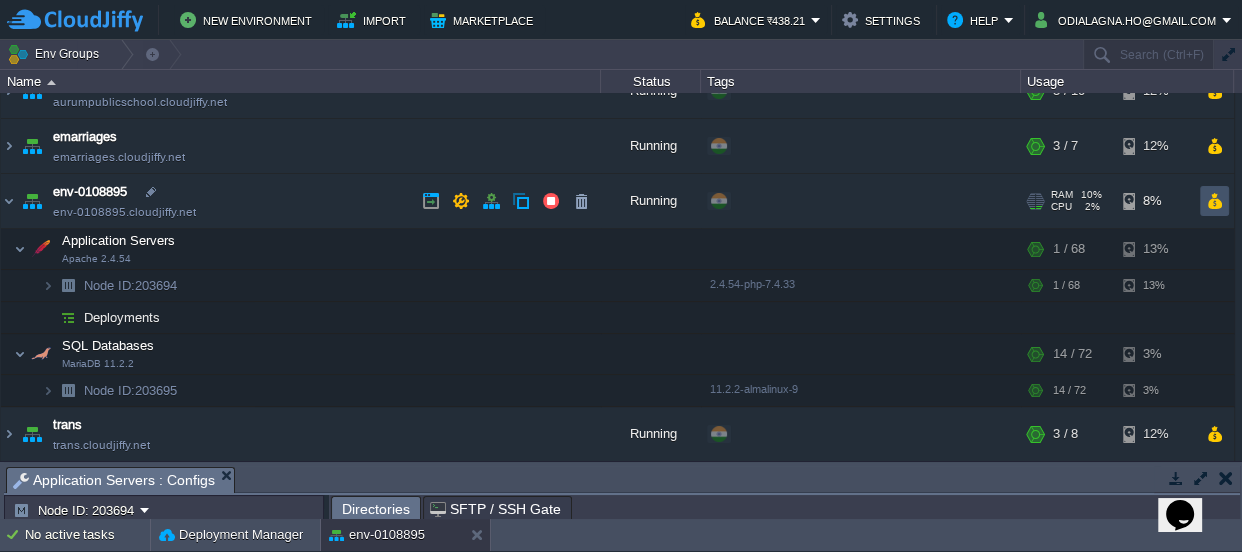 click at bounding box center (1214, 201) 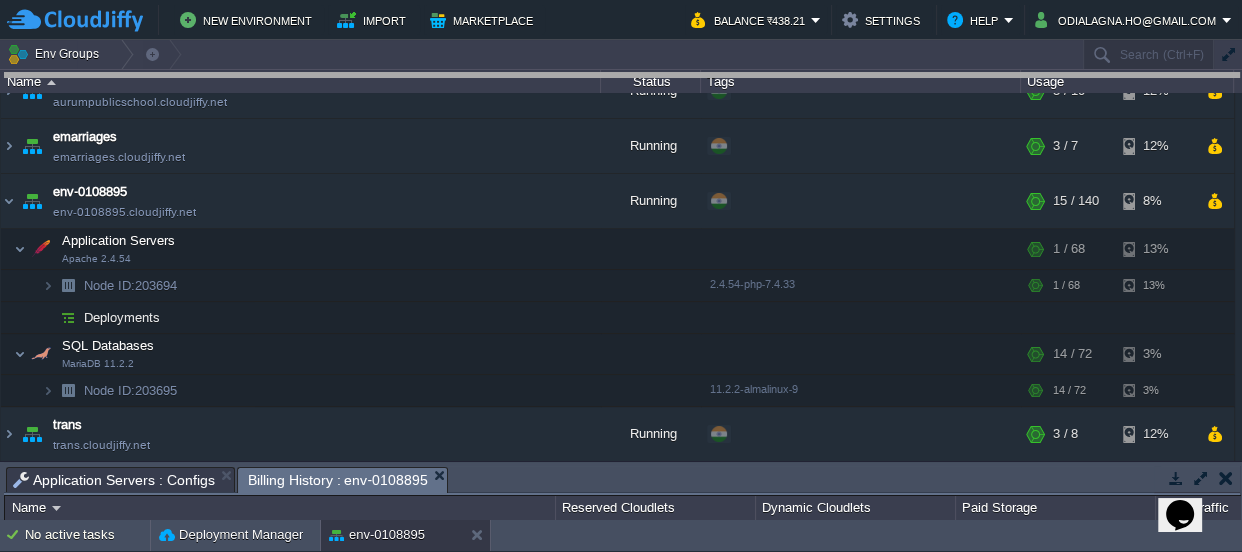 drag, startPoint x: 518, startPoint y: 479, endPoint x: 570, endPoint y: -110, distance: 591.29095 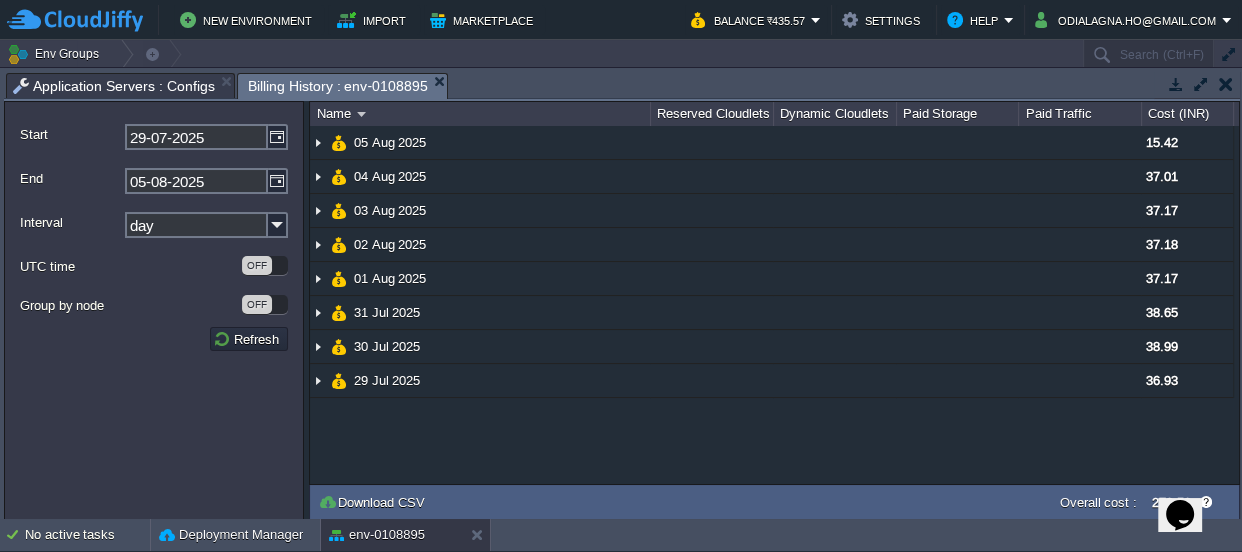 click at bounding box center [1226, 84] 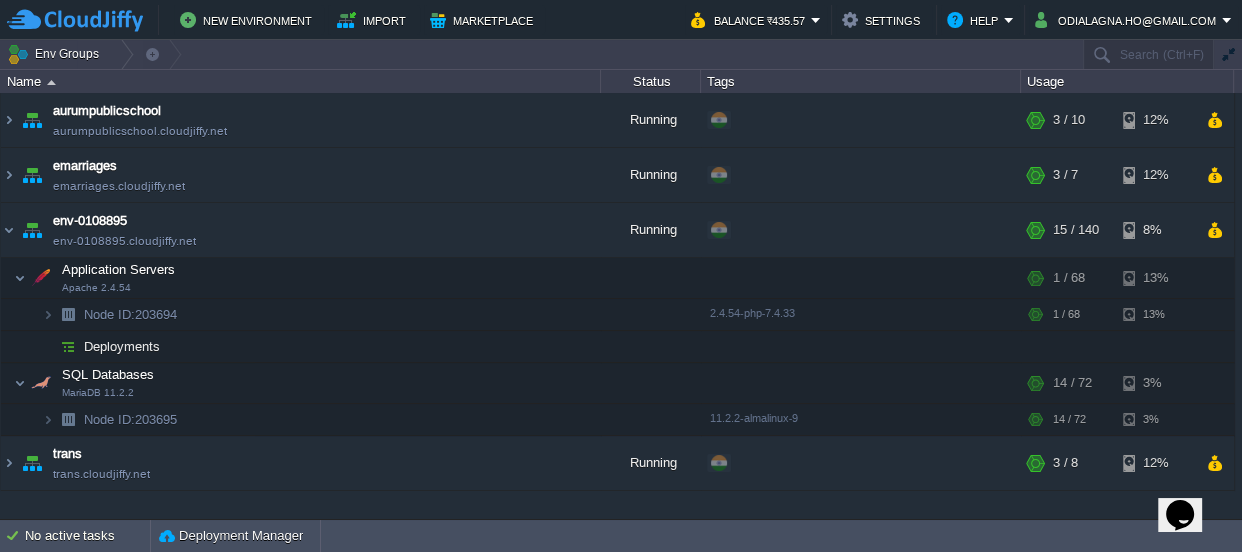 scroll, scrollTop: 0, scrollLeft: 0, axis: both 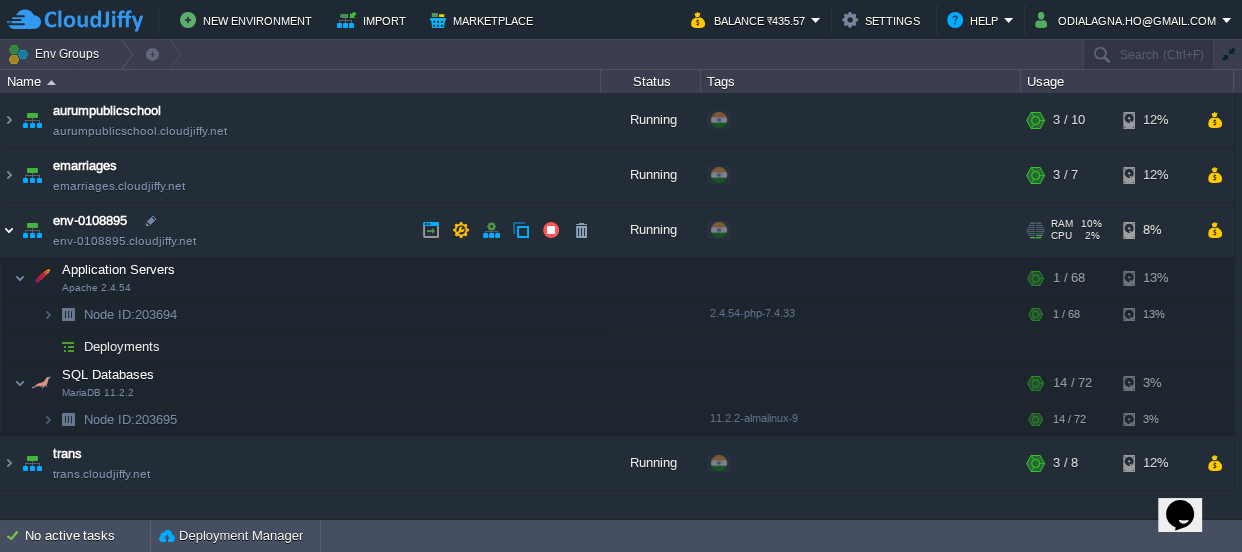 click at bounding box center [9, 230] 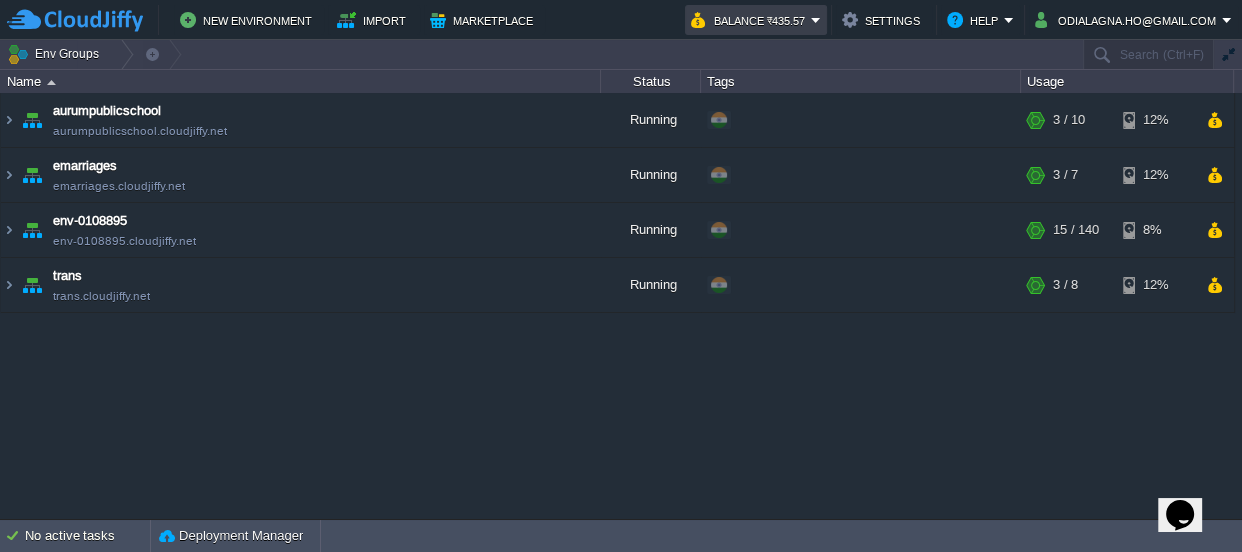 click on "Balance ₹435.57" at bounding box center [756, 20] 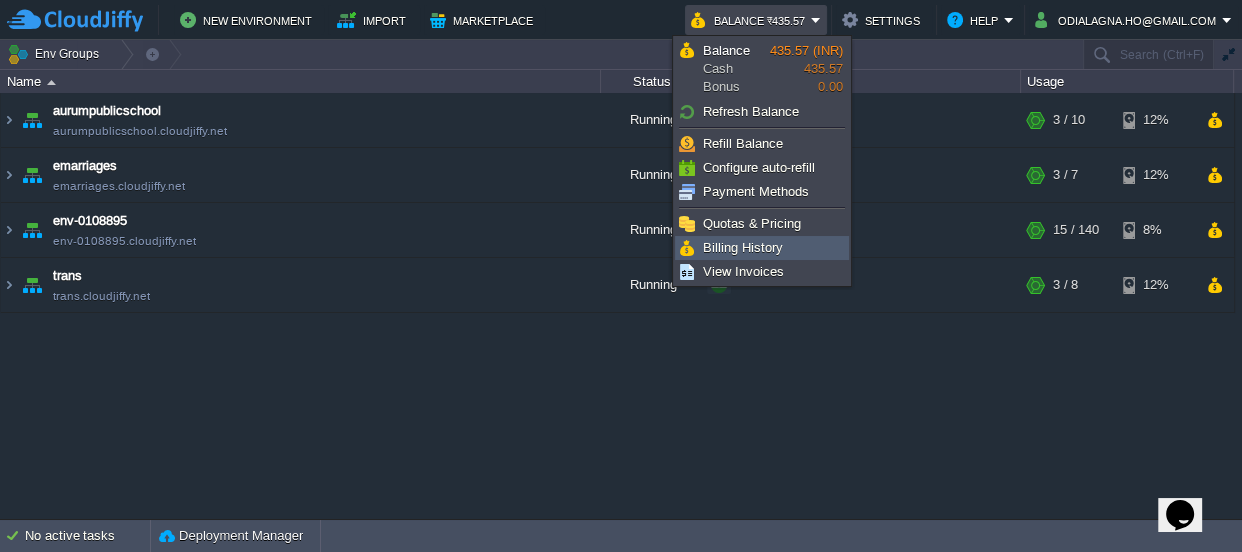 click on "Billing History" at bounding box center [743, 247] 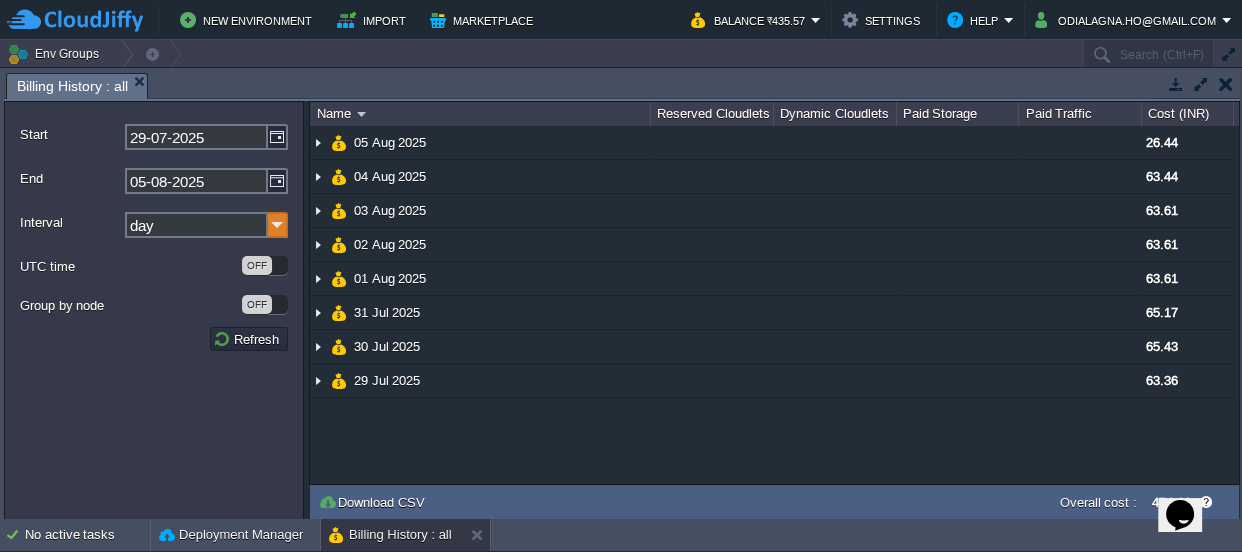 click at bounding box center (278, 225) 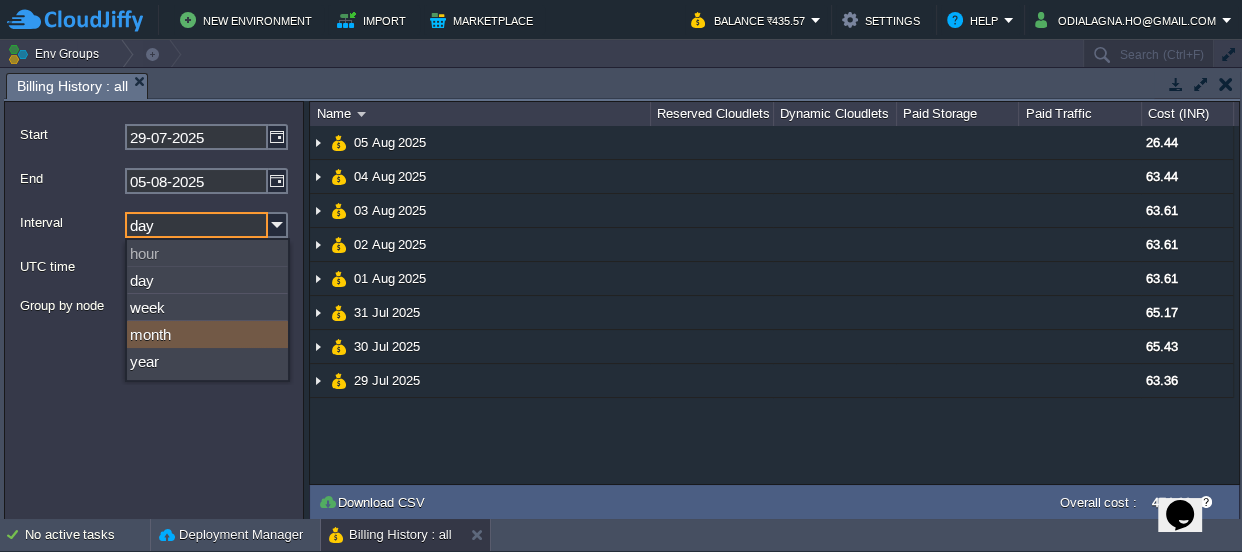 click on "month" at bounding box center (207, 334) 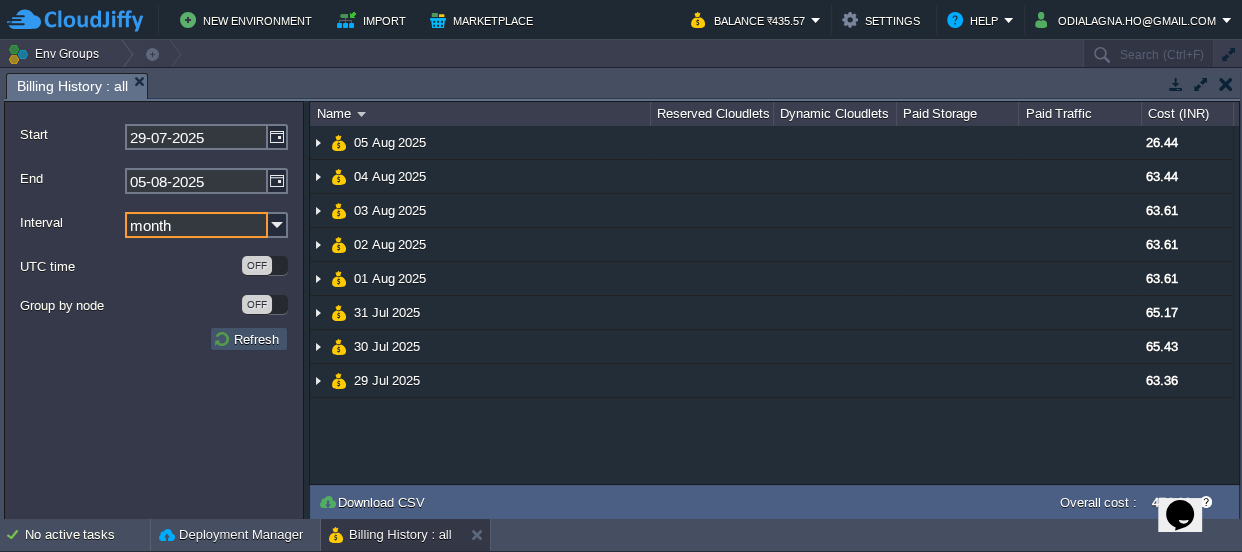 click on "Refresh" at bounding box center [249, 339] 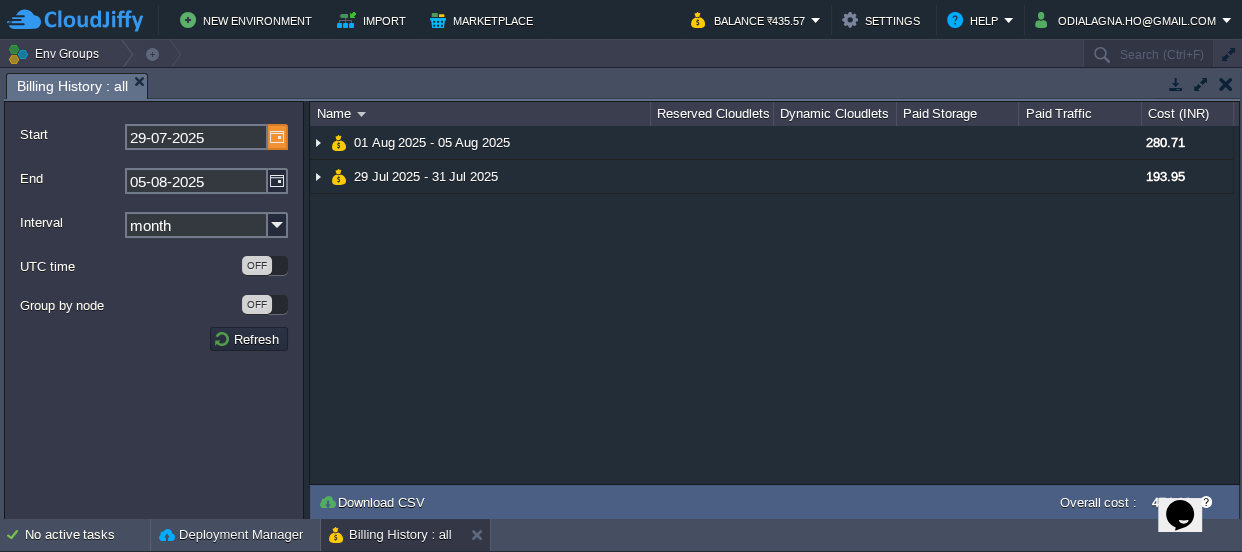 click at bounding box center (278, 137) 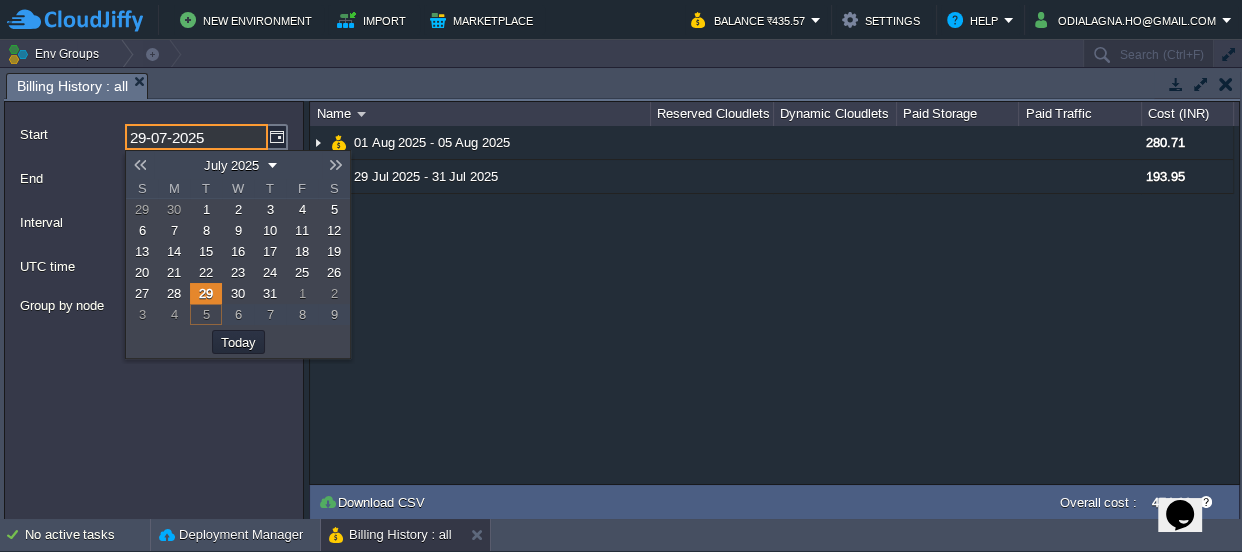 click at bounding box center [140, 165] 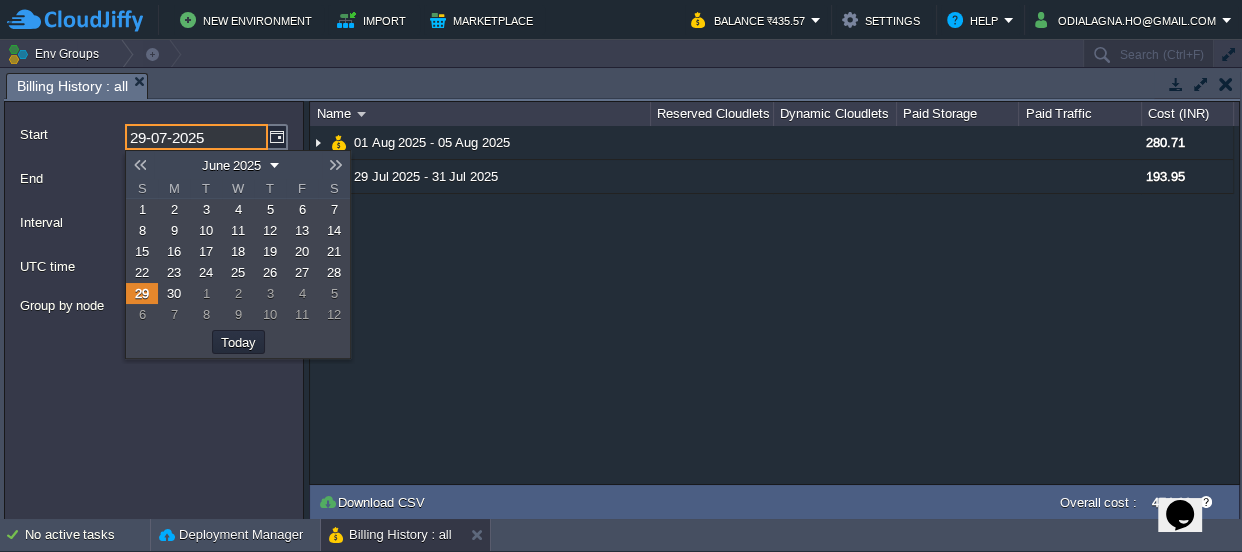 click at bounding box center [140, 165] 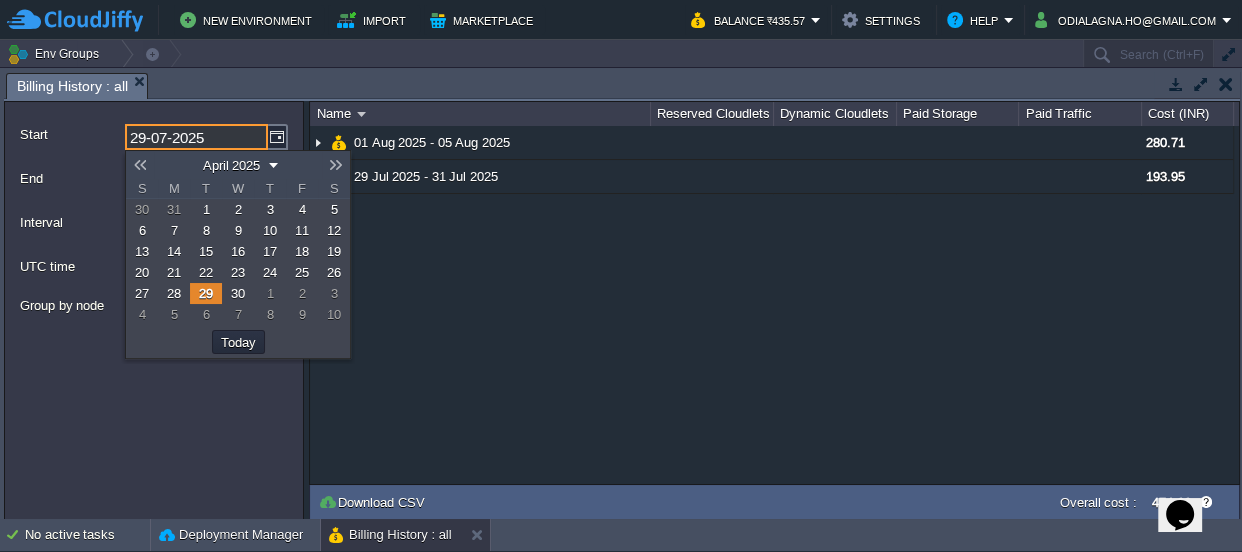 click at bounding box center [140, 165] 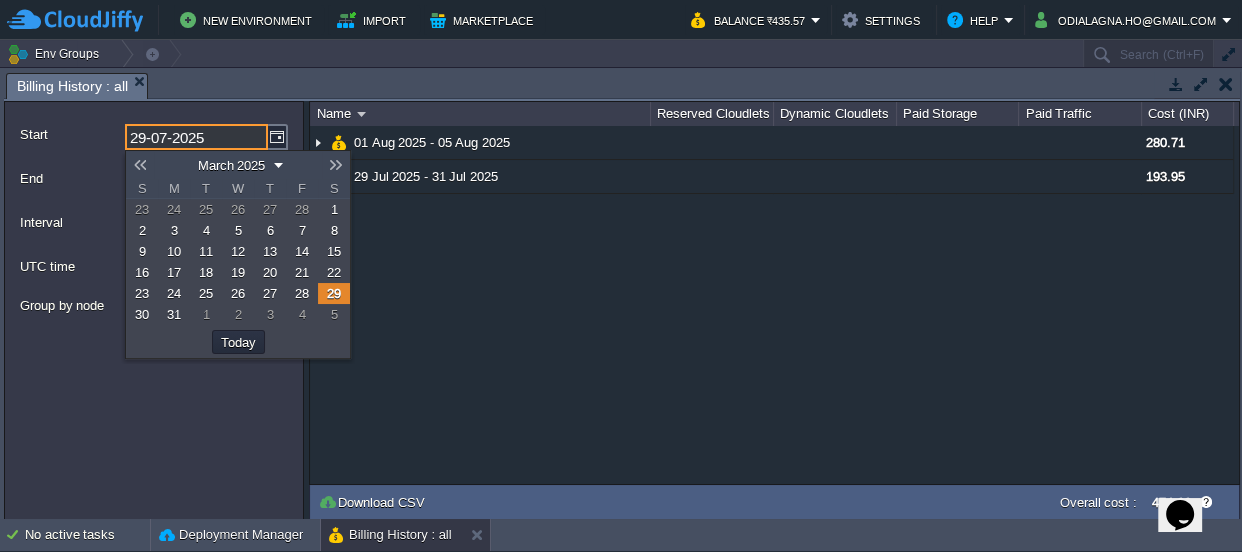 click at bounding box center (140, 165) 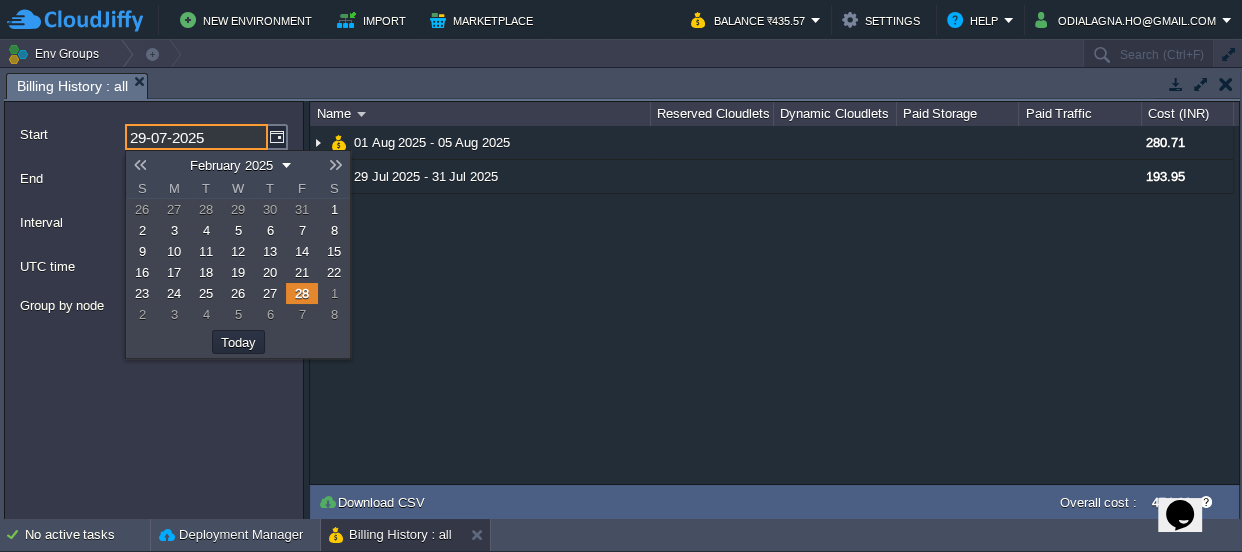 click at bounding box center (140, 165) 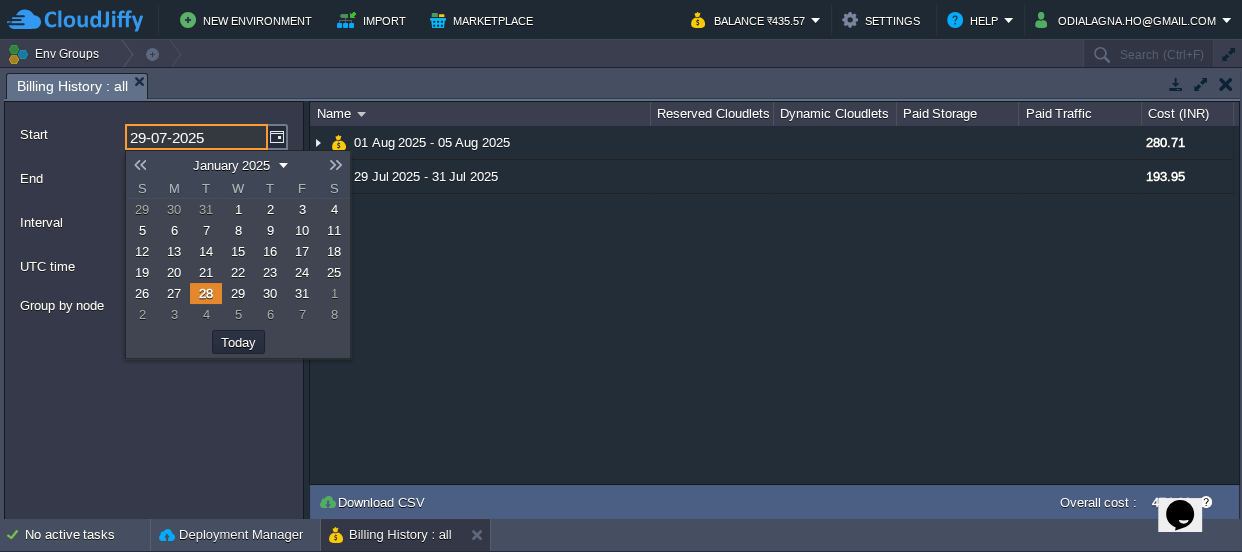 click at bounding box center (140, 165) 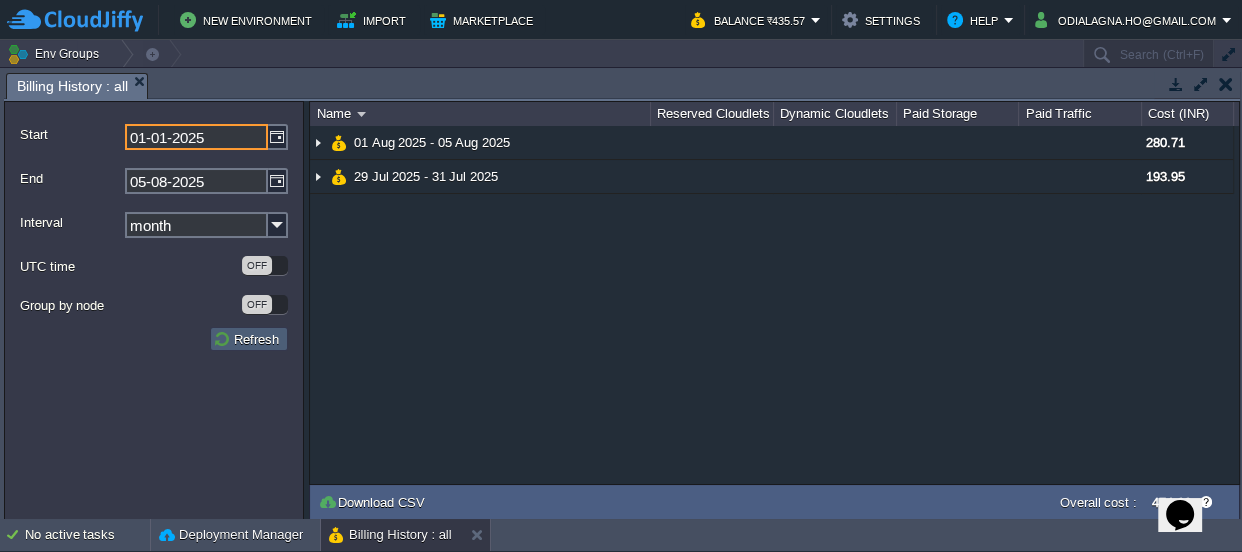click on "Refresh" at bounding box center [249, 339] 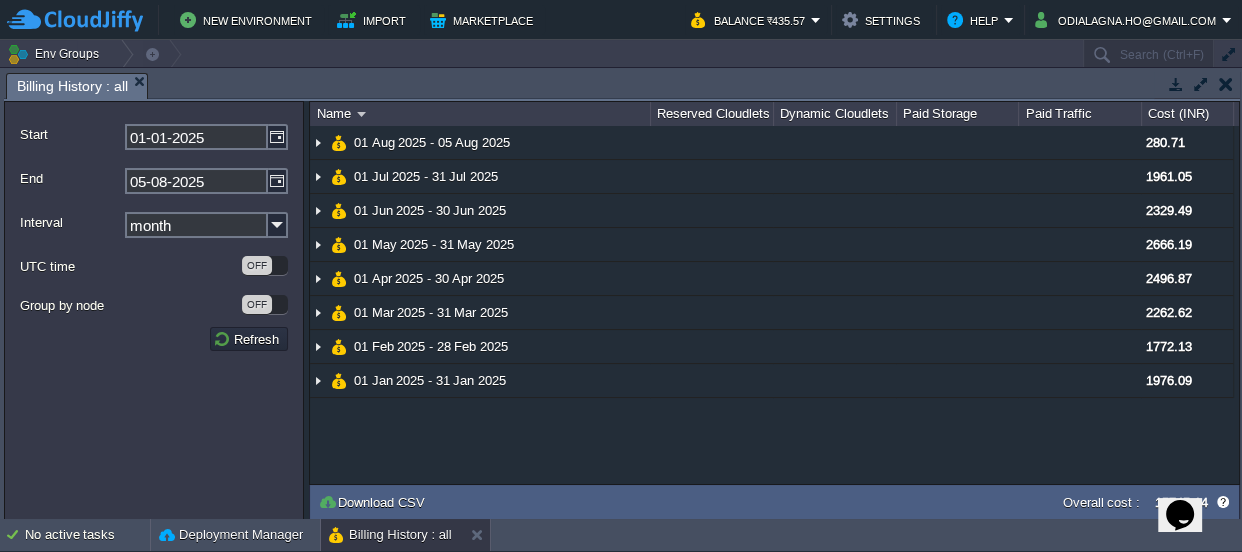 click at bounding box center [1226, 84] 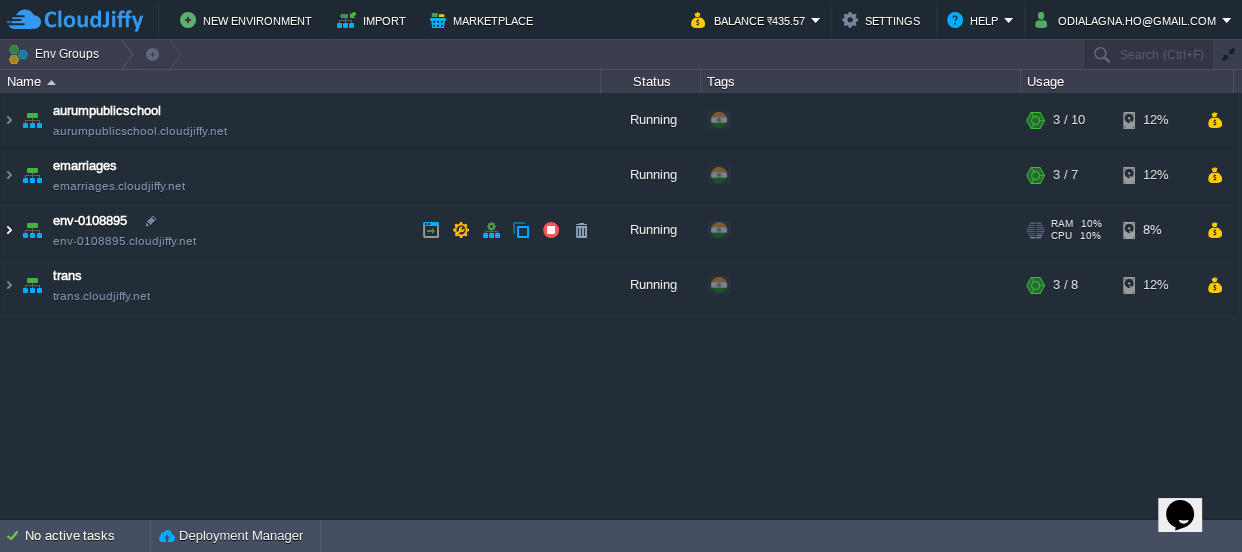 click at bounding box center (9, 230) 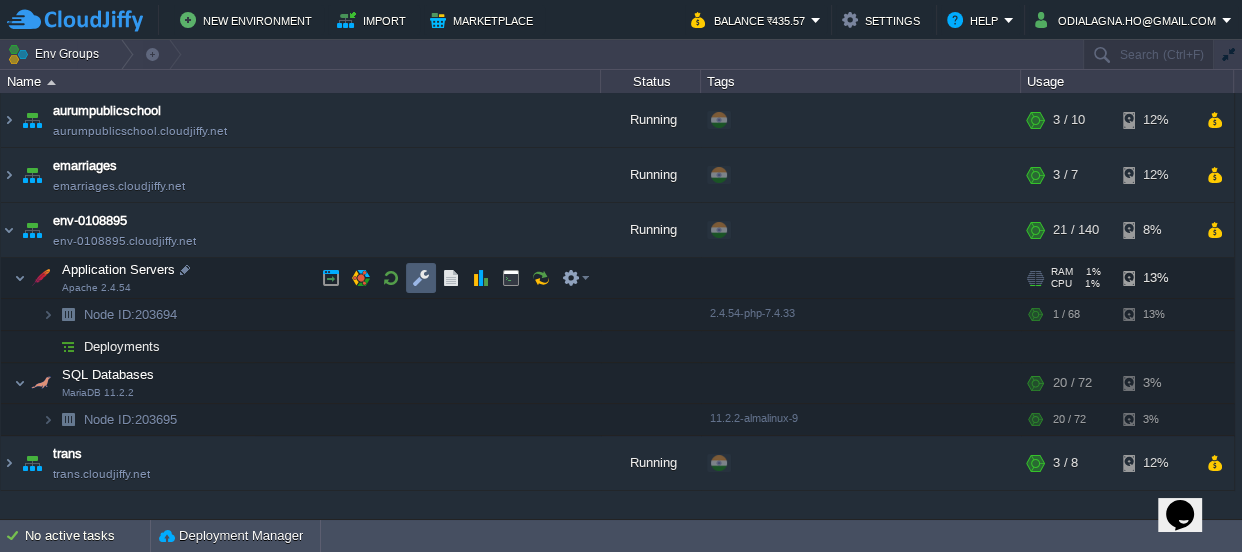click at bounding box center [421, 278] 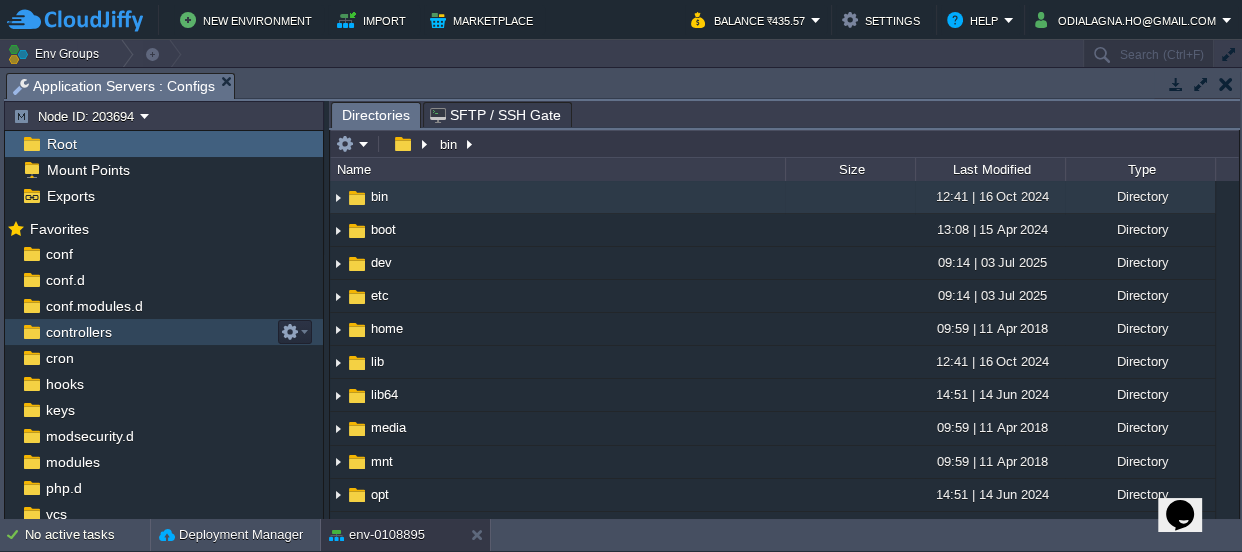 click on "controllers" at bounding box center (78, 332) 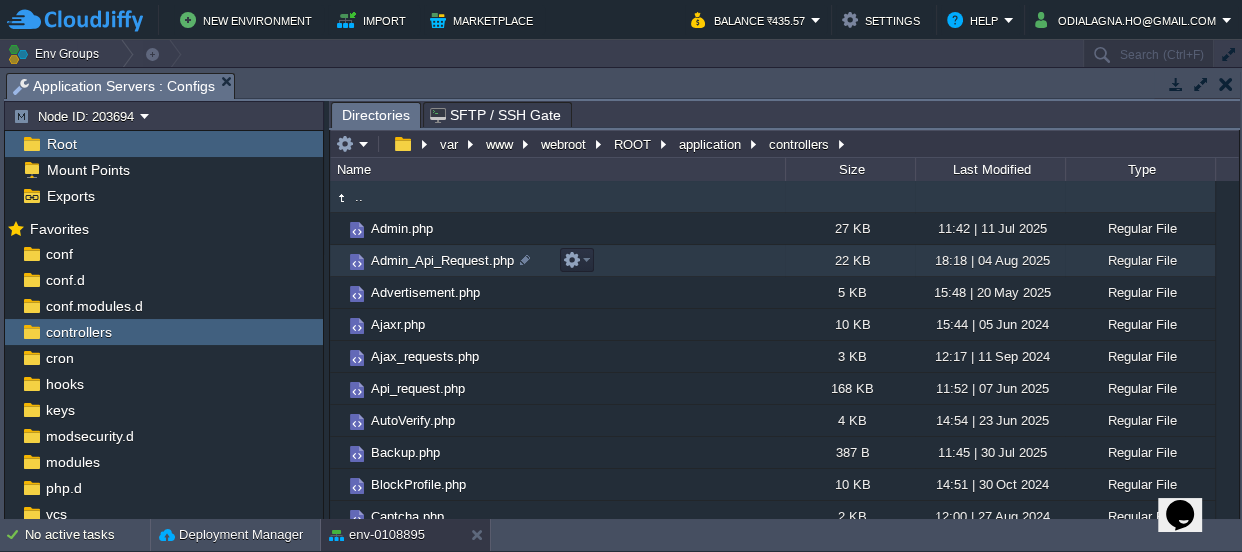 click on "Admin_Api_Request.php" at bounding box center [442, 260] 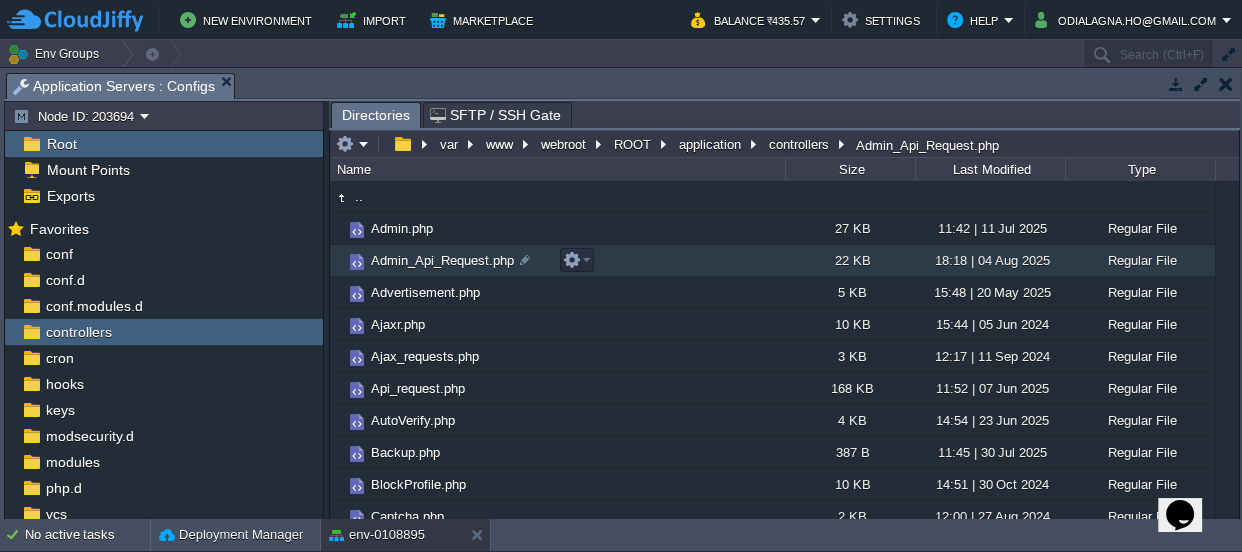 click on "Admin_Api_Request.php" at bounding box center (442, 260) 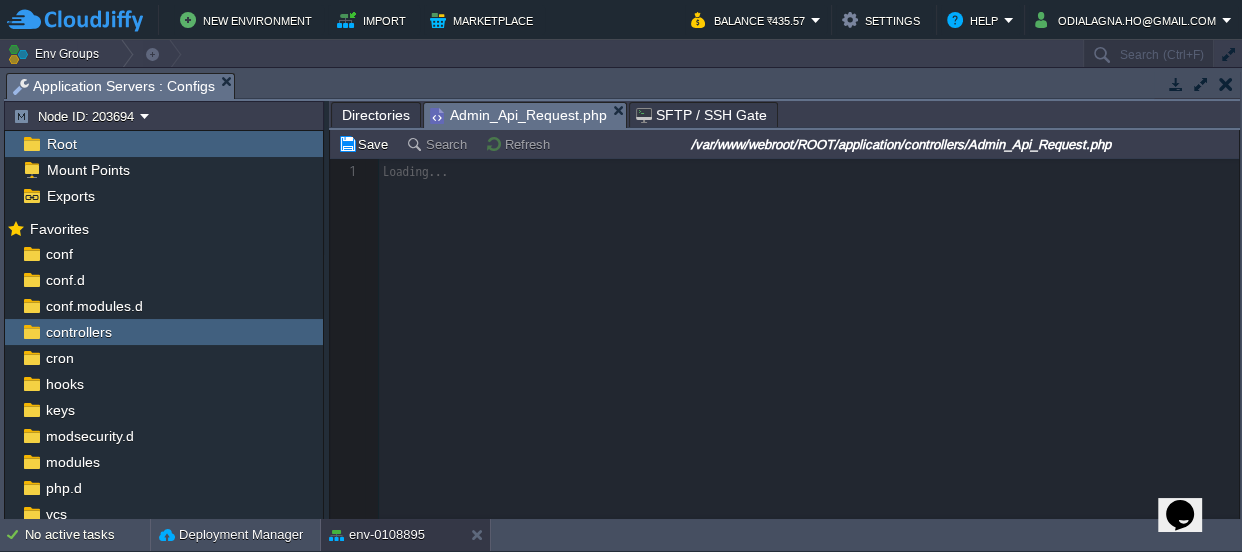 scroll, scrollTop: 6, scrollLeft: 0, axis: vertical 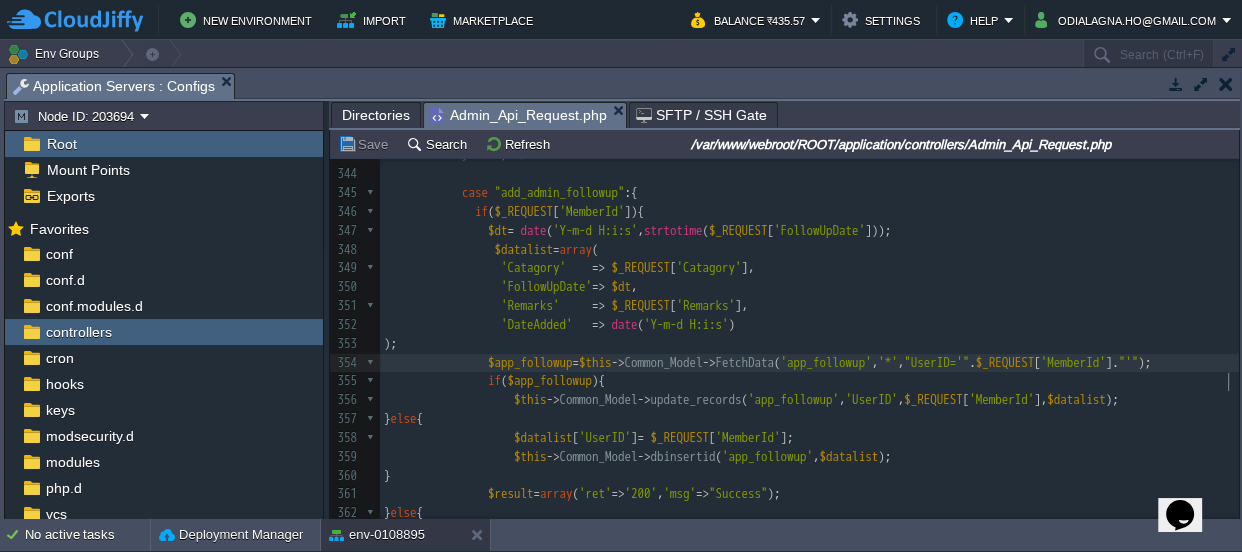 click on "525 <?php   327                } break ; 328              329             /* case "srv_followup_List":{      330                $datalist=array(); 331                $curdt=date('Y-m-d H:i:s'); 332                $sql = "SELECT af.FollowUpDate,af.DateAdded,af.Remarks, m.MemberId,m.UserID,m.FirstName,m.MiddleName,m.LastName,m.ProfileStatus,m.ContactNumber,m.PrimaryCellNumber,m.CellNumberTwo,m.CellNumberThree,m.CellNumberFour,m.CellNumberFive,m.CellNumberSix from app_followup as af join member as m ON af.UserID = m.MemberId where ReferenceID = '$AdminID' And ProfileStatus IN('IS','DND-IS','EC-IS') AND IsDeleted='0' AND  FollowUpDate >='$curdt'";  333                334                $datalist=$this->Common_Model->db_query($sql); 335                336                if($datalist){ 337                   $result=array('ret'=>'200','msg'=>"Success",'data'=>$datalist); 338                }else{ 339                   340                }" at bounding box center (809, 391) 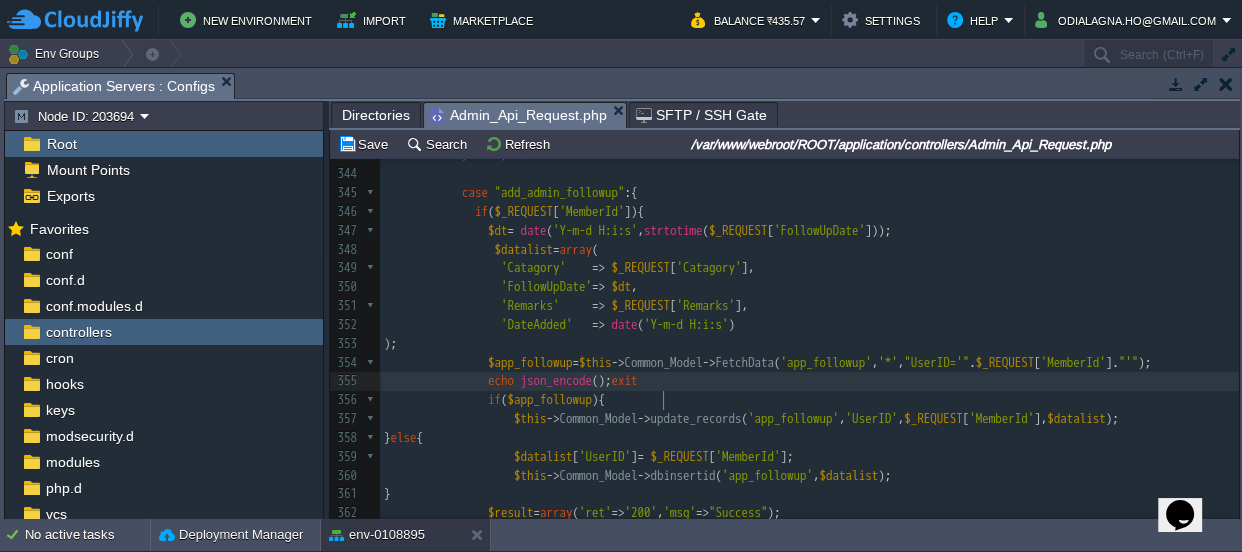 type on "echo json_encode();exit;" 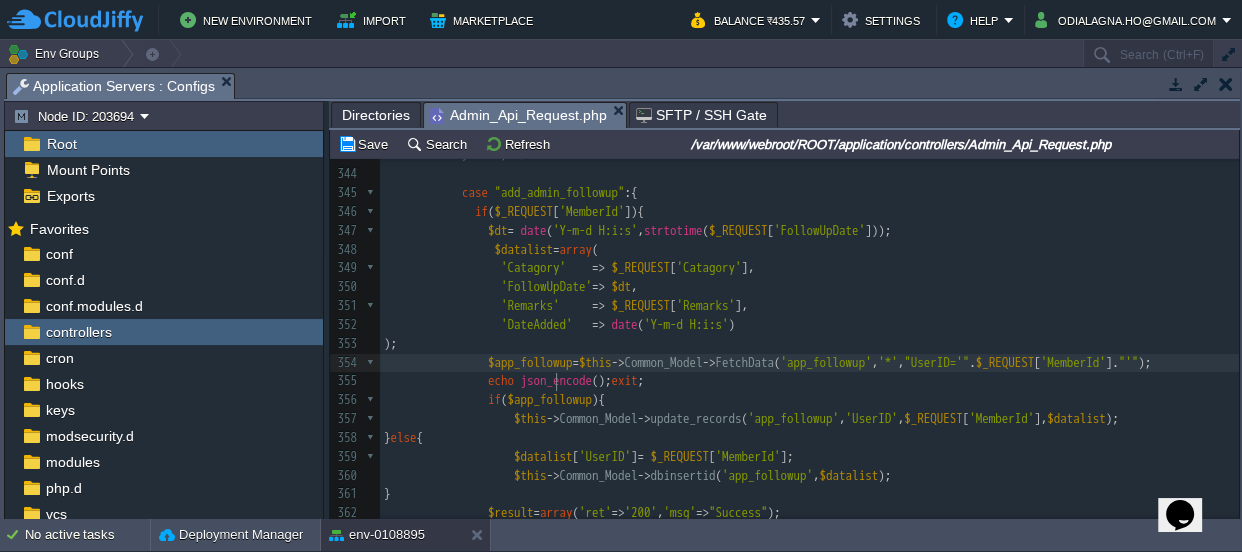 click on "$app_followup" at bounding box center [530, 362] 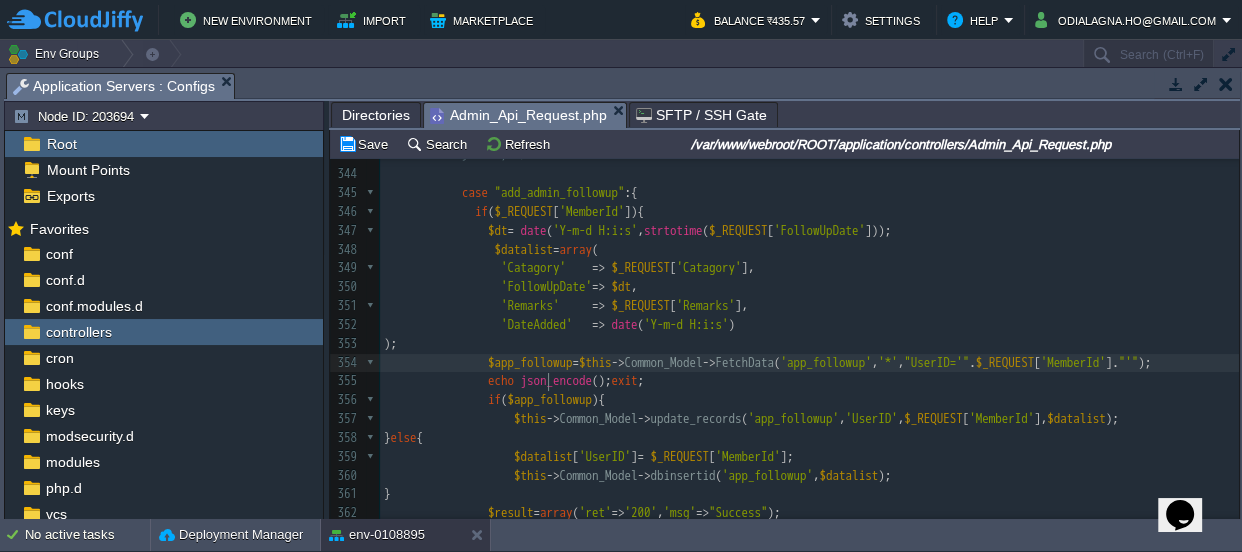 click on "xxxxxxxxxx <?php   327                } break ; 328              329             /* case "srv_followup_List":{      330                $datalist=array(); 331                $curdt=date('Y-m-d H:i:s'); 332                $sql = "SELECT af.FollowUpDate,af.DateAdded,af.Remarks, m.MemberId,m.UserID,m.FirstName,m.MiddleName,m.LastName,m.ProfileStatus,m.ContactNumber,m.PrimaryCellNumber,m.CellNumberTwo,m.CellNumberThree,m.CellNumberFour,m.CellNumberFive,m.CellNumberSix from app_followup as af join member as m ON af.UserID = m.MemberId where ReferenceID = '$AdminID' And ProfileStatus IN('IS','DND-IS','EC-IS') AND IsDeleted='0' AND  FollowUpDate >='$curdt'";  333                334                $datalist=$this->Common_Model->db_query($sql); 335                336                if($datalist){ 337                   $result=array('ret'=>'200','msg'=>"Success",'data'=>$datalist); 338                }else{ 339                   340 } 341 342 343 344" at bounding box center [809, 400] 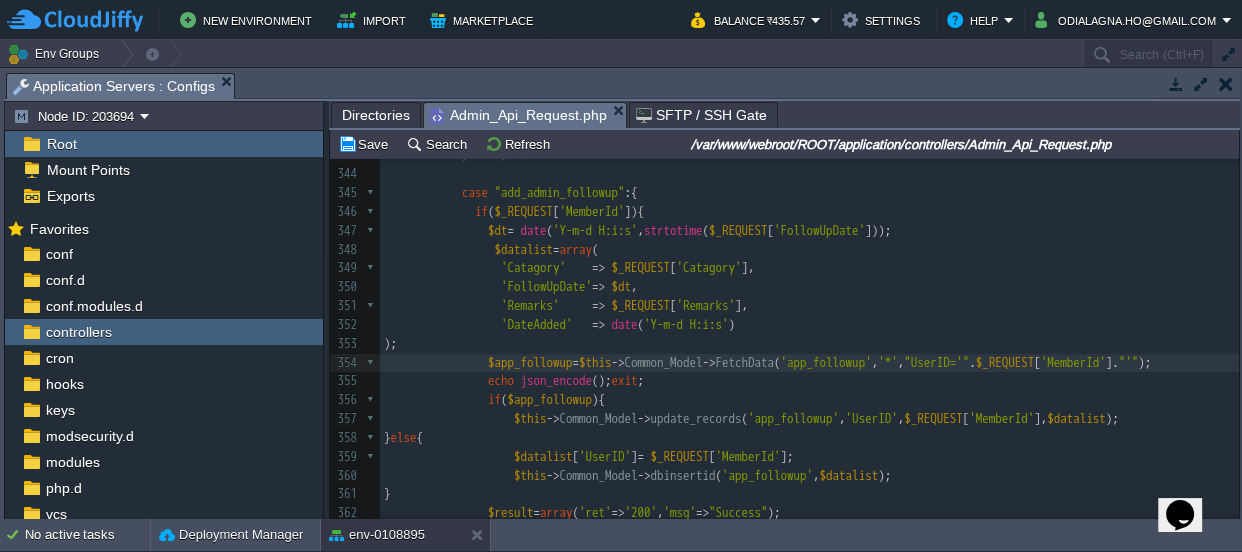 click on "$app_followup" at bounding box center [530, 362] 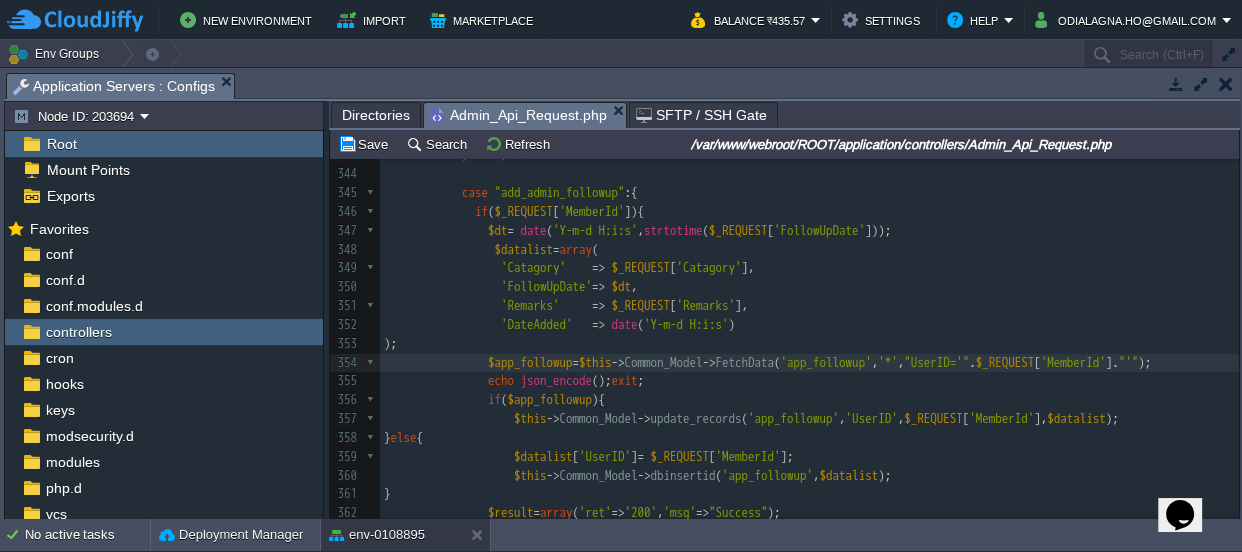 type on "$app_followup" 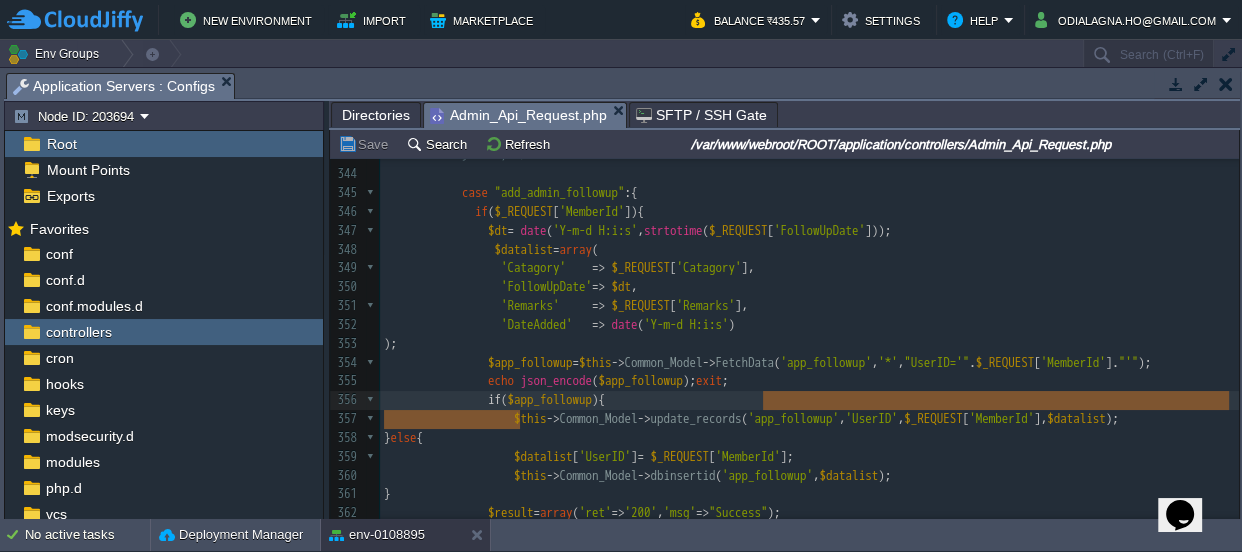 type on "i" 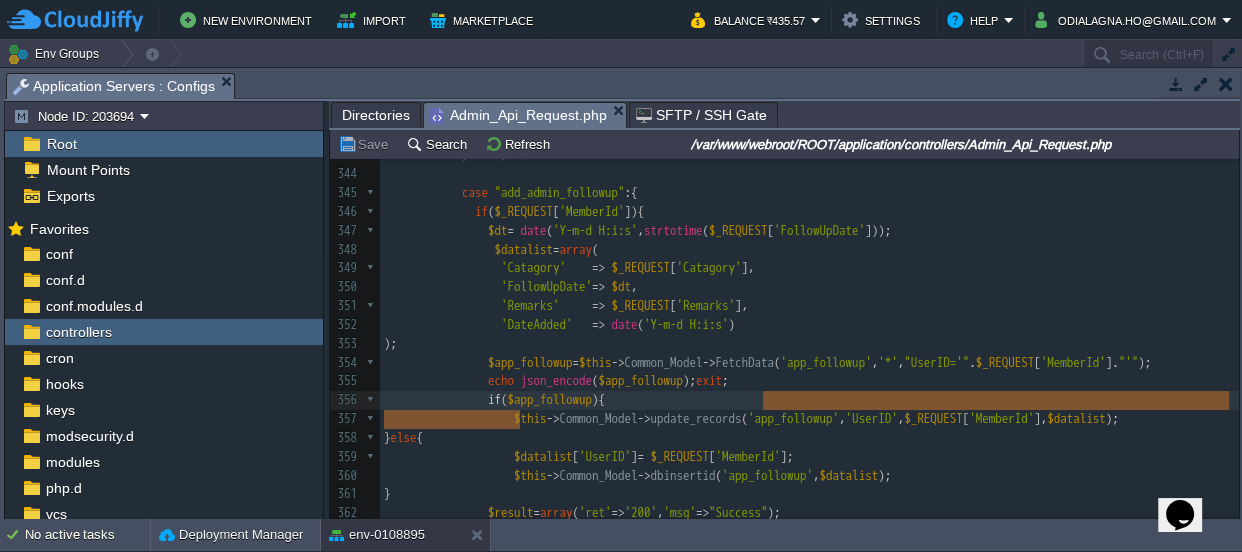 type on "echo json_encode($app_followup);exit;" 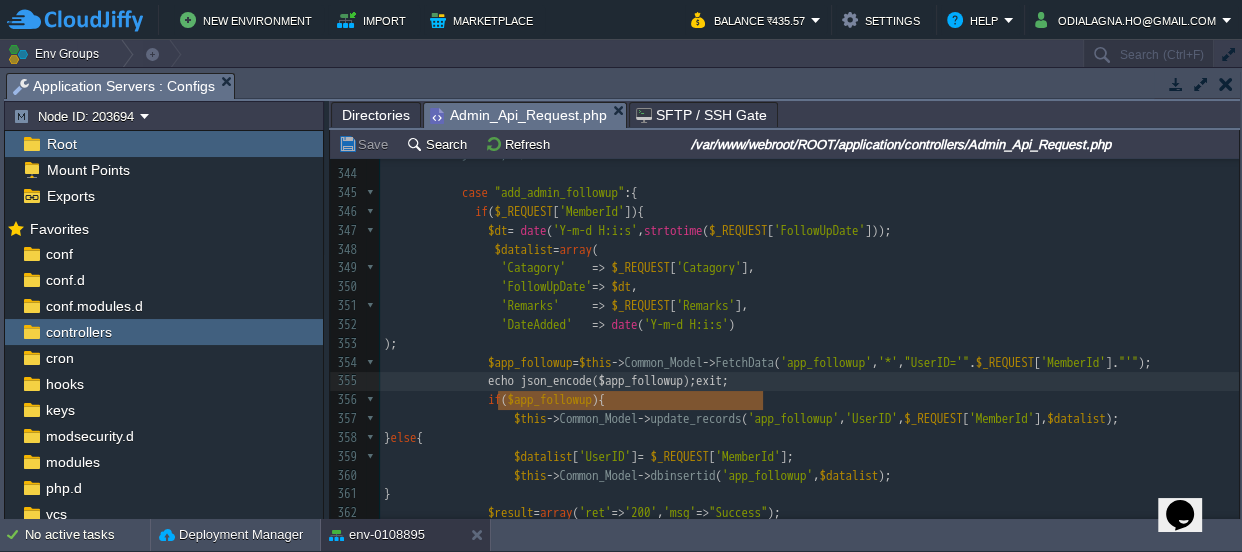 drag, startPoint x: 788, startPoint y: 392, endPoint x: 498, endPoint y: 399, distance: 290.08447 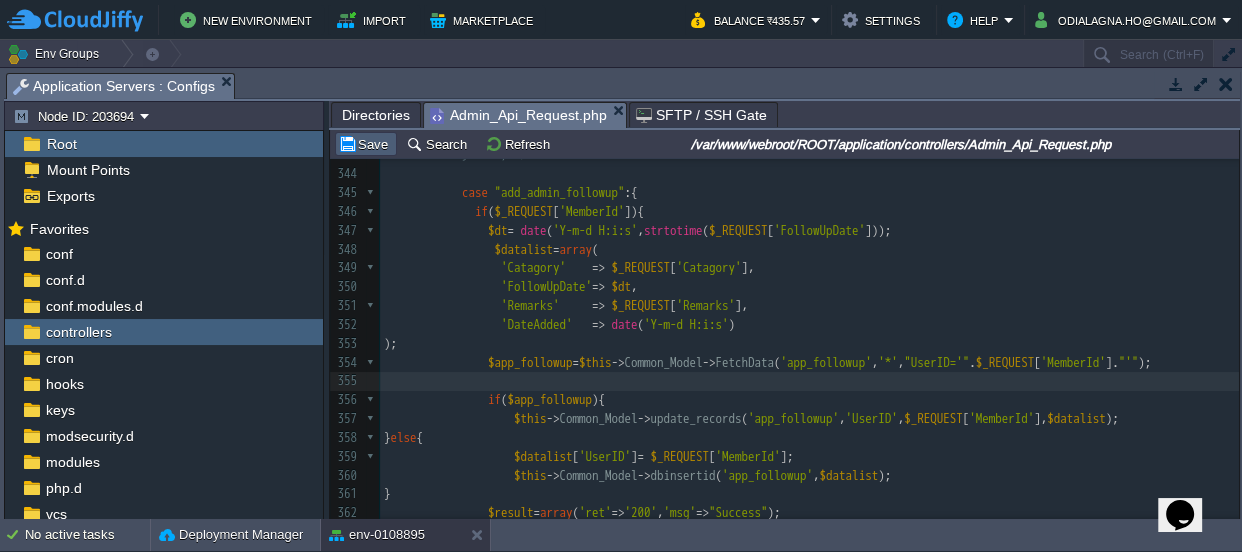 click on "Save" at bounding box center [366, 144] 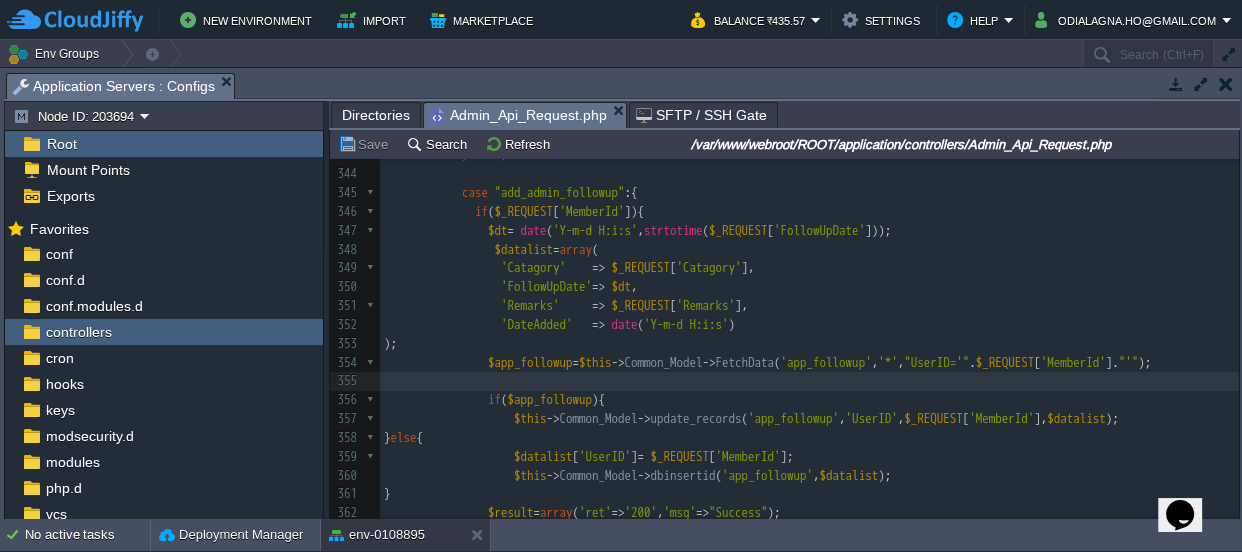 scroll, scrollTop: 6780, scrollLeft: 0, axis: vertical 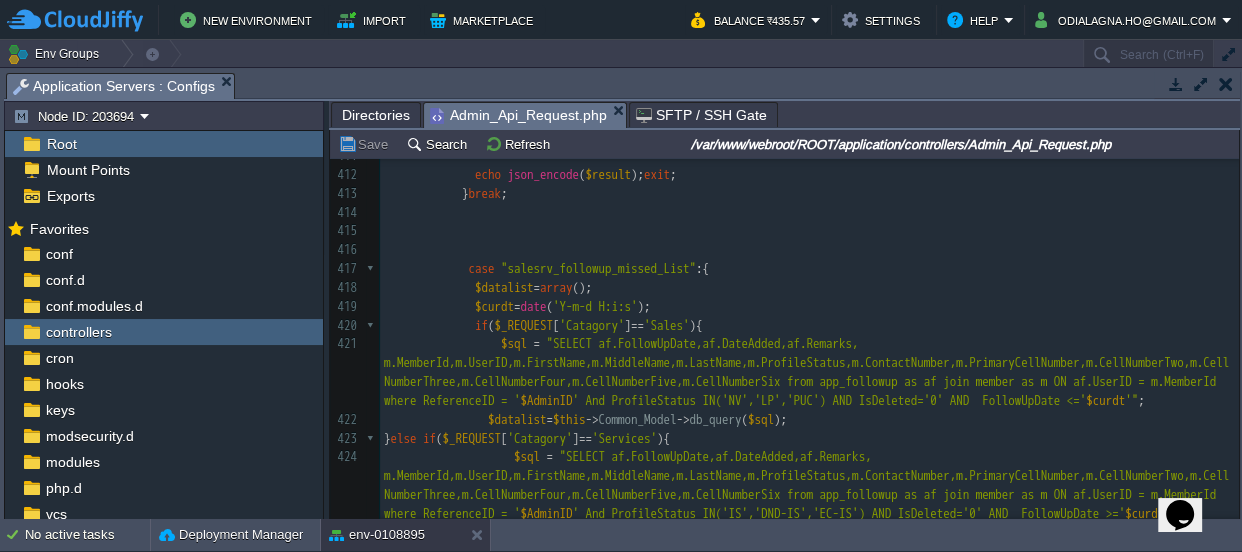 click on "x                    401                   $datalist = 0 ; 402               } 403                404                405                406                if ( $datalist ){ 407                   $result = array ( 'ret' => '200' , 'msg' => "Success" , 'data' => $datalist ); 408               } else { 409                   $result = array ( 'ret' => '204' , 'msg' => "No record Found" ); 410               } 411                412                echo   json_encode ( $result ); exit ; 413                } break ; 414              415              416              417               case   "salesrv_followup_missed_List" :{    418                $datalist = array (); 419                $curdt = date ( 'Y-m-d H:i:s' ); 420                if ( $_REQUEST [ 'Catagory' ] == 'Sales' ){ 421                    $sql   =   $AdminID" at bounding box center [809, 326] 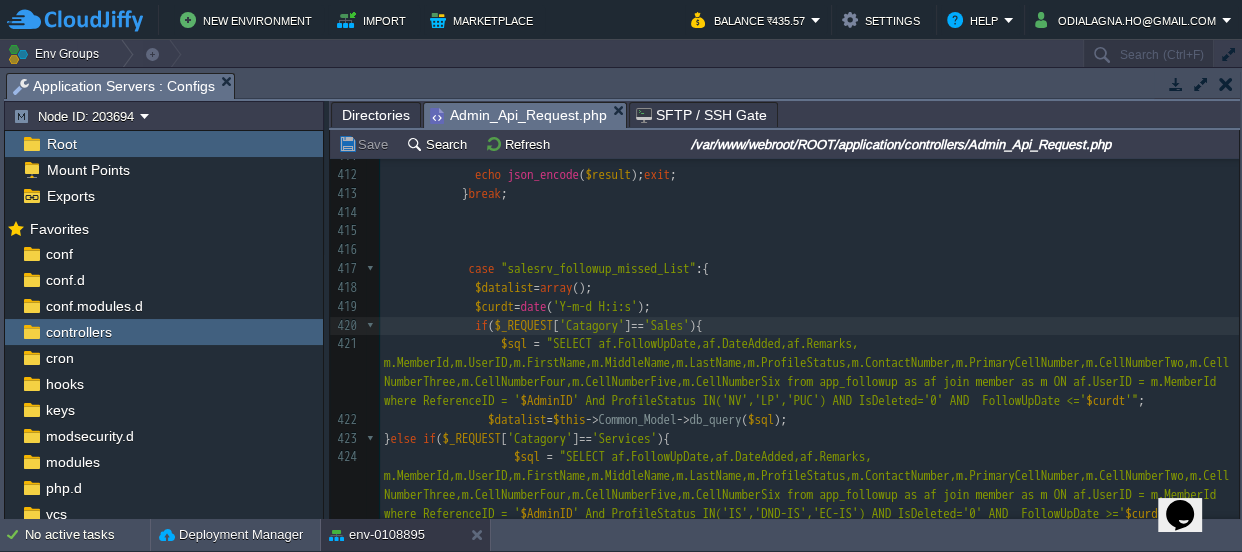 scroll, scrollTop: 8326, scrollLeft: 0, axis: vertical 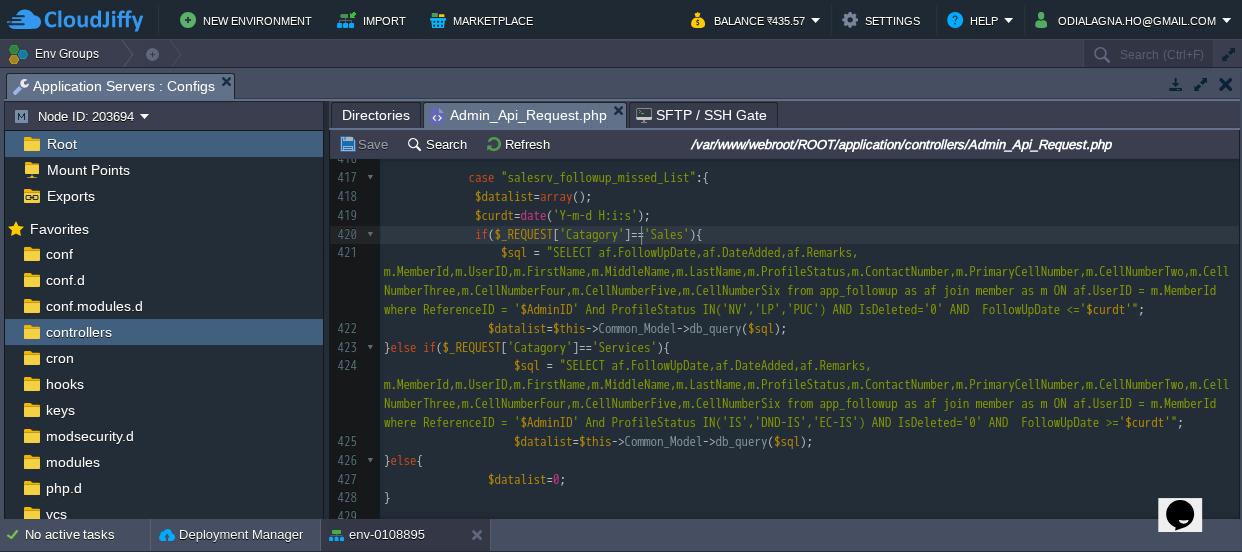 click on "'Sales'" at bounding box center (667, 234) 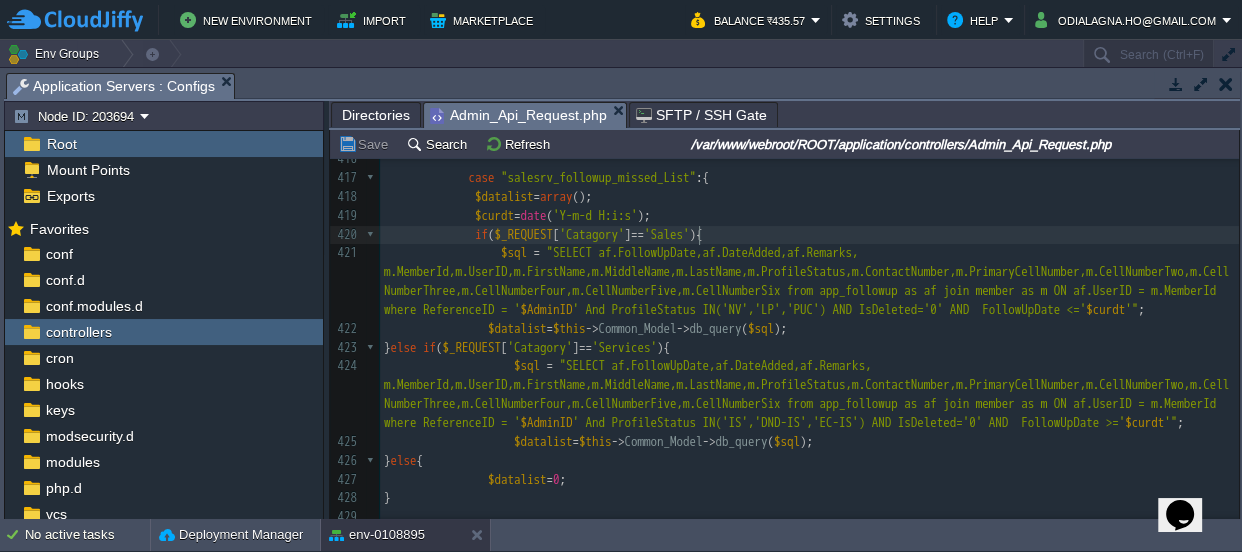 type on "Sales" 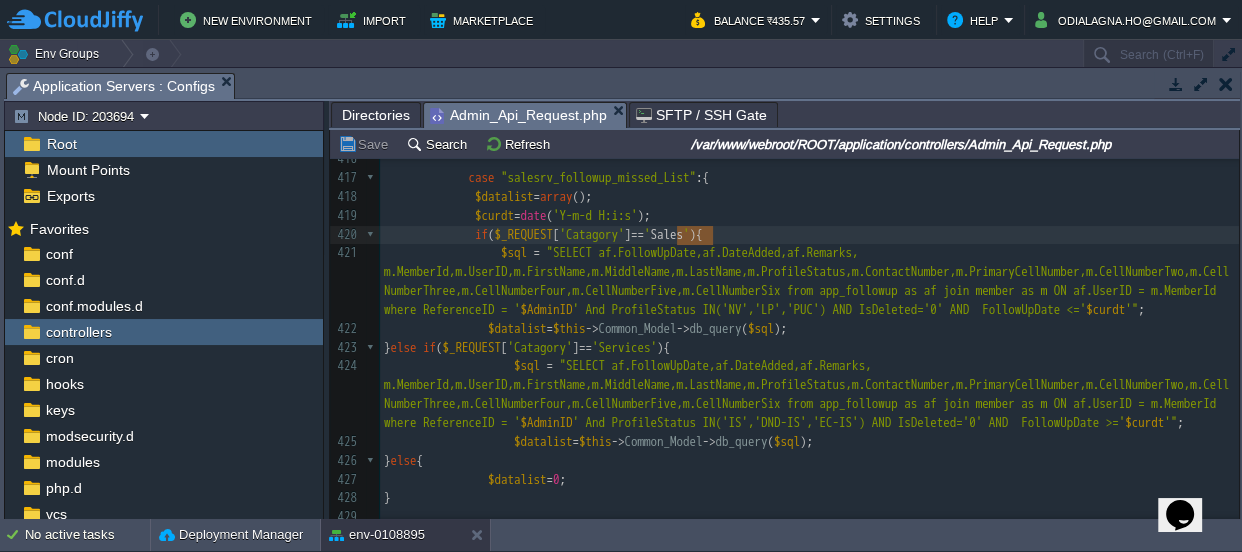 paste 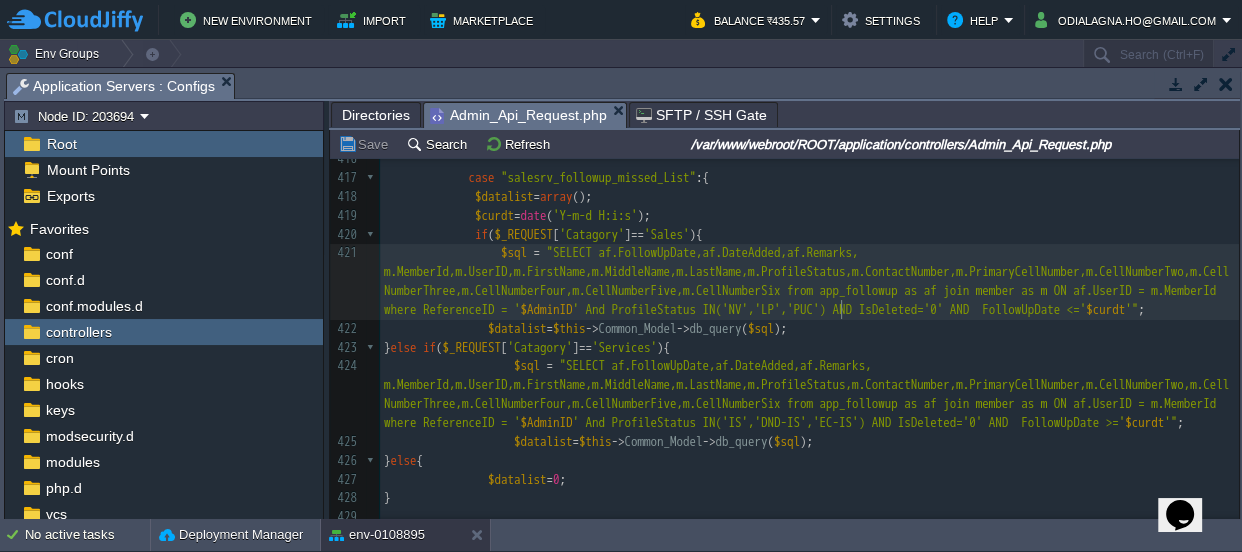 click on "x                    401                   $datalist = 0 ; 402               } 403                404                405                406                if ( $datalist ){ 407                   $result = array ( 'ret' => '200' , 'msg' => "Success" , 'data' => $datalist ); 408               } else { 409                   $result = array ( 'ret' => '204' , 'msg' => "No record Found" ); 410               } 411                412                echo   json_encode ( $result ); exit ; 413                } break ; 414              415              416              417               case   "salesrv_followup_missed_List" :{    418                $datalist = array (); 419                $curdt = date ( 'Y-m-d H:i:s' ); 420                if ( $_REQUEST [ 'Catagory' ] == 'Sales' ){ 421                    $sql   =   $AdminID" at bounding box center [809, 263] 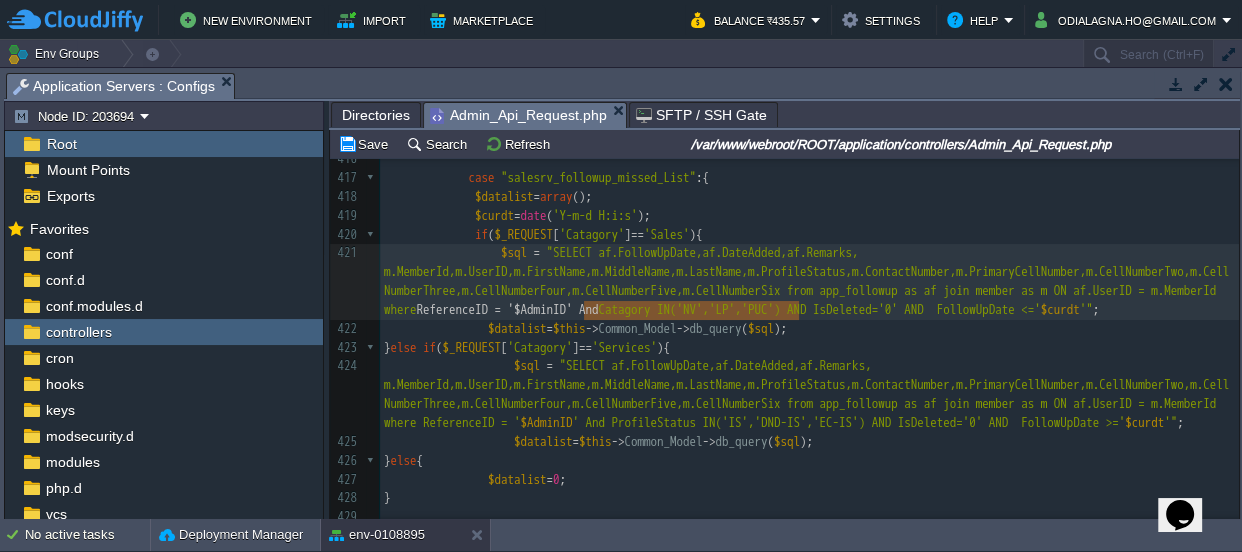 type on "ReferenceID = '$AdminID' And" 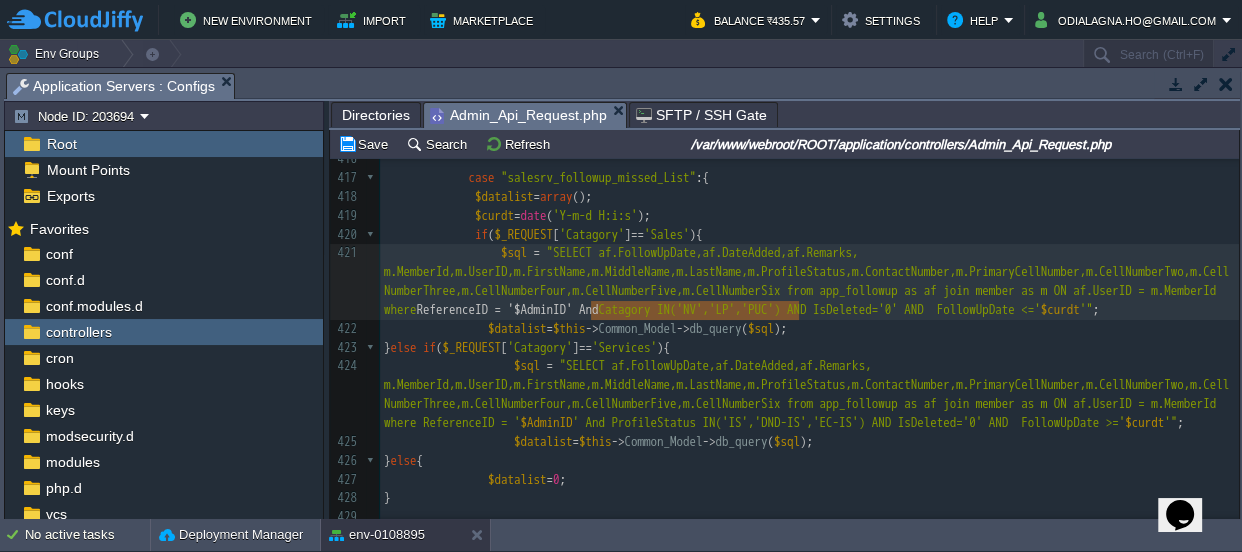 drag, startPoint x: 798, startPoint y: 308, endPoint x: 589, endPoint y: 306, distance: 209.00957 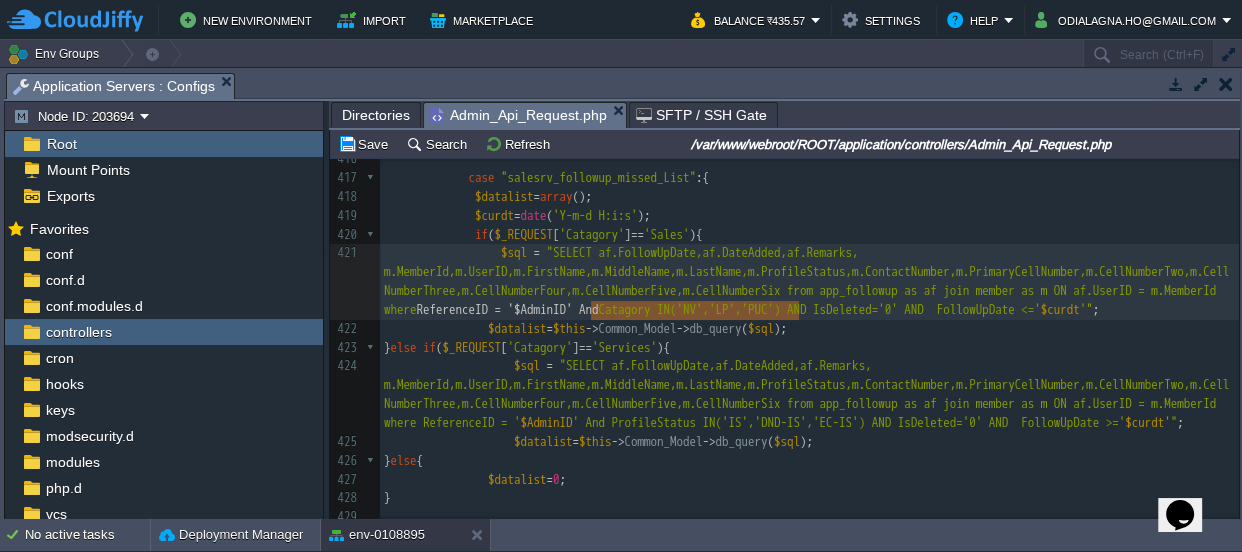 scroll, scrollTop: 8301, scrollLeft: 0, axis: vertical 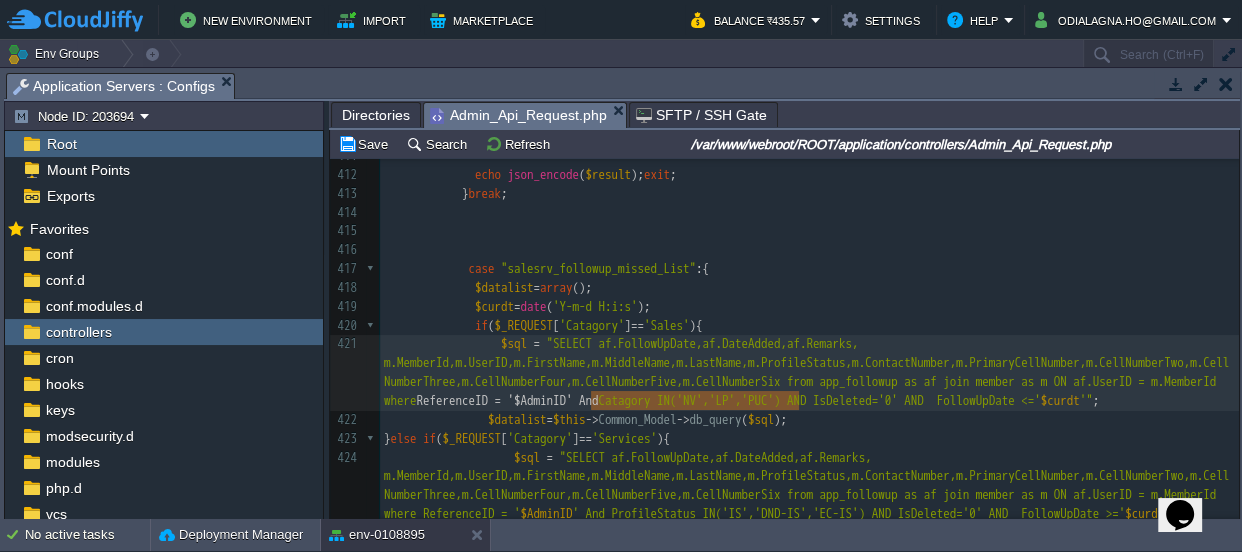 type on "ReferenceID" 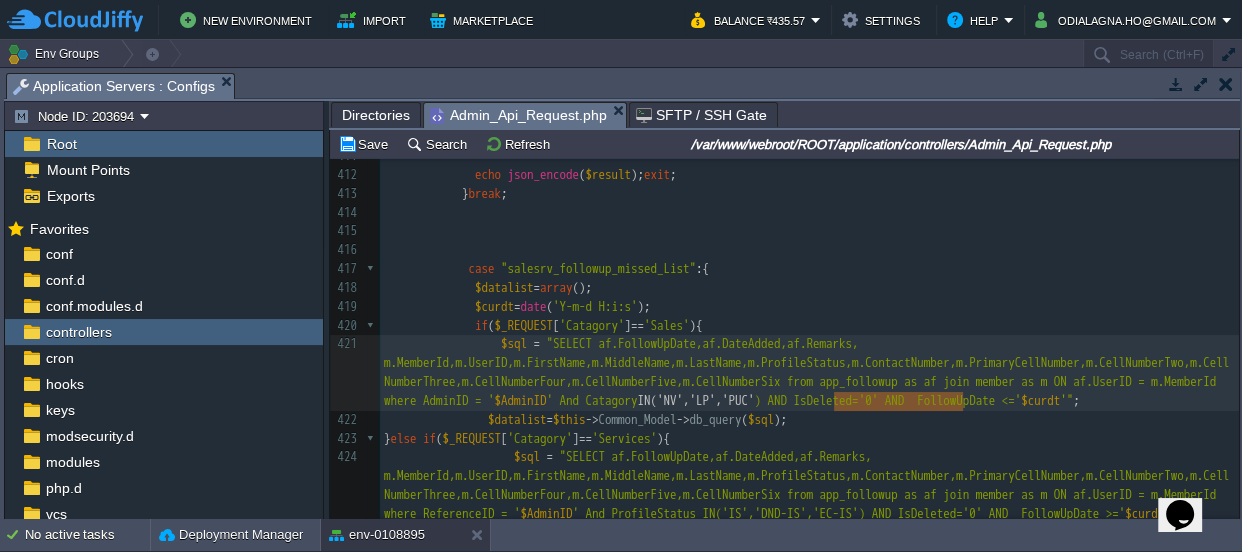 type on "IN('NV','LP','PUC')" 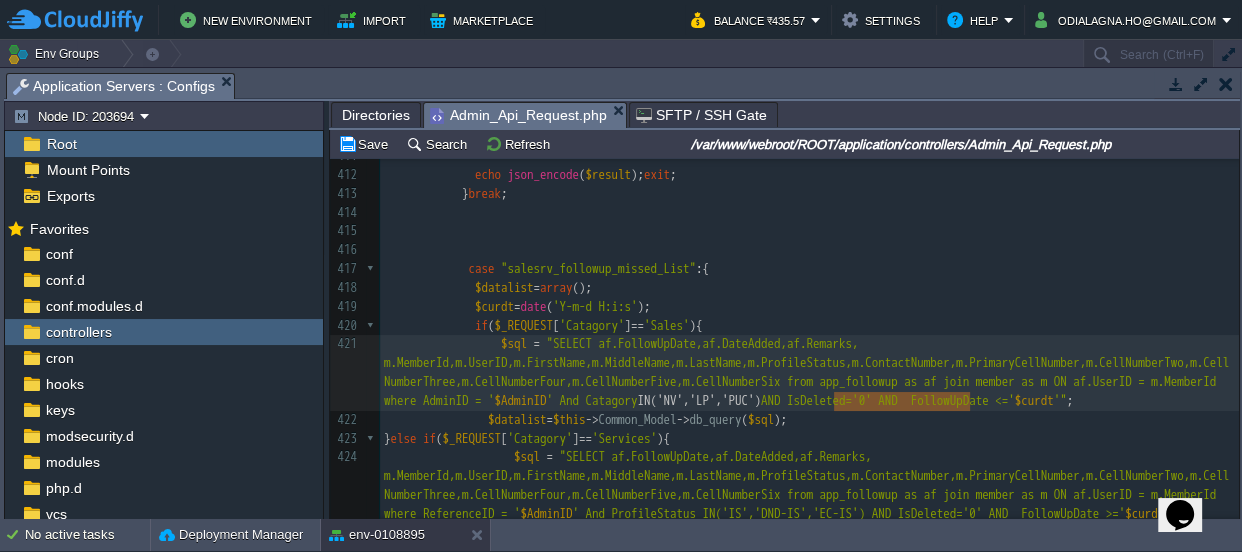 drag, startPoint x: 834, startPoint y: 399, endPoint x: 967, endPoint y: 394, distance: 133.09395 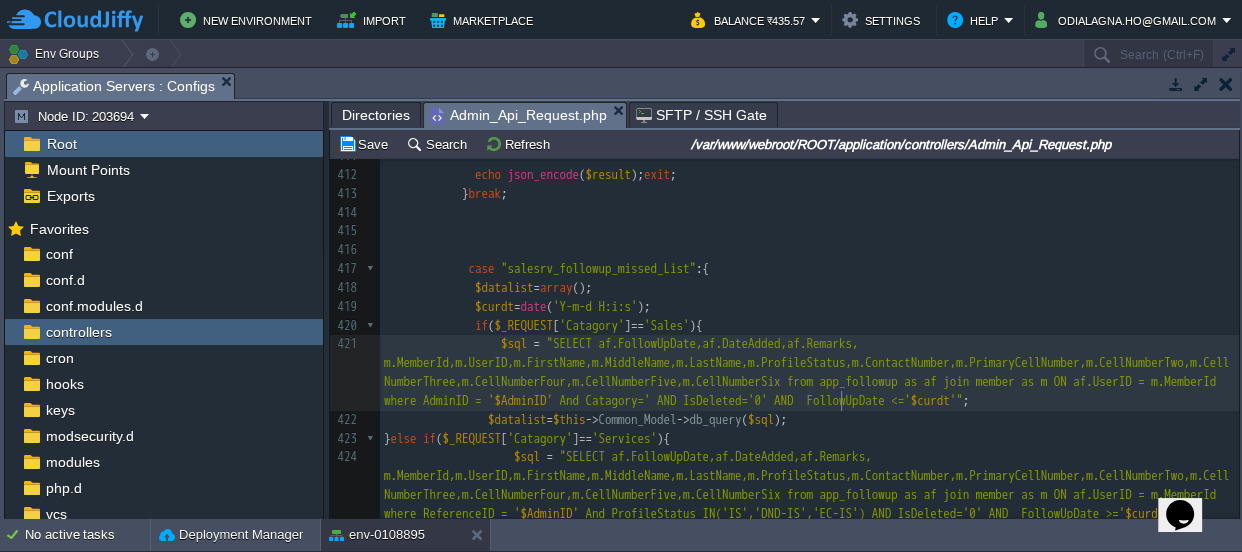 type on "=''" 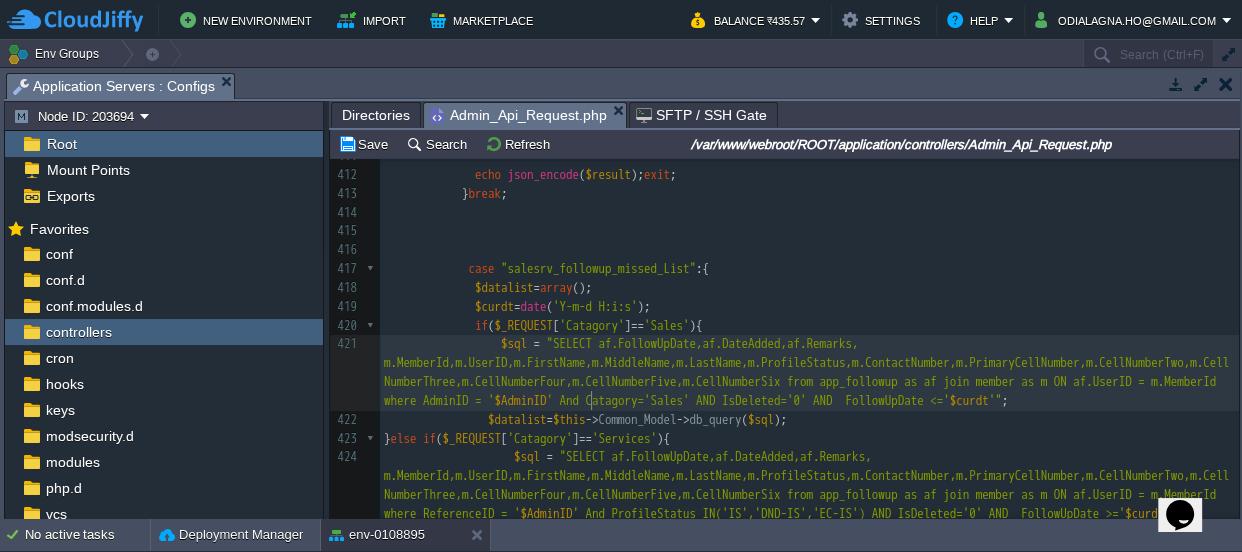 click on "x   401                   $datalist = 0 ; 402               } 403                404               405                406                if ( $datalist ){ 407                   $result = array ( 'ret' => '200' , 'msg' => "Success" , 'data' => $datalist ); 408               } else { 409                   $result = array ( 'ret' => '204' , 'msg' => "No record Found" ); 410               } 411                412                echo   json_encode ( $result ); exit ; 413                } break ; 414              415              416              417               case   "salesrv_followup_missed_List" :{    418                $datalist = array (); 419                $curdt = date ( 'Y-m-d H:i:s' ); 420                if ( $_REQUEST [ 'Catagory' ] == 'Sales' ){ 421                    $sql   =   $AdminID" at bounding box center [809, 345] 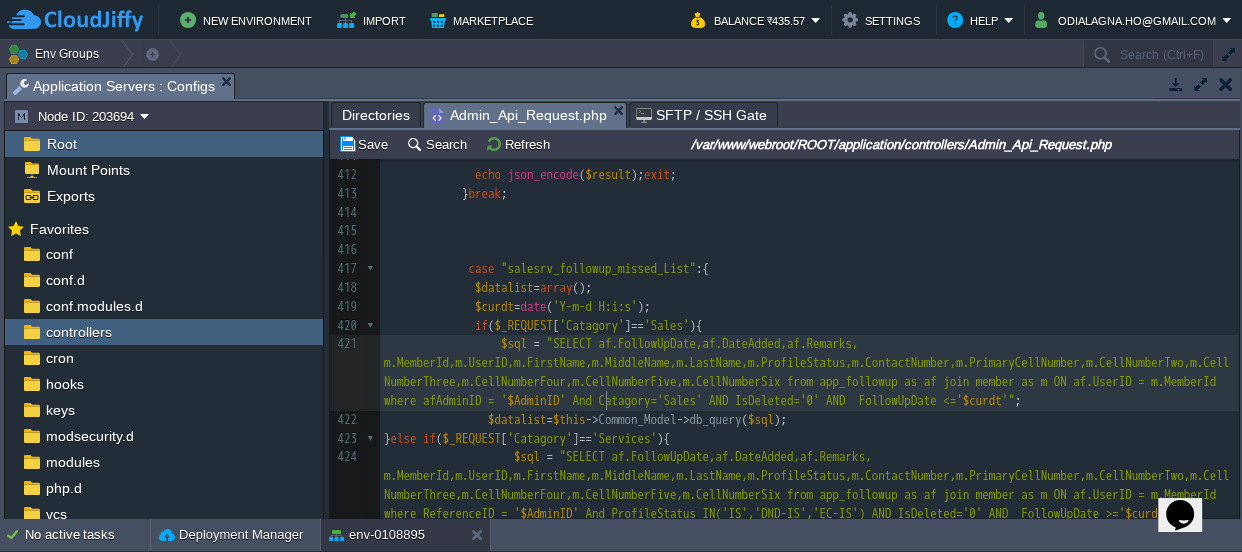 type on "af." 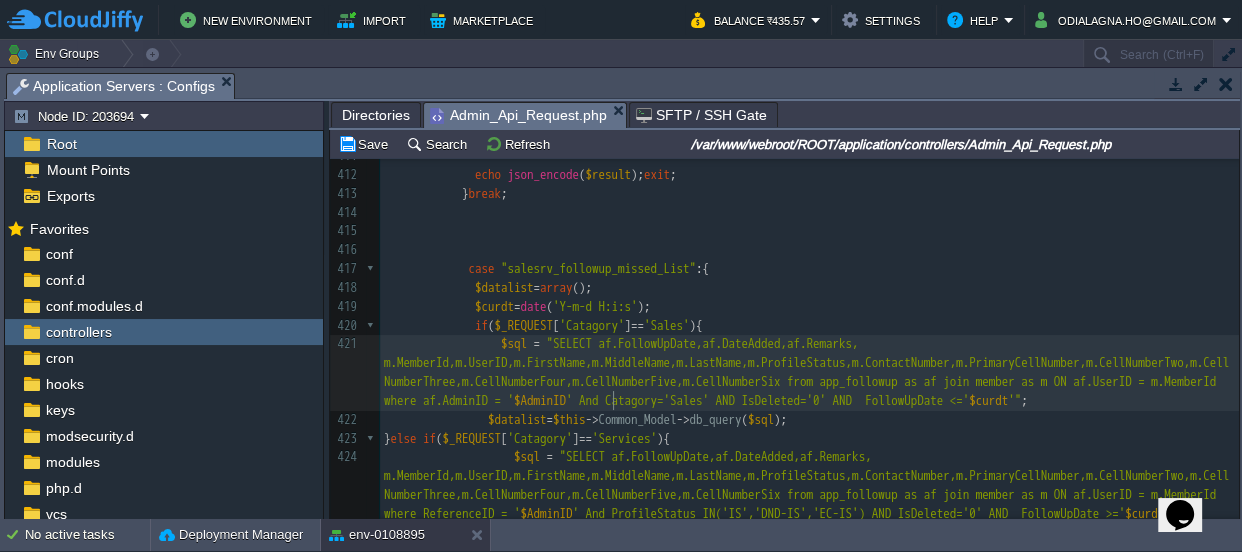 click on "' And Catagory='Sales' AND IsDeleted='0' AND  FollowUpDate <='" at bounding box center (767, 400) 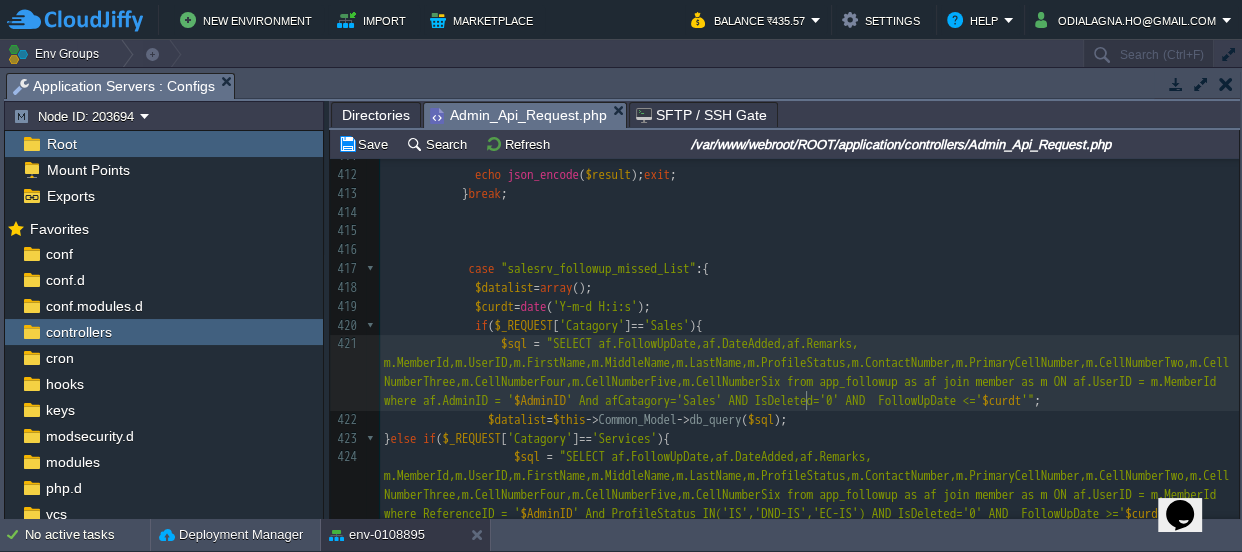 type on "af." 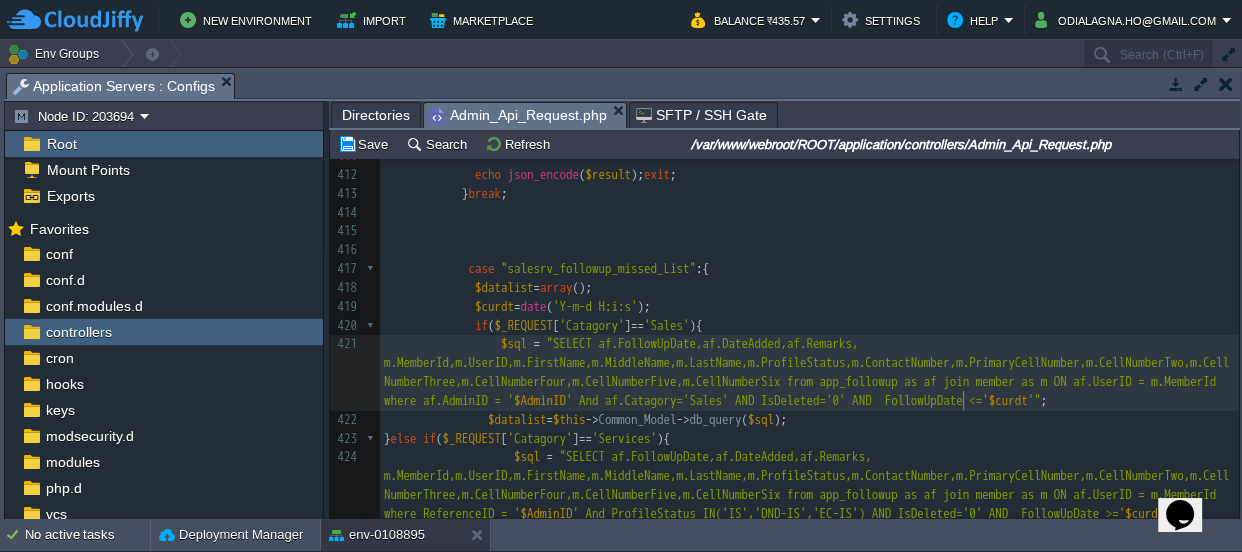 click on "' And af.Catagory='Sales' AND IsDeleted='0' AND  FollowUpDate <='" at bounding box center (777, 400) 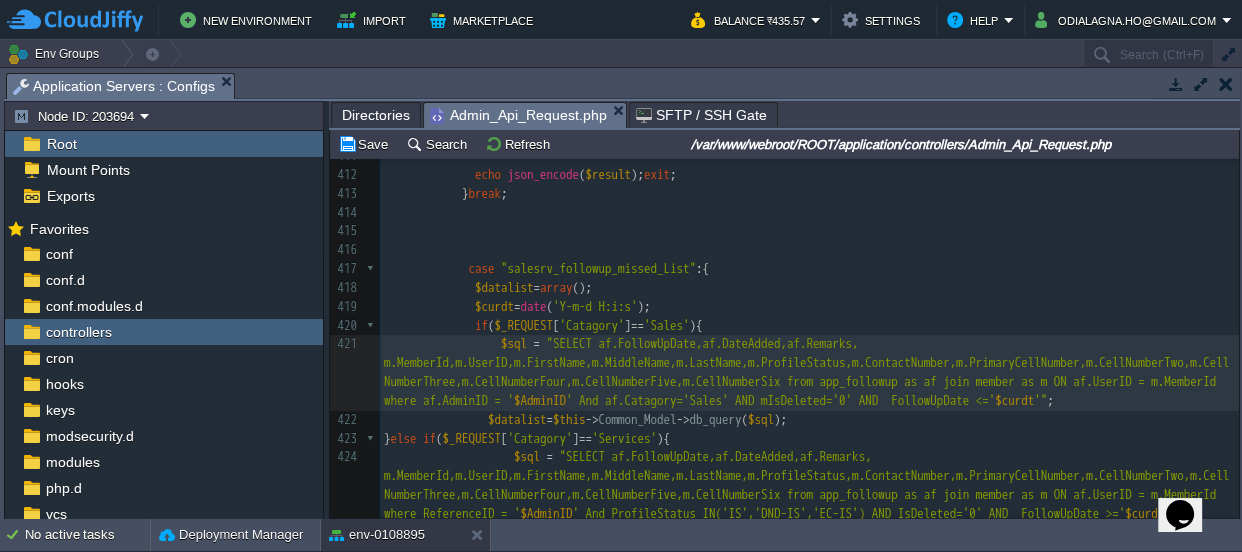 type on "m." 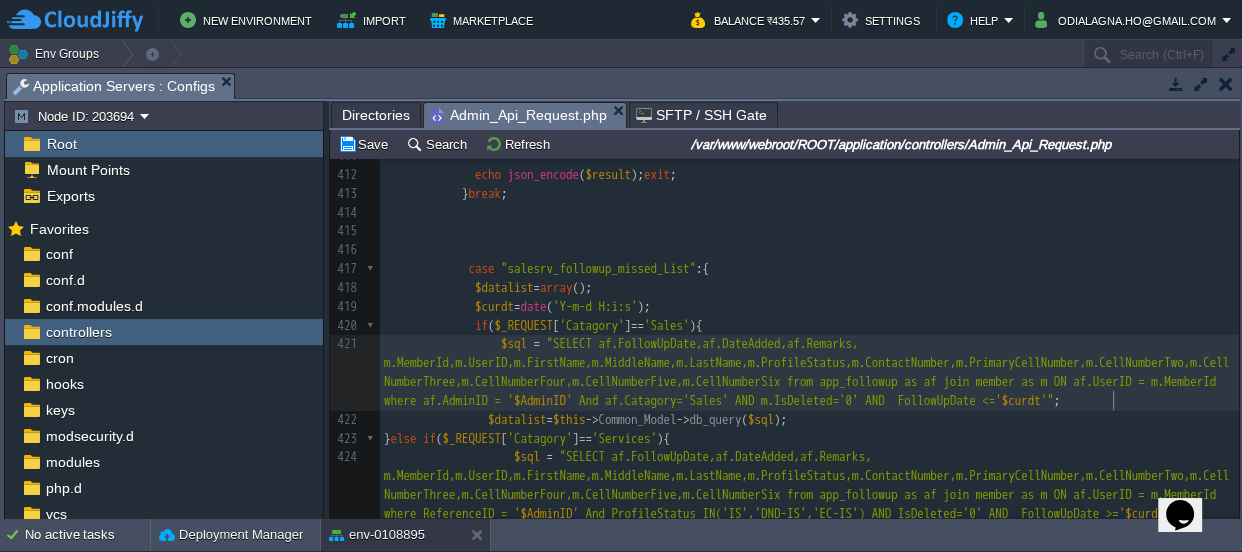 click on "' And af.Catagory='Sales' AND m.IsDeleted='0' AND  FollowUpDate <='" at bounding box center (784, 400) 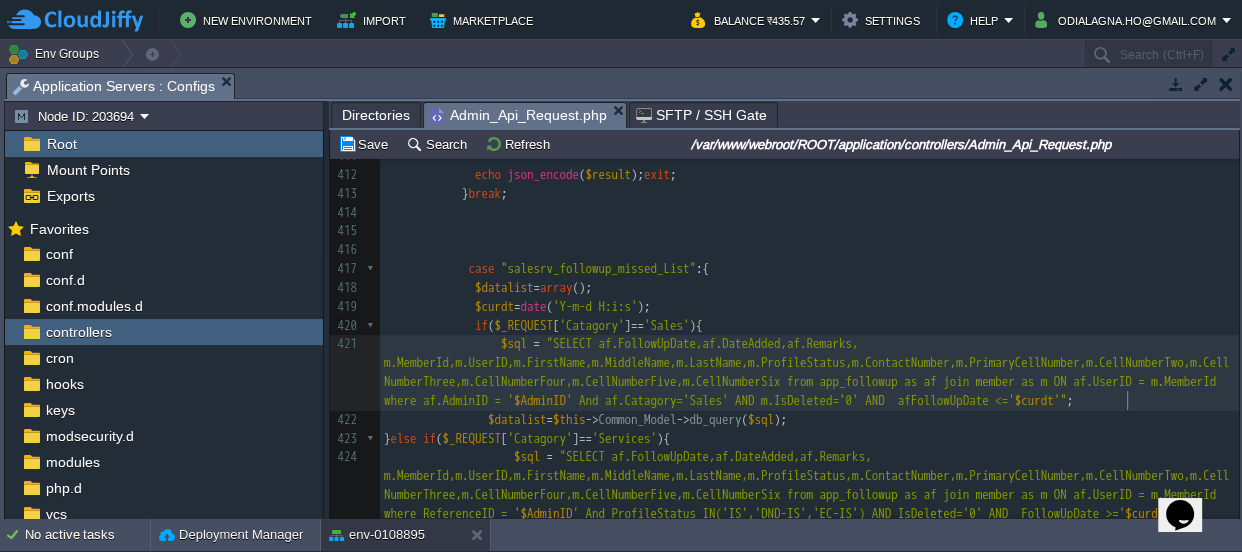 type on "af." 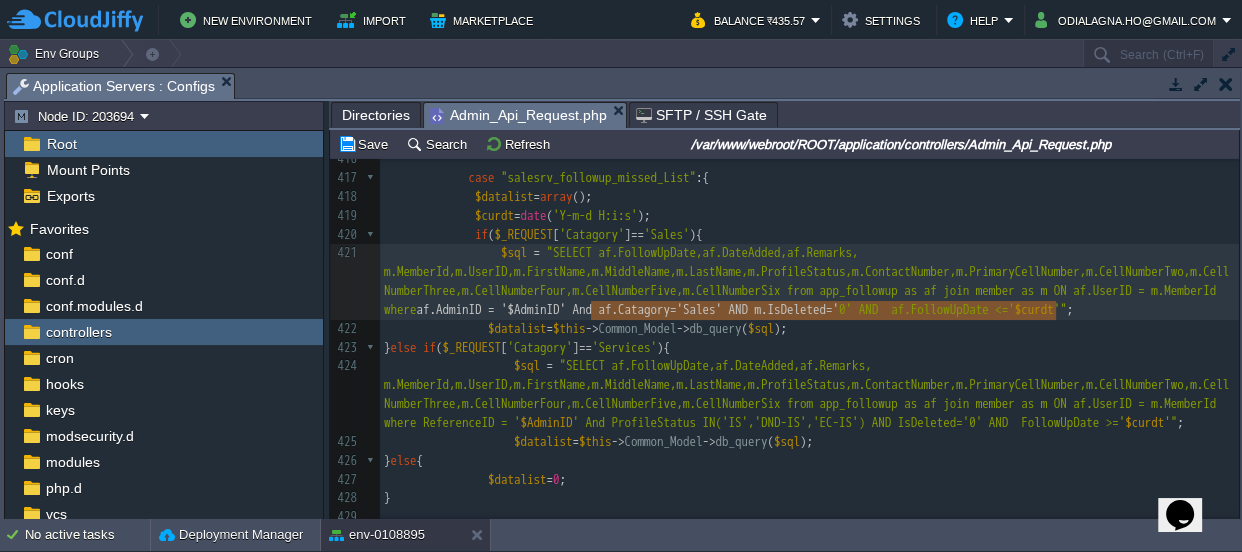 type on "af.AdminID = '$AdminID' And af.Catagory='Sales' AND m.IsDeleted='0'" 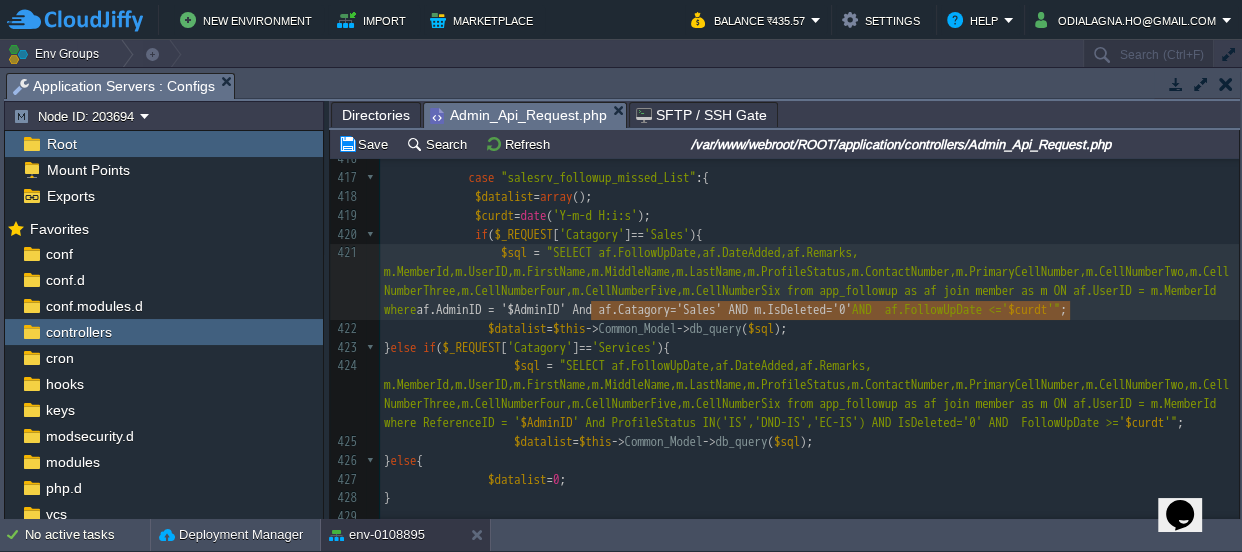 drag, startPoint x: 590, startPoint y: 307, endPoint x: 1069, endPoint y: 317, distance: 479.10437 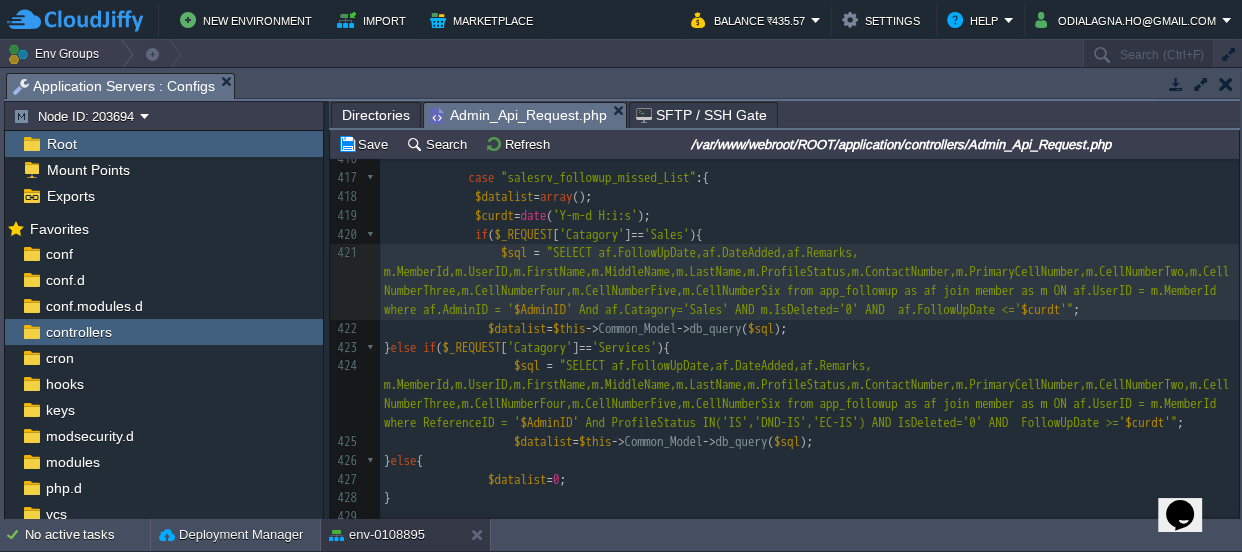 scroll, scrollTop: 8454, scrollLeft: 0, axis: vertical 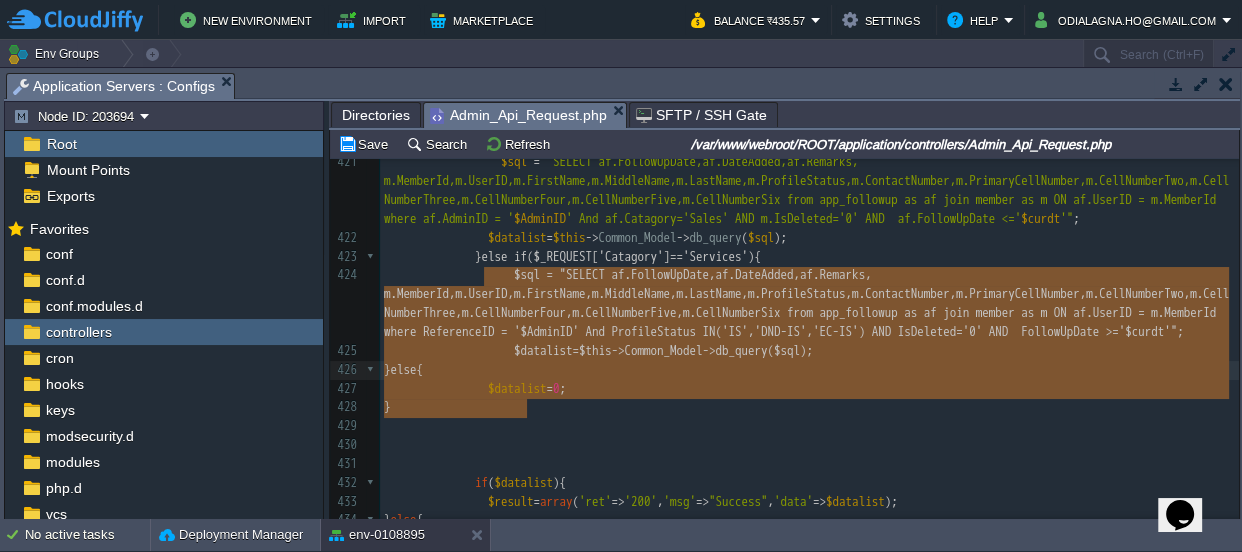 type on "}else if($_REQUEST['Catagory']=='Services'){
$sql = "SELECT af.FollowUpDate,af.DateAdded,af.Remarks, m.MemberId,m.UserID,m.FirstName,m.MiddleName,m.LastName,m.ProfileStatus,m.ContactNumber,m.PrimaryCellNumber,m.CellNumberTwo,m.CellNumberThree,m.CellNumberFour,m.CellNumberFive,m.CellNumberSix from app_followup as af join member as m ON af.UserID = m.MemberId where ReferenceID = '$AdminID' And ProfileStatus IN('IS','DND-IS','EC-IS') AND IsDeleted='0' AND  FollowUpDate >='$curdt'";
$datalist=$this->Common_Model->db_query($sql);
}else{
$datalist=0;
}" 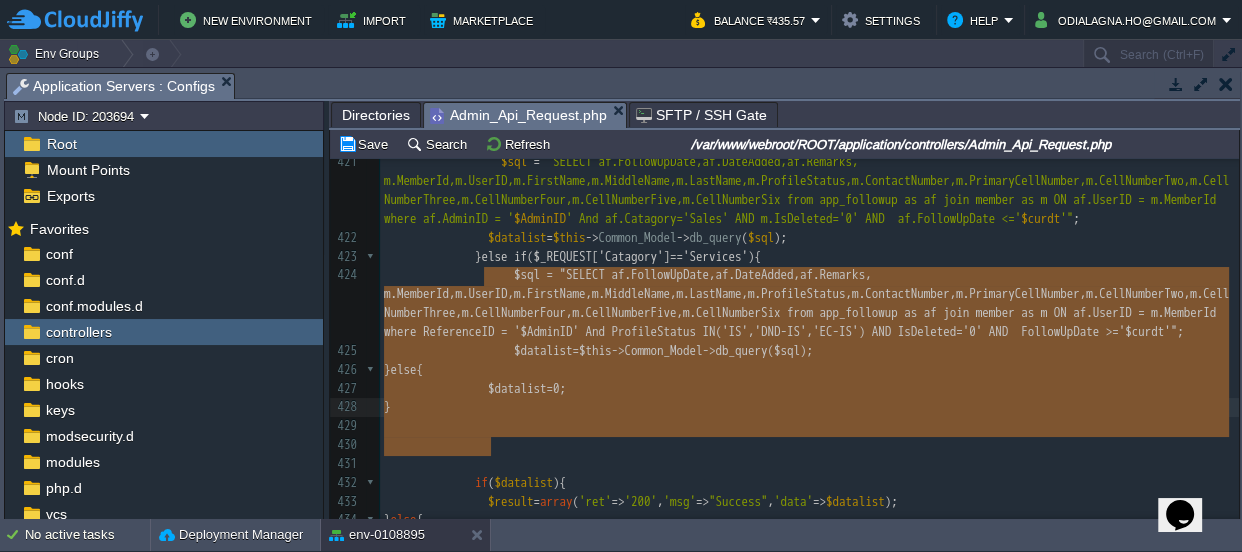 drag, startPoint x: 483, startPoint y: 269, endPoint x: 564, endPoint y: 436, distance: 185.60712 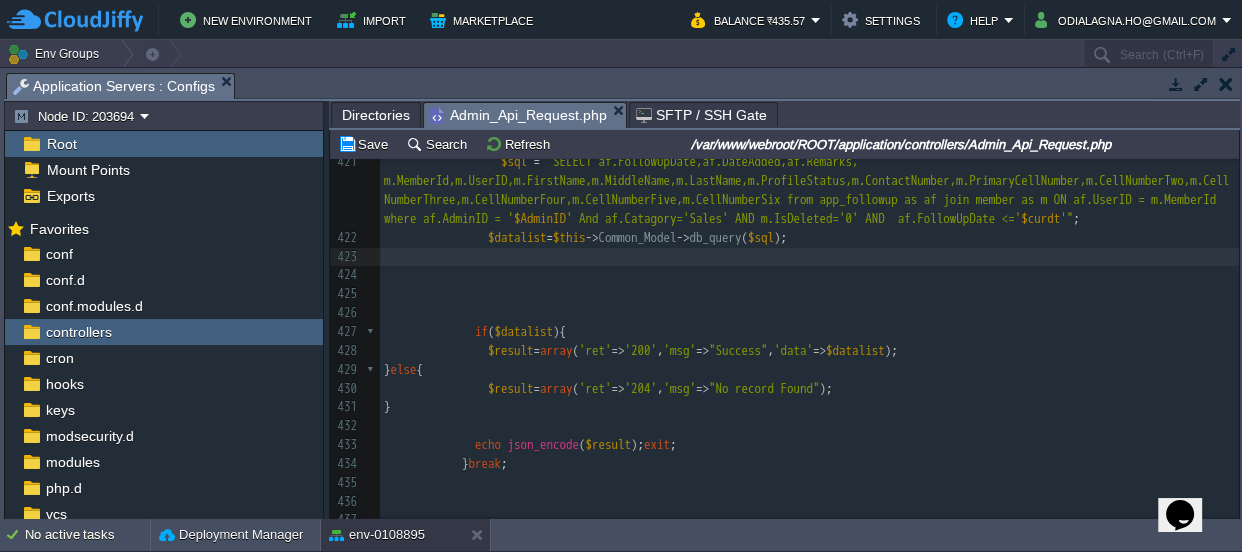 scroll, scrollTop: 8363, scrollLeft: 0, axis: vertical 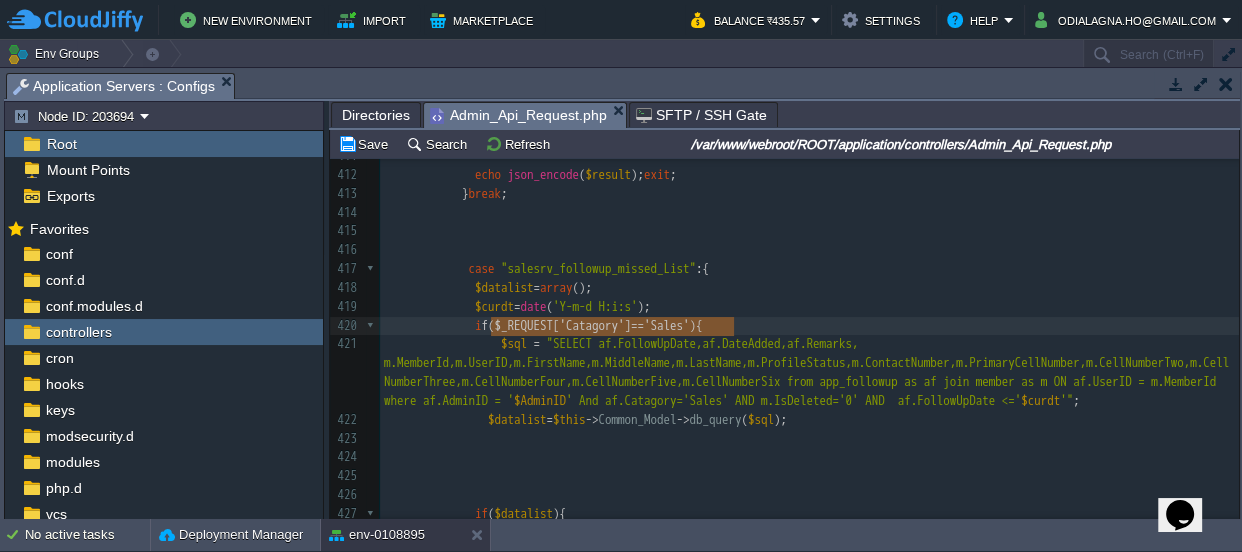 type on "if($_REQUEST['Catagory']=='Sales'){" 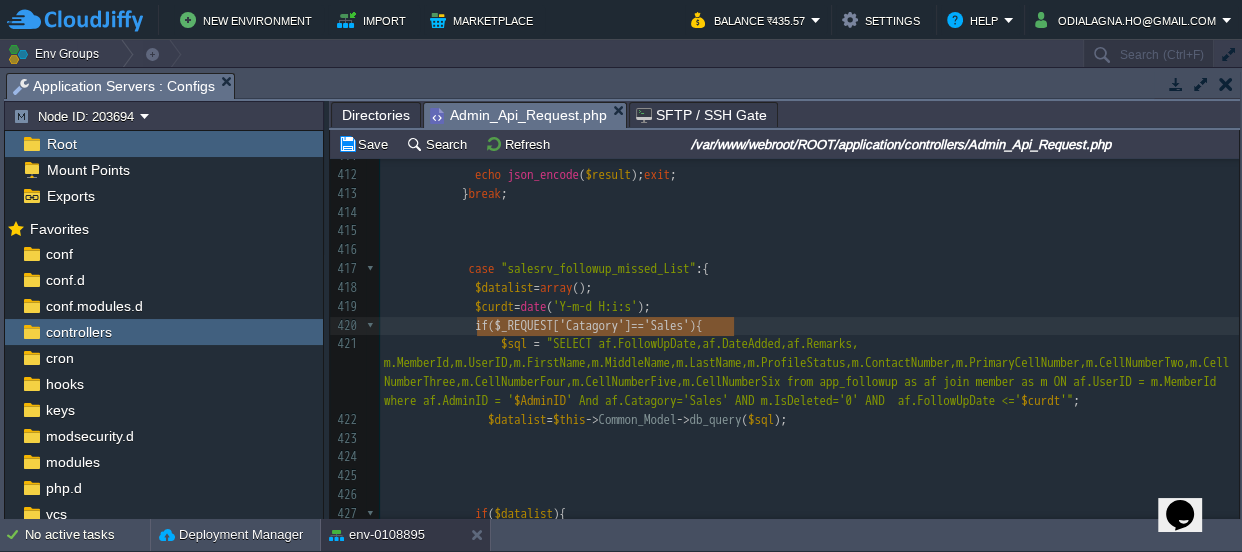 drag, startPoint x: 802, startPoint y: 325, endPoint x: 487, endPoint y: 322, distance: 315.01428 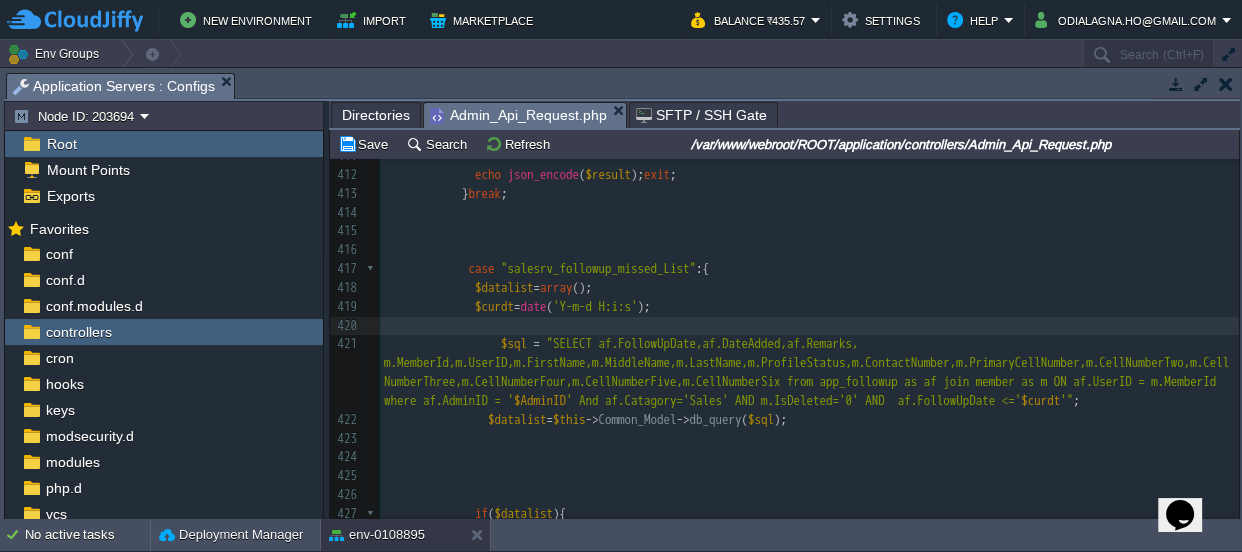 click on "x 401                   $datalist = 0 ; 402               } 403                404                405                406                if ( $datalist ){ 407                   $result = array ( 'ret' => '200' , 'msg' => "Success" , 'data' => $datalist ); 408               } else { 409                   $result = array ( 'ret' => '204' , 'msg' => "No record Found" ); 410               } 411                412                echo   json_encode ( $result ); exit ; 413                } break ; 414              415              416              417               case   "salesrv_followup_missed_List" :{    418                $datalist = array (); 419                $curdt = date ( 'Y-m-d H:i:s' ); 420                if ( $_REQUEST [ 'Catagory' ] == 'Sales' ){ 421                    $sql   =   ReferenceID = ' $AdminID ' And  Catagory IN('NV','LP','PUC') AND IsDeleted='0' AND  FollowUpDate <=' $curdt '" ;  422                  $datalist = $this -> Common_Model -> db_query ( $sql ); 423               }" at bounding box center [809, 411] 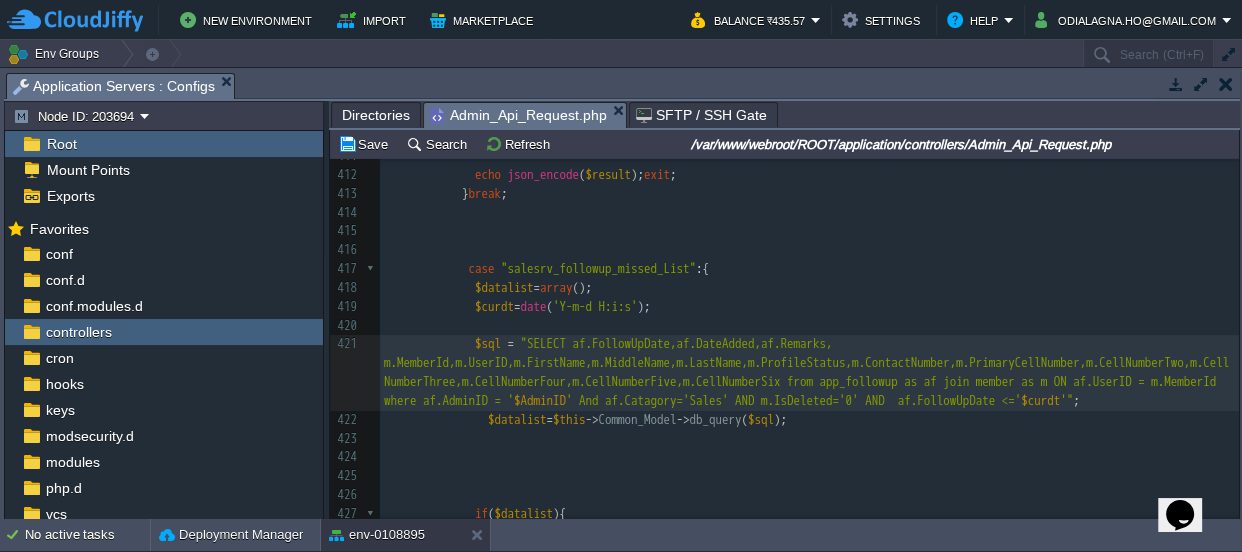 click at bounding box center (436, 419) 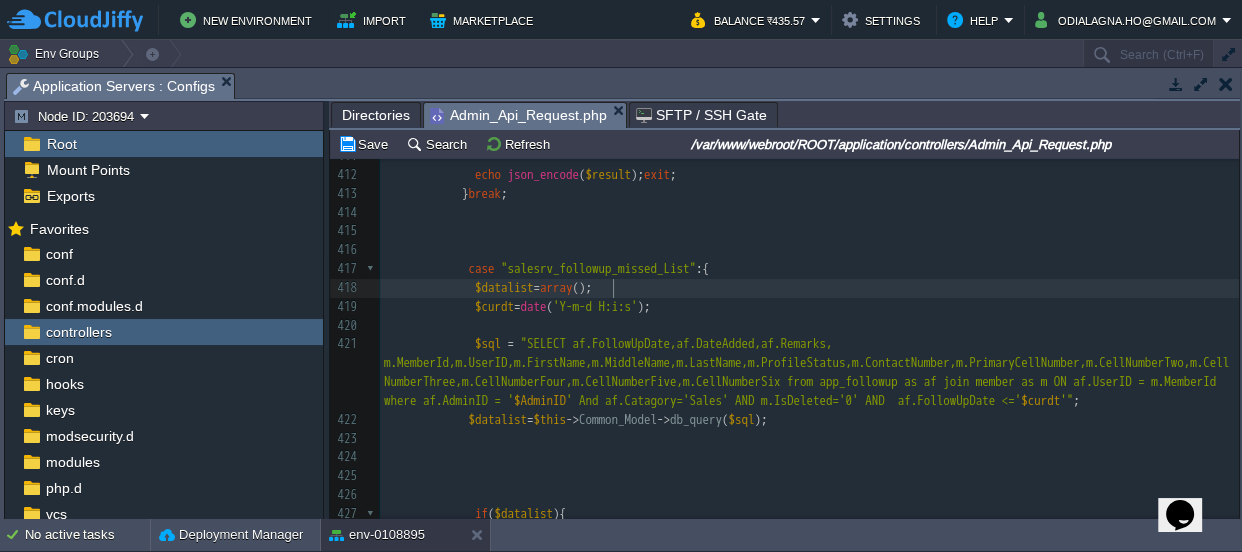 type on "$datalist=array();" 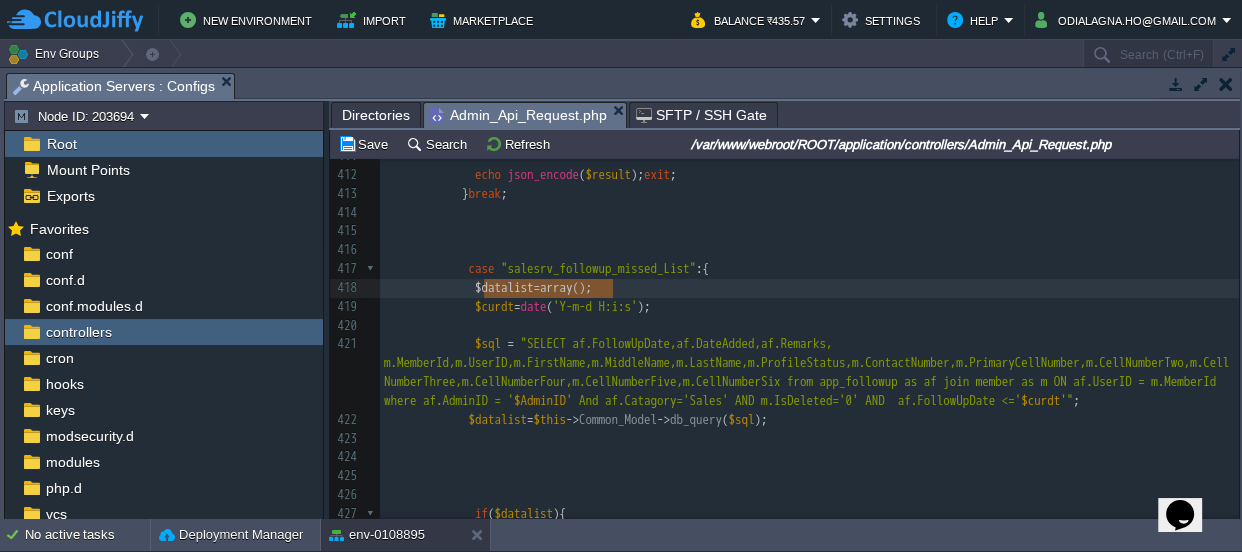 drag, startPoint x: 634, startPoint y: 290, endPoint x: 484, endPoint y: 294, distance: 150.05333 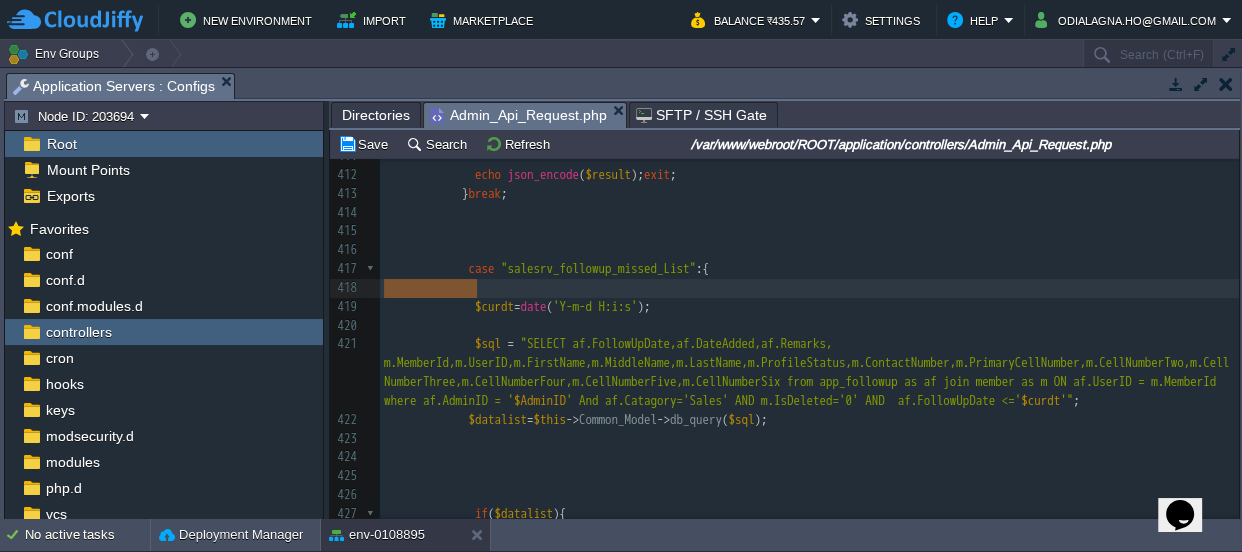drag, startPoint x: 477, startPoint y: 290, endPoint x: 326, endPoint y: 292, distance: 151.01324 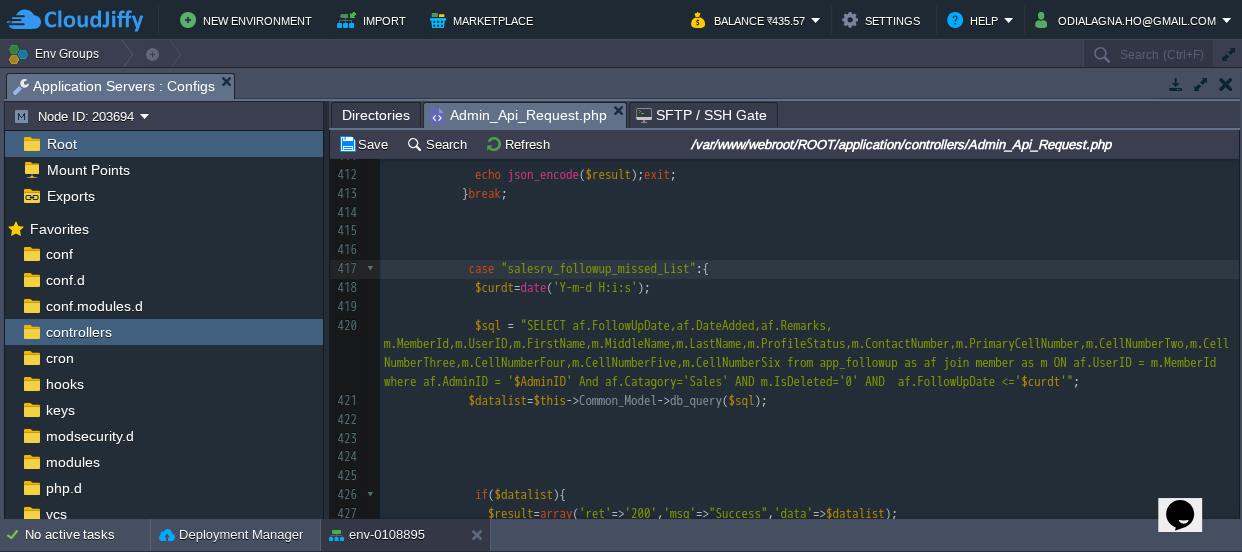 scroll, scrollTop: 8340, scrollLeft: 0, axis: vertical 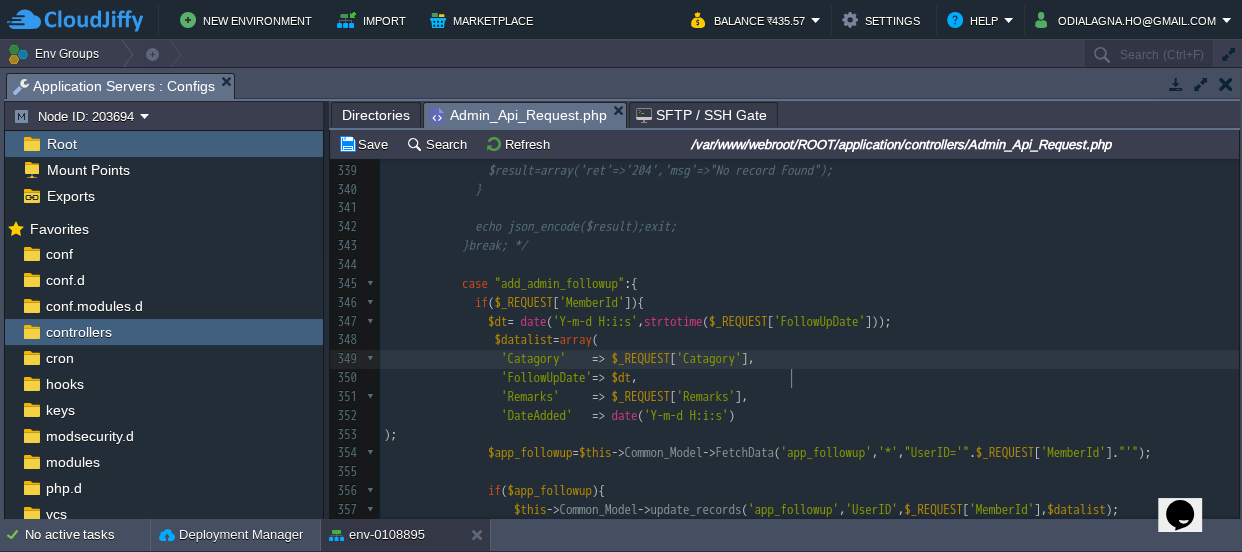 click on "'Catagory'      =>   $_REQUEST [ 'Catagory' ]," at bounding box center (809, 359) 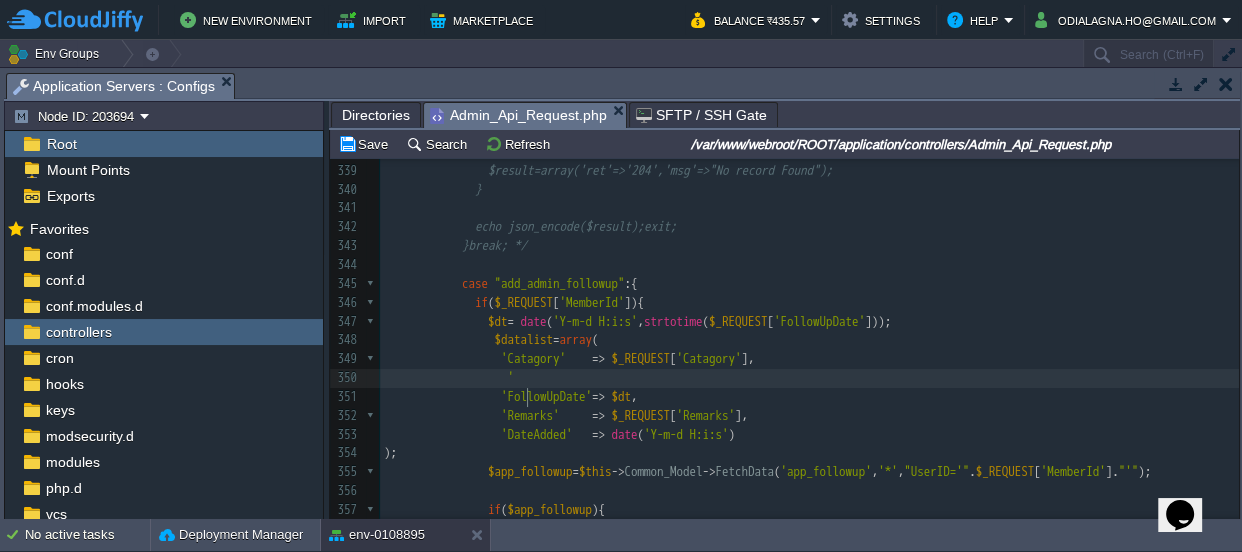 type on "''" 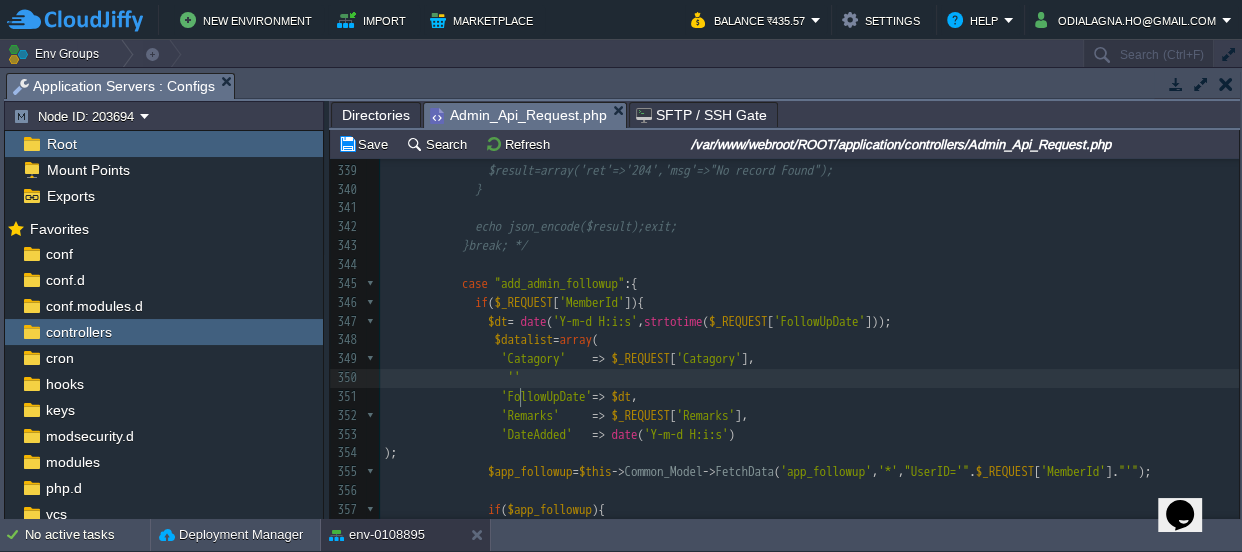 click on "x               case   "salesrv_followup_missed_List" :{        308             } break ; 309              310              311              312              313             // ======================service============================== 314              315              case   "srv_mem_List" :{     316                $datalist = array (); 317               $sql   =   "SELECT MemberId,UserID,FirstName,MiddleName,LastName,ProfileStatus,ContactNumber,PrimaryCellNumber,CellNumberTwo,CellNumberThree,CellNumberFour,CellNumberFive,CellNumberSix from member where ReferenceID = ' $AdminID ' And ProfileStatus IN('IS','DND-IS','EC-IS') AND IsDeleted='0'" ;  318                // $sql = "SELECT MemberId,UserID,FirstName,MiddleName,LastName,ProfileStatus,ContactNumber,PrimaryCellNumber,CellNumberTwo,CellNumberThree,CellNumberFour,CellNumberFive,CellNumberSix from member where ReferenceID = '$AdminID'  AND IsDeleted='0'";  319                $datalist =" at bounding box center (809, 58) 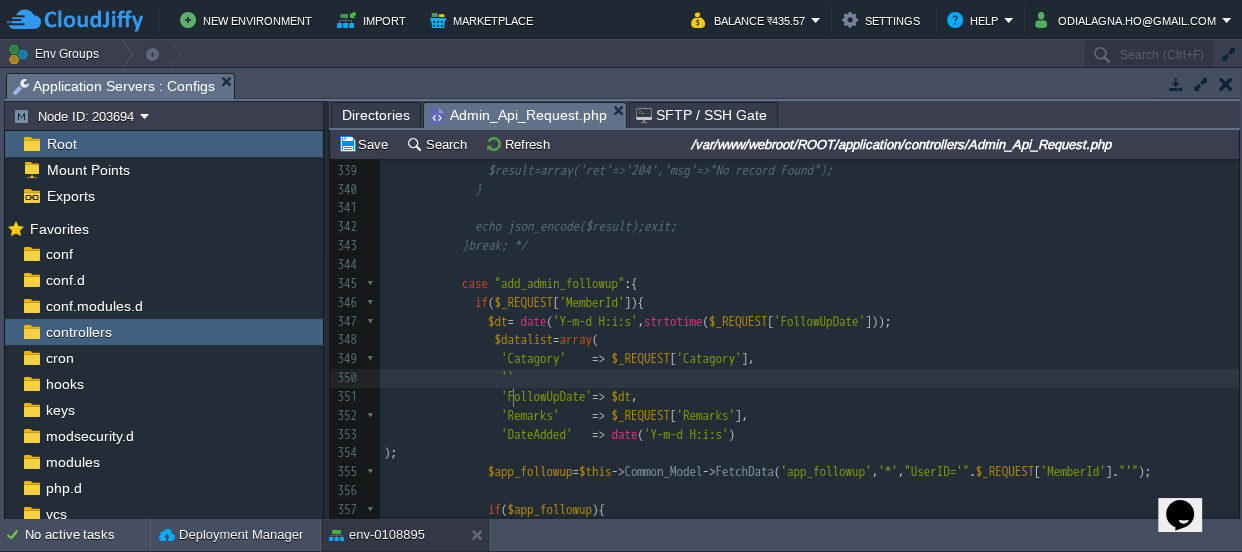 click on "x               case   "salesrv_followup_missed_List" :{        308             } break ; 309              310              311              312              313             // ======================service============================== 314              315              case   "srv_mem_List" :{     316                $datalist = array (); 317               $sql   =   "SELECT MemberId,UserID,FirstName,MiddleName,LastName,ProfileStatus,ContactNumber,PrimaryCellNumber,CellNumberTwo,CellNumberThree,CellNumberFour,CellNumberFive,CellNumberSix from member where ReferenceID = ' $AdminID ' And ProfileStatus IN('IS','DND-IS','EC-IS') AND IsDeleted='0'" ;  318                // $sql = "SELECT MemberId,UserID,FirstName,MiddleName,LastName,ProfileStatus,ContactNumber,PrimaryCellNumber,CellNumberTwo,CellNumberThree,CellNumberFour,CellNumberFive,CellNumberSix from member where ReferenceID = '$AdminID'  AND IsDeleted='0'";  319                $datalist =" at bounding box center (809, 58) 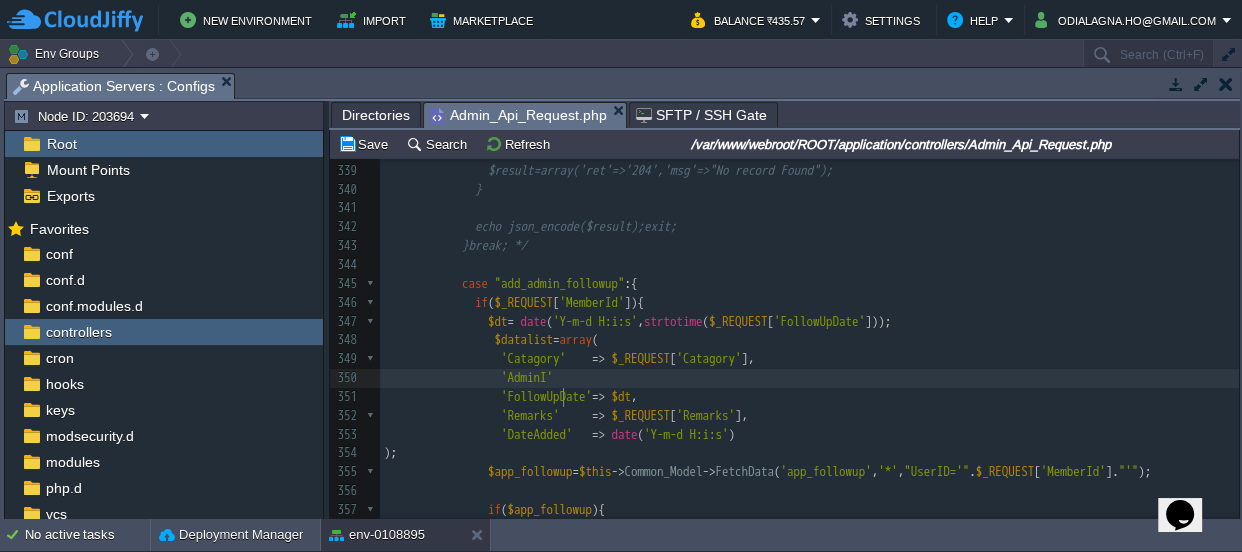 type on "AdminID" 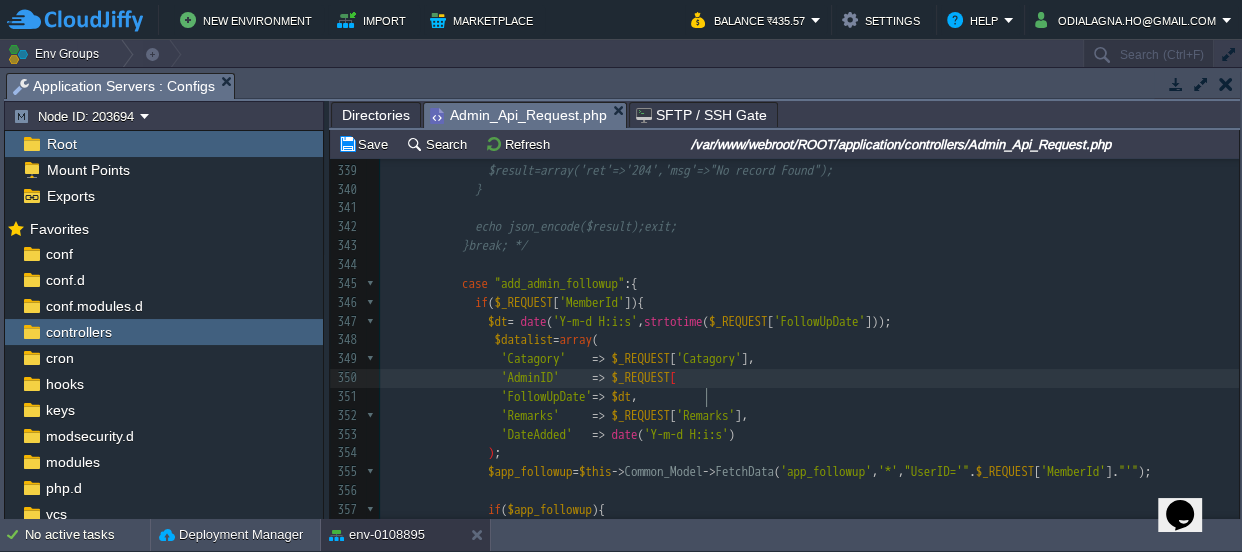 type on "=> $_REQUEST[]" 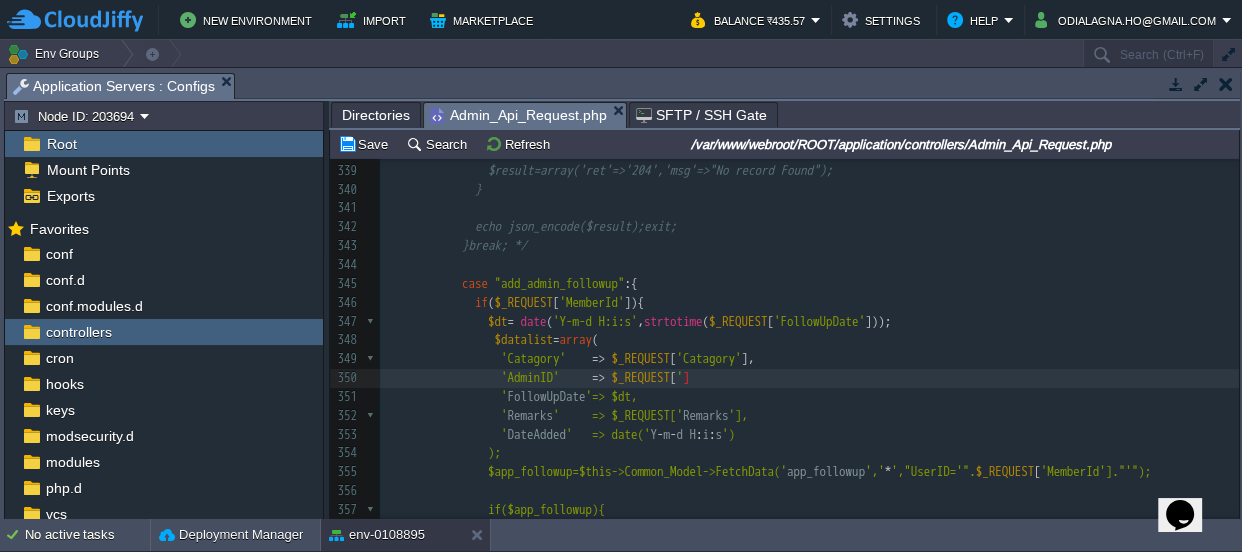 type on "''" 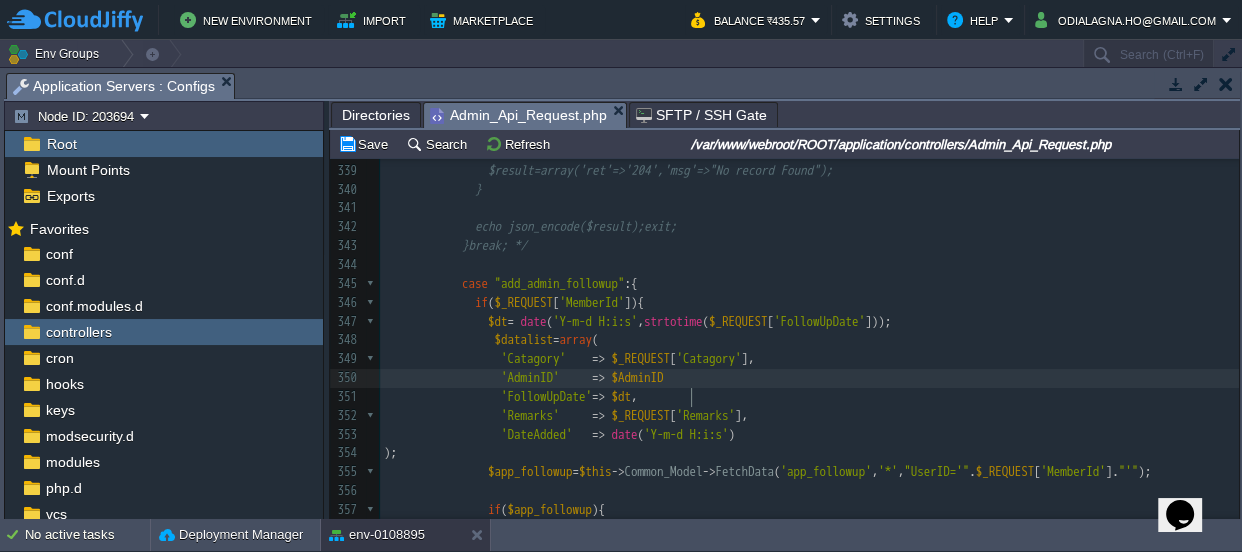 type on "AdminID," 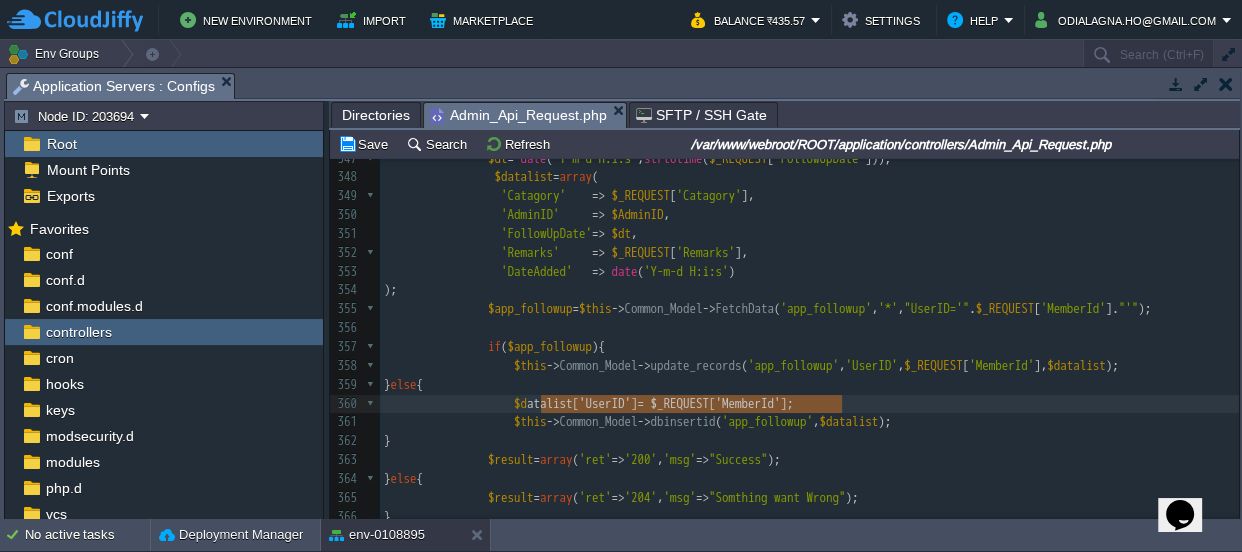 type on "$datalist['UserID'] = $_REQUEST['MemberId'];" 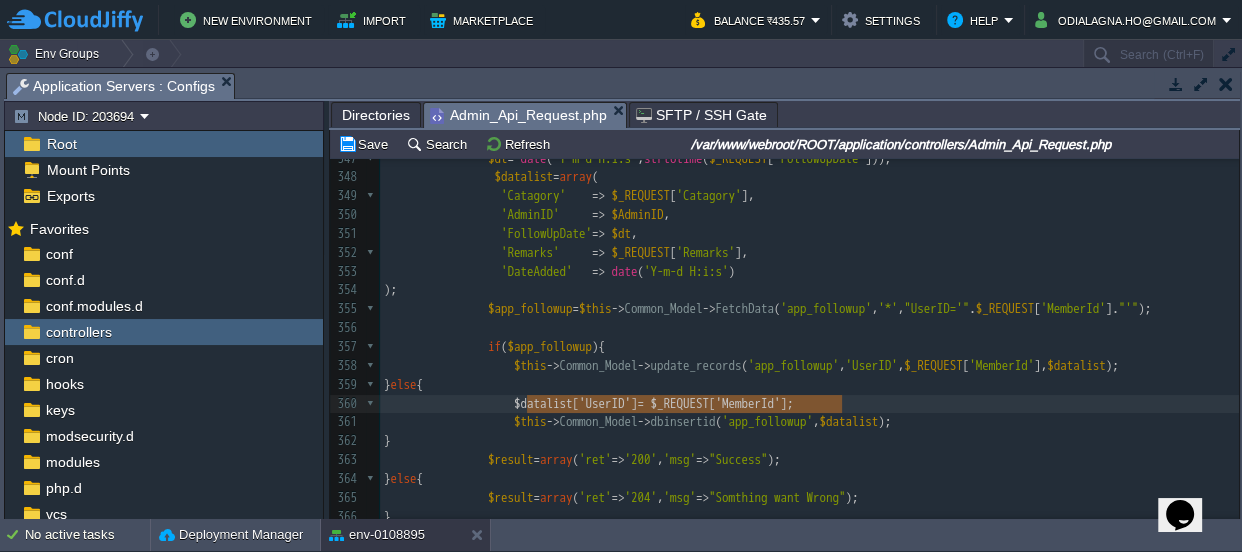 drag, startPoint x: 851, startPoint y: 395, endPoint x: 528, endPoint y: 400, distance: 323.0387 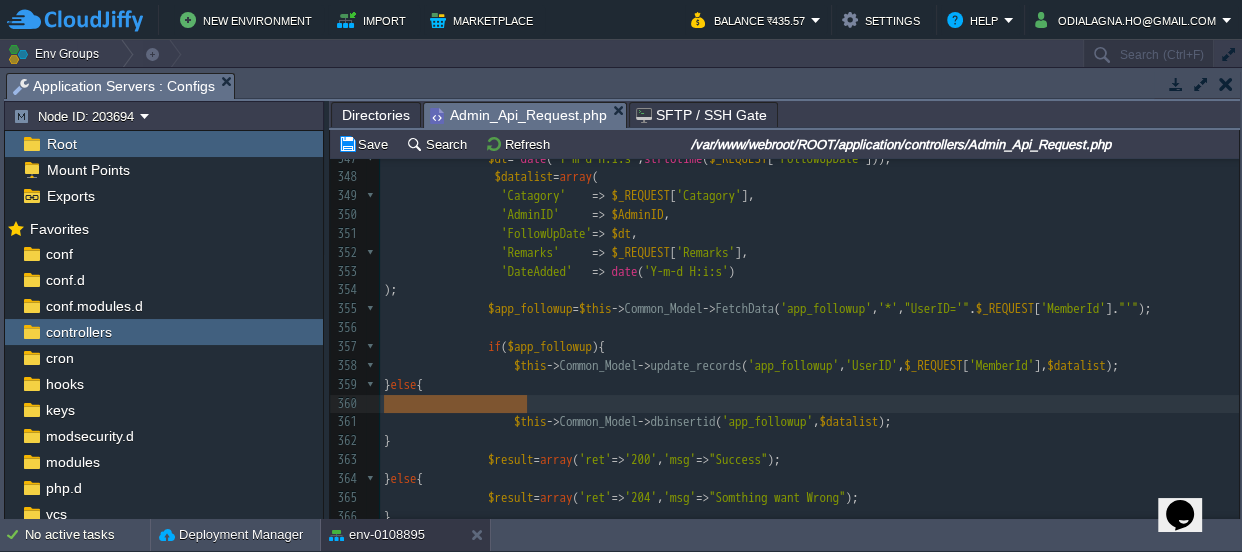 drag, startPoint x: 530, startPoint y: 401, endPoint x: 371, endPoint y: 400, distance: 159.00314 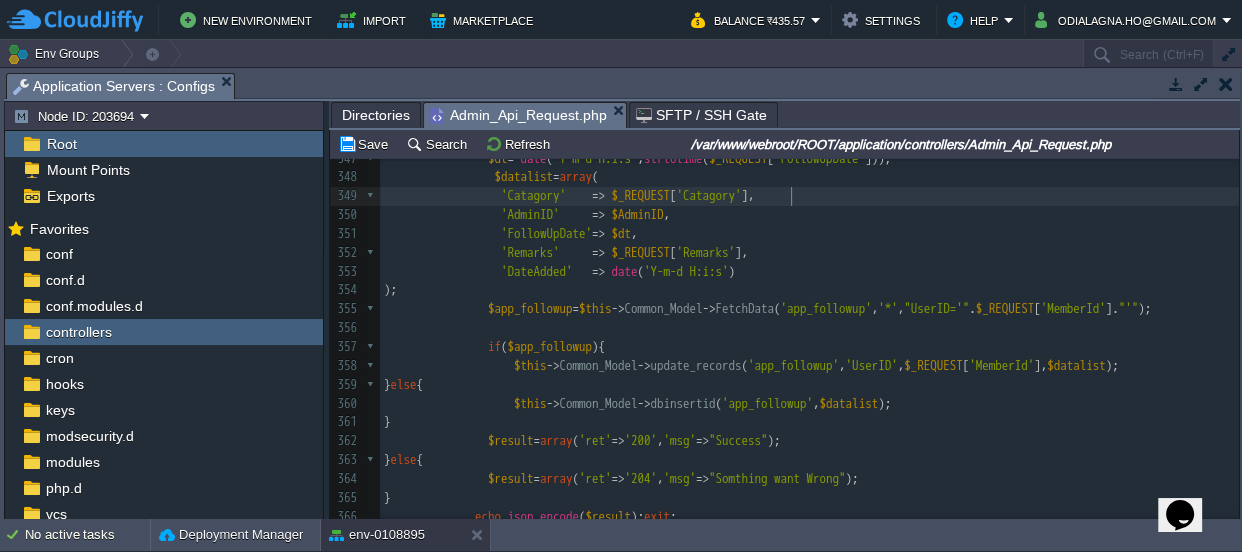 click on "'Catagory'      =>   $_REQUEST [ 'Catagory' ]," at bounding box center (809, 196) 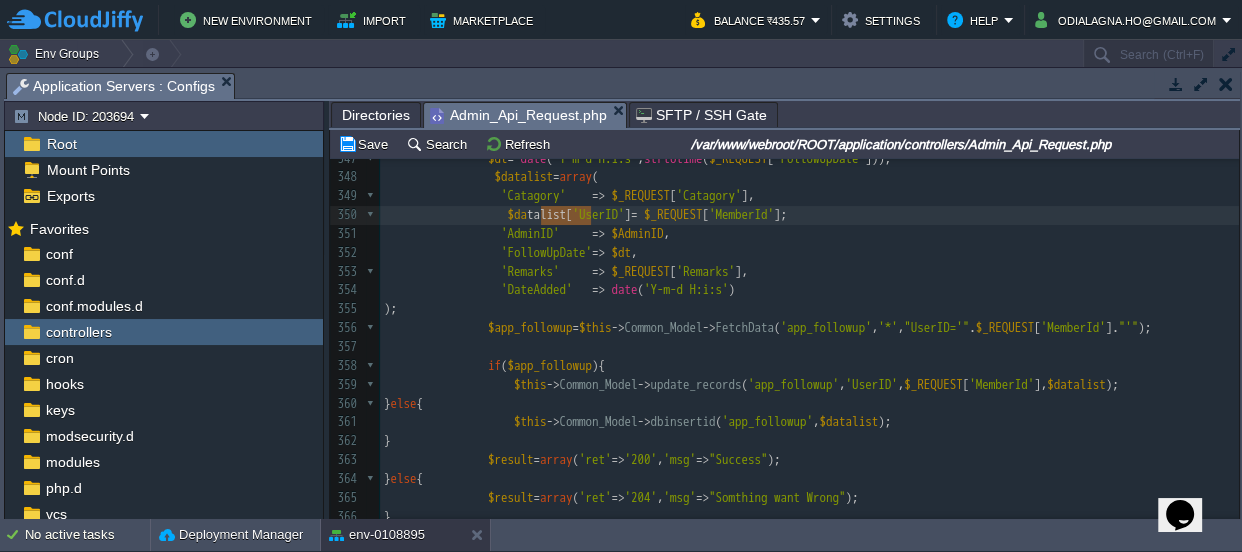 type on "$datalist[" 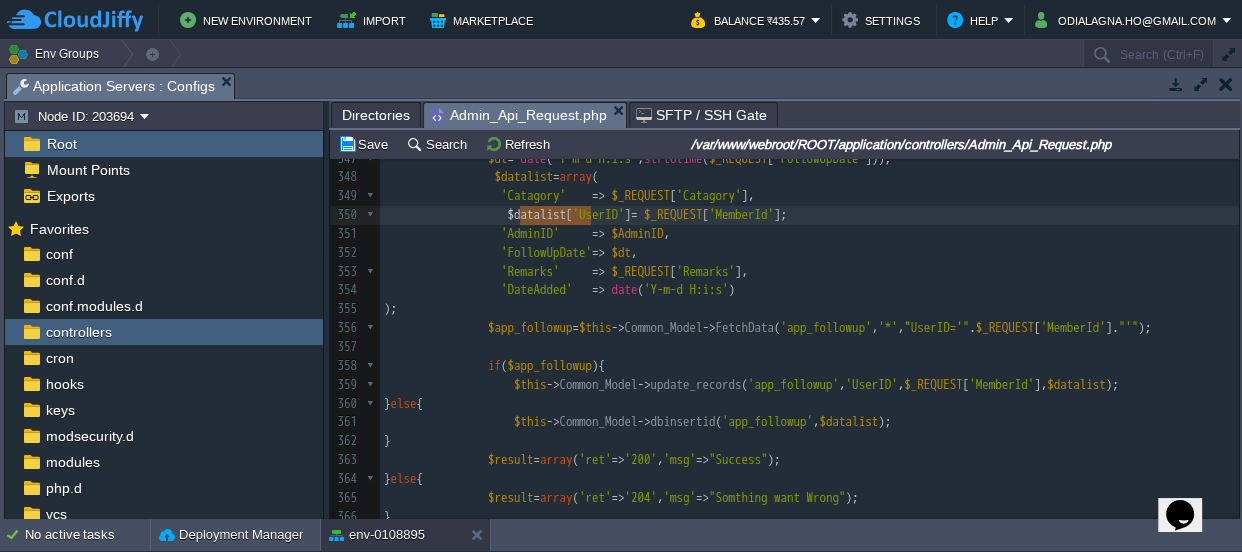 drag, startPoint x: 588, startPoint y: 210, endPoint x: 518, endPoint y: 210, distance: 70 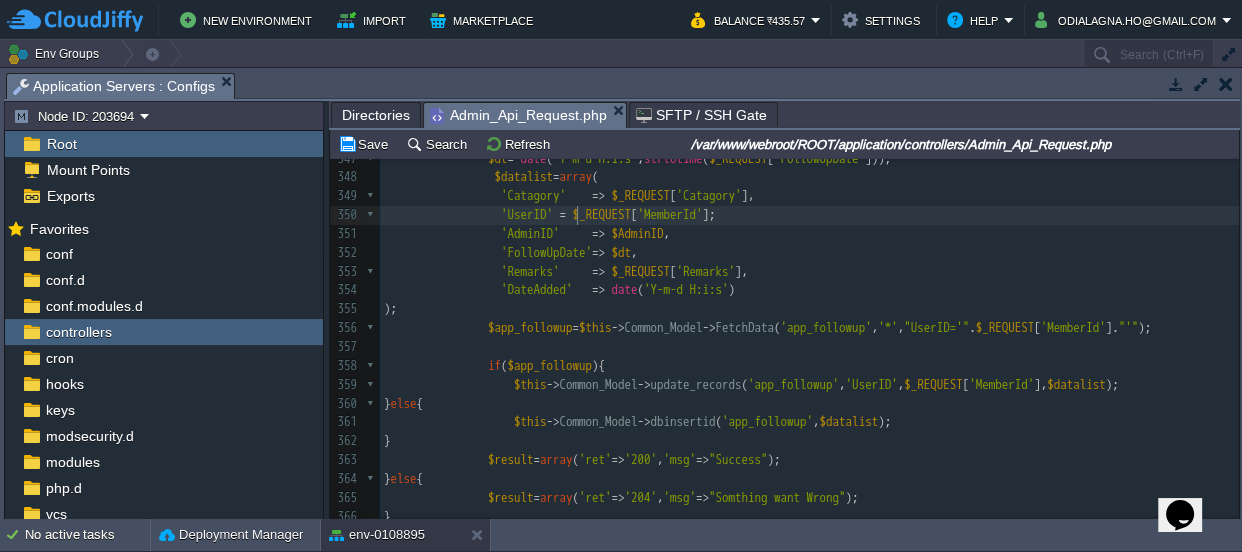click on "x               case   "salesrv_followup_missed_List" :{        337                   $result=array('ret'=>'200','msg'=>"Success",'data'=>$datalist); 338                }else{ 339                   $result=array('ret'=>'204','msg'=>"No record Found"); 340                } 341                342                echo json_encode($result);exit; 343                }break; */ 344              345              case   "add_admin_followup" :{ 346                if ( $_REQUEST [ 'MemberId' ]){ 347                  $dt =   date ( 'Y-m-d H:i:s' , strtotime ( $_REQUEST [ 'FollowUpDate' ])); 348                   $datalist = array ( 349                    'Catagory'      =>   $_REQUEST [ 'Catagory' ], 350                    'UserID'   =   $_REQUEST [ 'MemberId' ]; 351                    'AdminID'        =>   $AdminID , 352                    'FollowUpDate' =>   $dt , 353                    'Remarks'        =>" at bounding box center (809, 338) 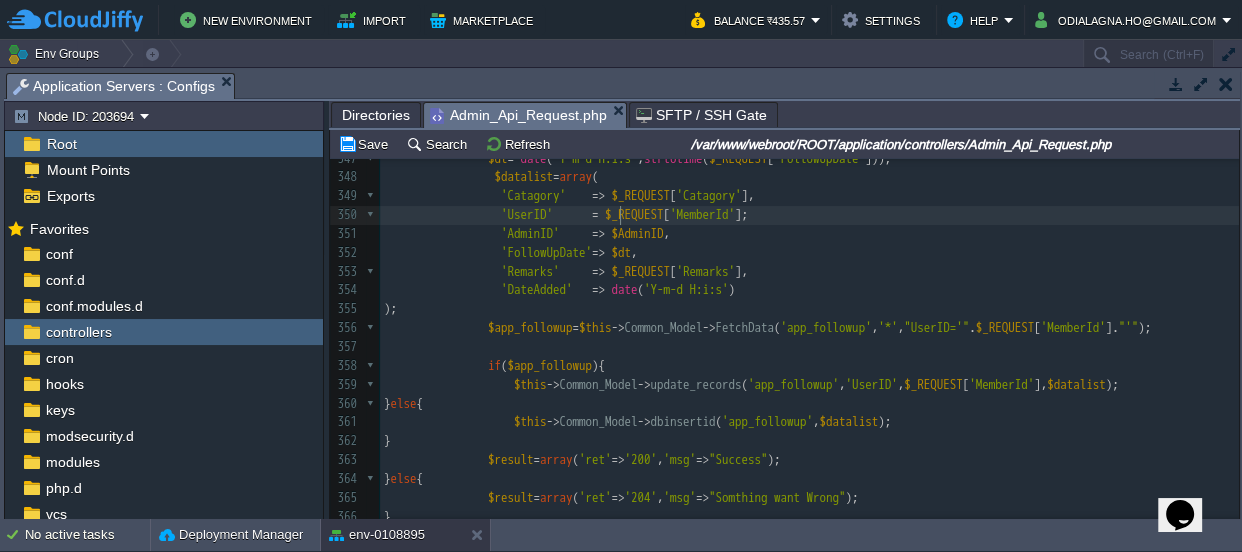 click on "x               case   "salesrv_followup_missed_List" :{        337                   $result=array('ret'=>'200','msg'=>"Success",'data'=>$datalist); 338                }else{ 339                   $result=array('ret'=>'204','msg'=>"No record Found"); 340                } 341                342                echo json_encode($result);exit; 343                }break; */ 344              345              case   "add_admin_followup" :{ 346                if ( $_REQUEST [ 'MemberId' ]){ 347                  $dt =   date ( 'Y-m-d H:i:s' , strtotime ( $_REQUEST [ 'FollowUpDate' ])); 348                   $datalist = array ( 349                    'Catagory'      =>   $_REQUEST [ 'Catagory' ], 350                    'UserID'          =   $_REQUEST [ 'MemberId' ]; 351                    'AdminID'        =>   $AdminID , 352                    'FollowUpDate' =>   $dt , 353                    'Remarks'   =>" at bounding box center [809, 338] 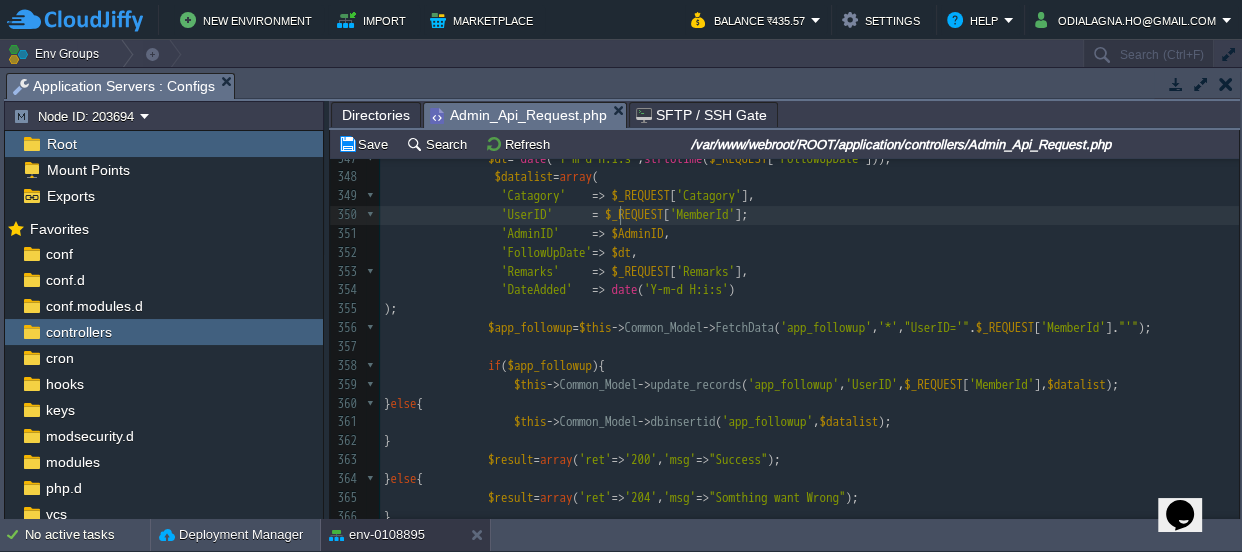 type on ">" 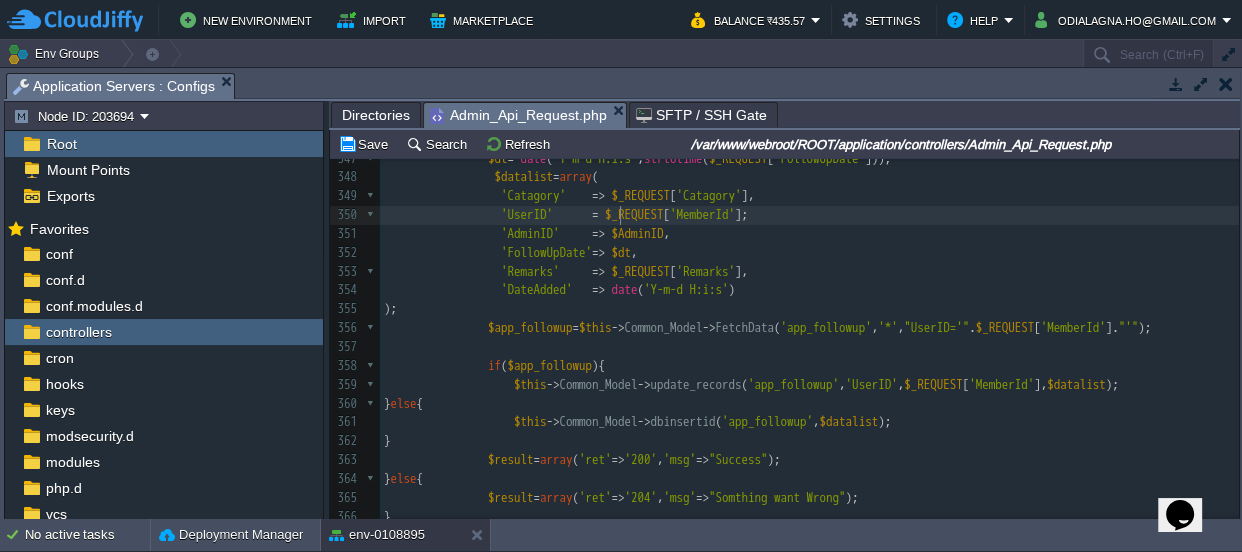 scroll, scrollTop: 6, scrollLeft: 8, axis: both 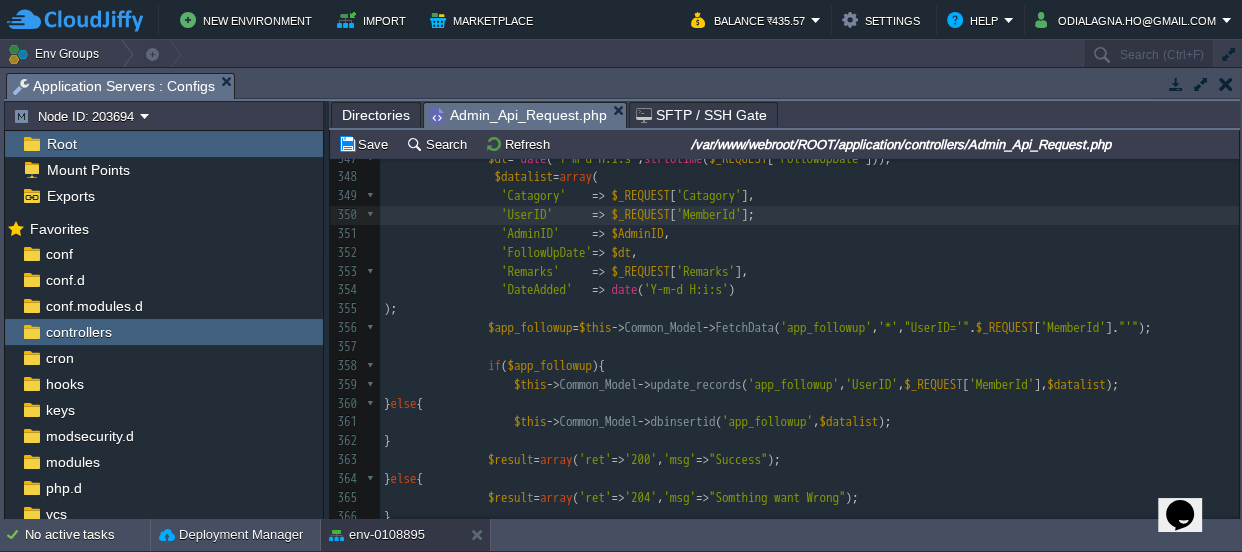 click on "'UserID'          =>   $_REQUEST [ 'MemberId' ];" at bounding box center [809, 215] 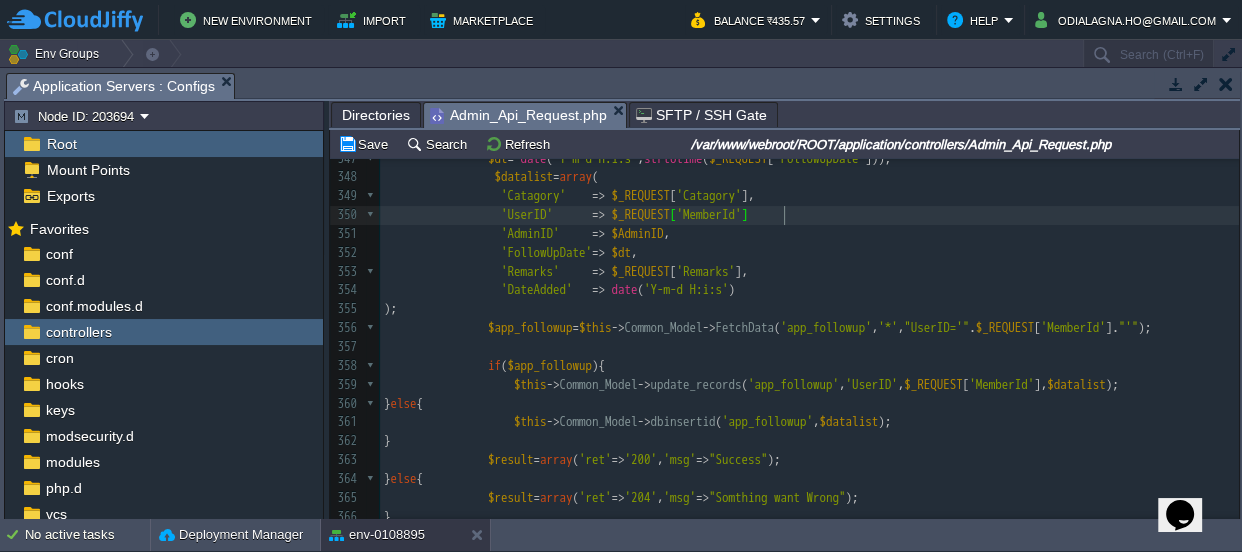 type on "," 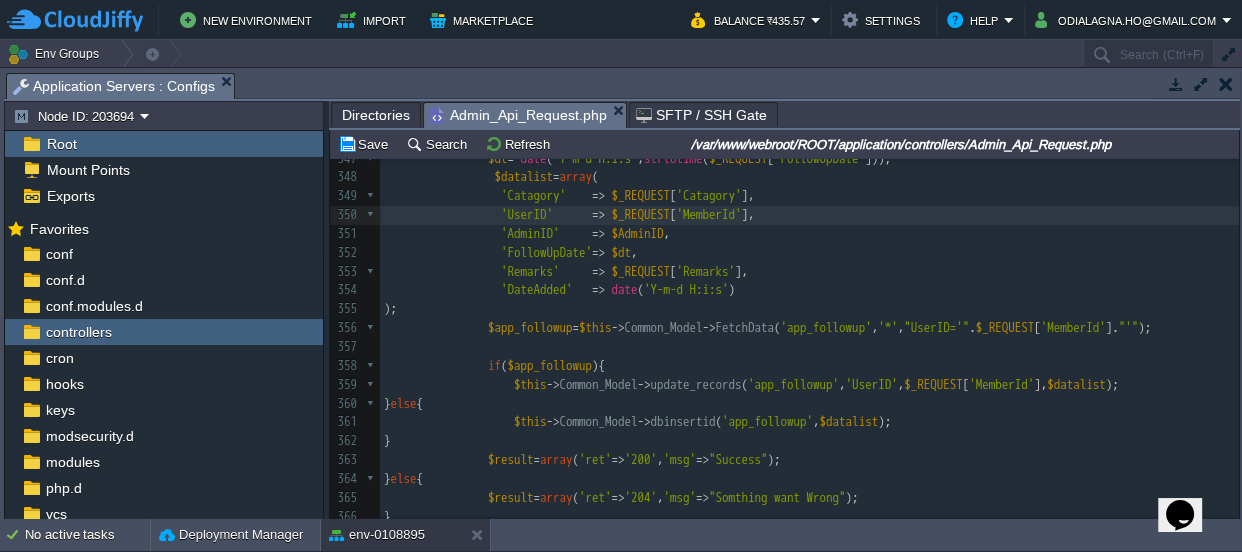 scroll, scrollTop: 6865, scrollLeft: 0, axis: vertical 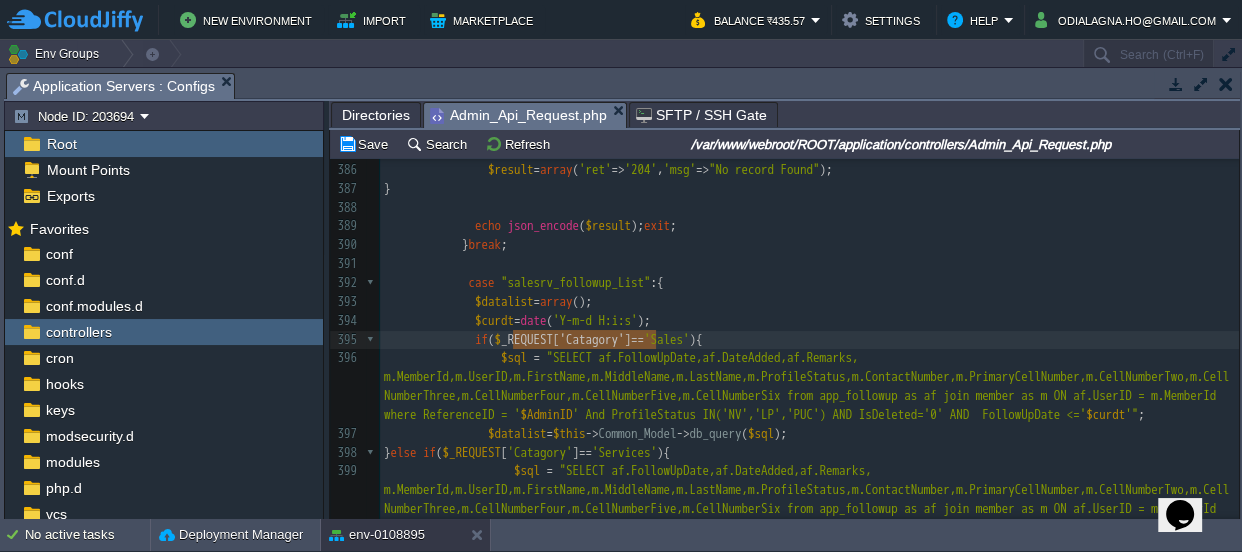 type on "$_REQUEST['Catagory']" 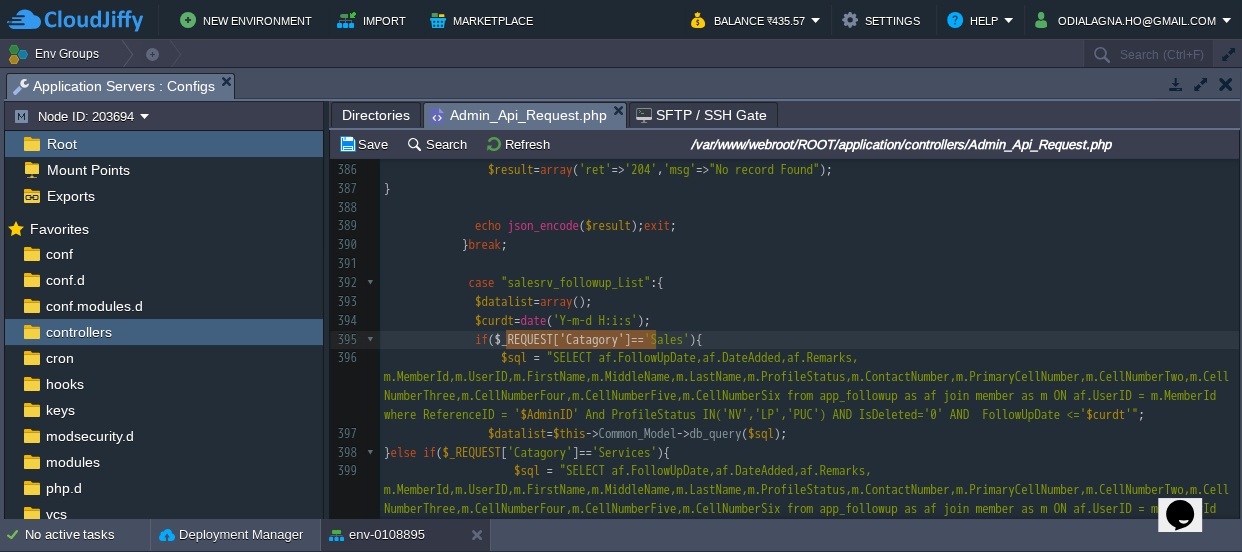 drag, startPoint x: 655, startPoint y: 337, endPoint x: 508, endPoint y: 339, distance: 147.01361 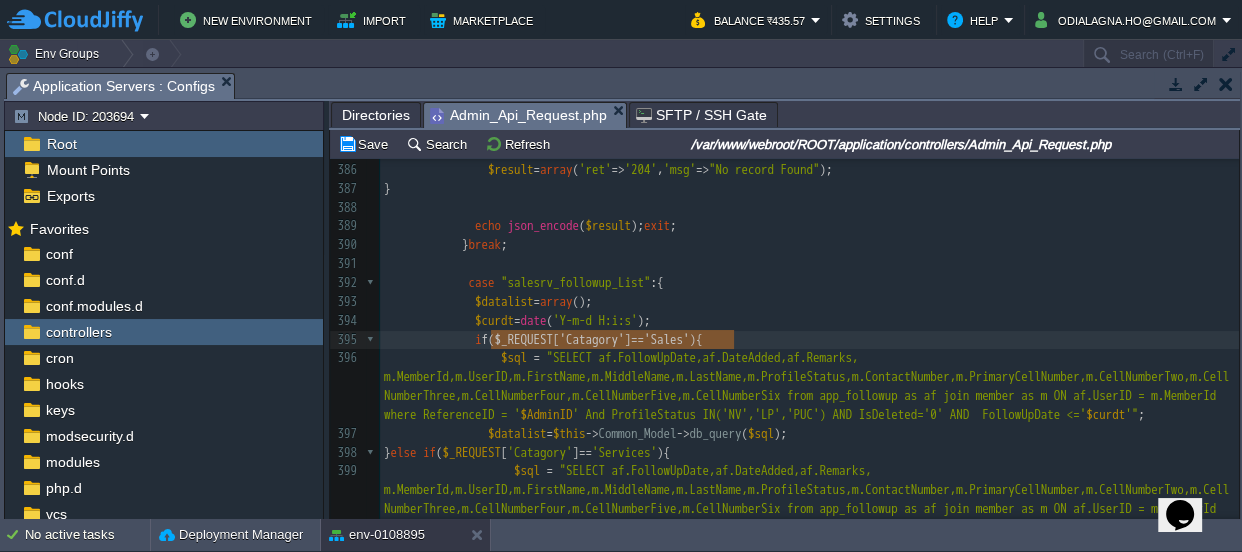 type on "if($_REQUEST['Catagory']=='Sales'){" 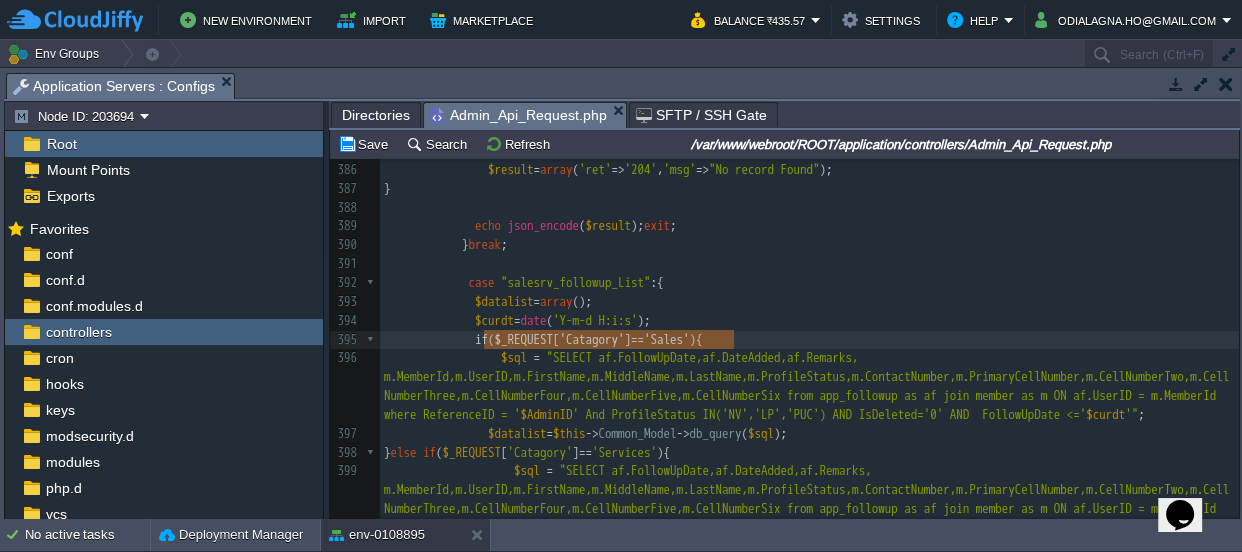 drag, startPoint x: 758, startPoint y: 334, endPoint x: 487, endPoint y: 338, distance: 271.0295 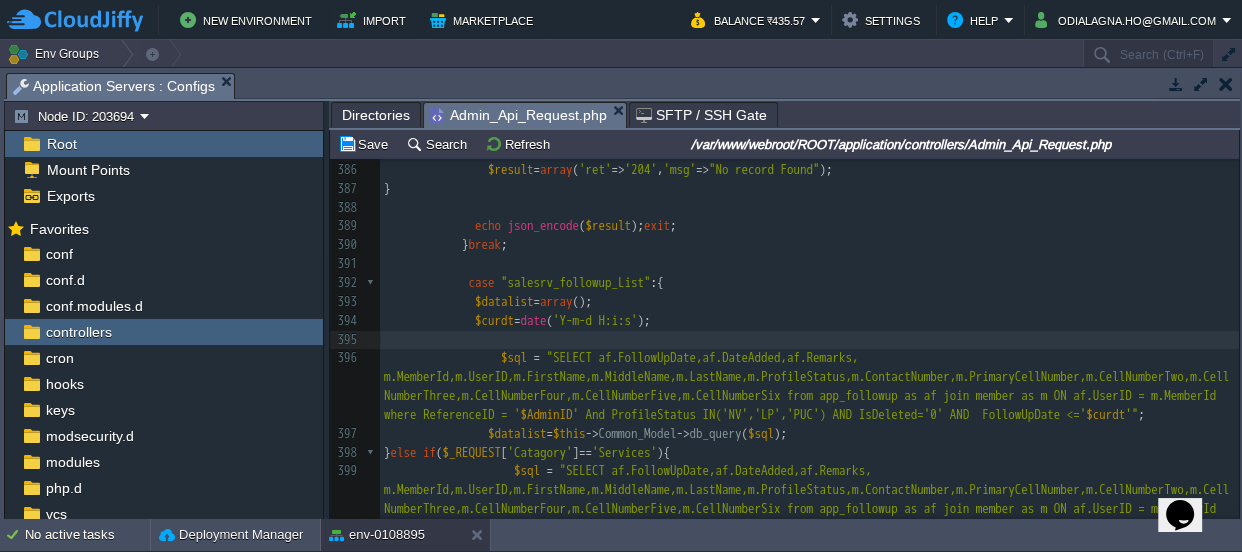 click on "x                    'UserID'          =>   $_REQUEST [ 'MemberId' ],   375              376              case   "sales_mem_List" :{   377                $datalist = array (); 378                $sql   =   "SELECT MemberId,UserID,FirstName,MiddleName,LastName,ProfileStatus,ContactNumber,PrimaryCellNumber,CellNumberTwo,CellNumberThree,CellNumberFour,CellNumberFive,CellNumberSix from member where ReferenceID = ' $AdminID ' And ProfileStatus IN('NV','LP','PUC') AND IsDeleted='0'" ;  379                380               // $sql = "SELECT MemberId,UserID,FirstName,MiddleName,LastName,ProfileStatus,ContactNumber,PrimaryCellNumber,CellNumberTwo,CellNumberThree,CellNumberFour,CellNumberFive,CellNumberSix from member where ReferenceID = '$AdminID' And IsDeleted='0'";  381                382                $datalist = $this -> Common_Model -> db_query ( $sql ); 383                if ( $datalist ){ 384                   $result = array ( 'ret' => '200'" at bounding box center (809, 471) 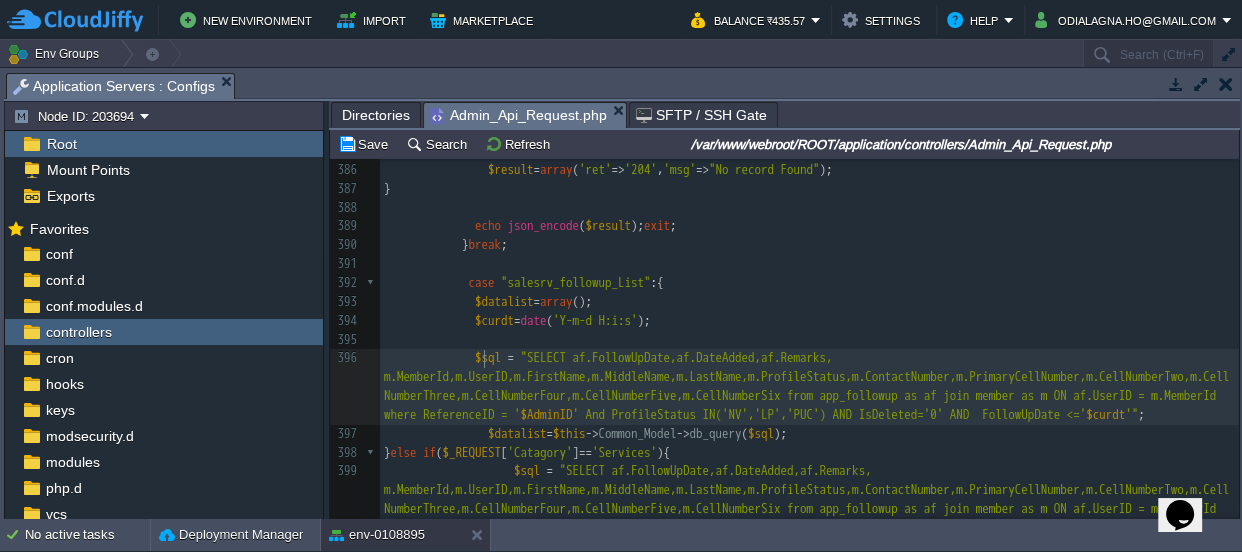 scroll, scrollTop: 7818, scrollLeft: 0, axis: vertical 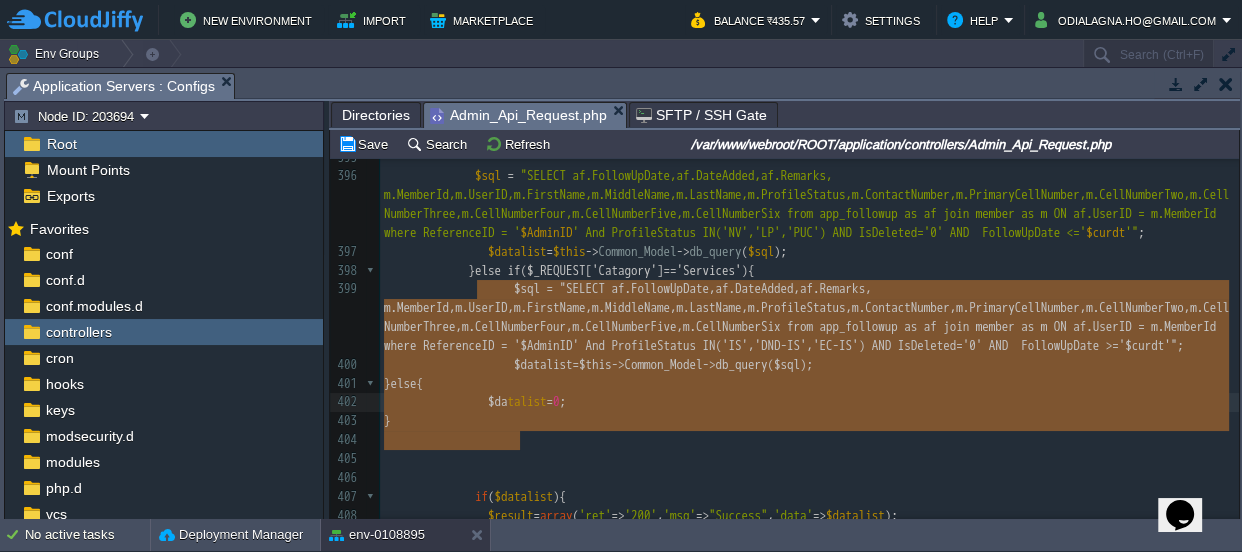 type on "}else if($_REQUEST['Catagory']=='Services'){
$sql = "SELECT af.FollowUpDate,af.DateAdded,af.Remarks, m.MemberId,m.UserID,m.FirstName,m.MiddleName,m.LastName,m.ProfileStatus,m.ContactNumber,m.PrimaryCellNumber,m.CellNumberTwo,m.CellNumberThree,m.CellNumberFour,m.CellNumberFive,m.CellNumberSix from app_followup as af join member as m ON af.UserID = m.MemberId where ReferenceID = '$AdminID' And ProfileStatus IN('IS','DND-IS','EC-IS') AND IsDeleted='0' AND  FollowUpDate >='$curdt'";
$datalist=$this->Common_Model->db_query($sql);
}else{
$datalist=0;
}" 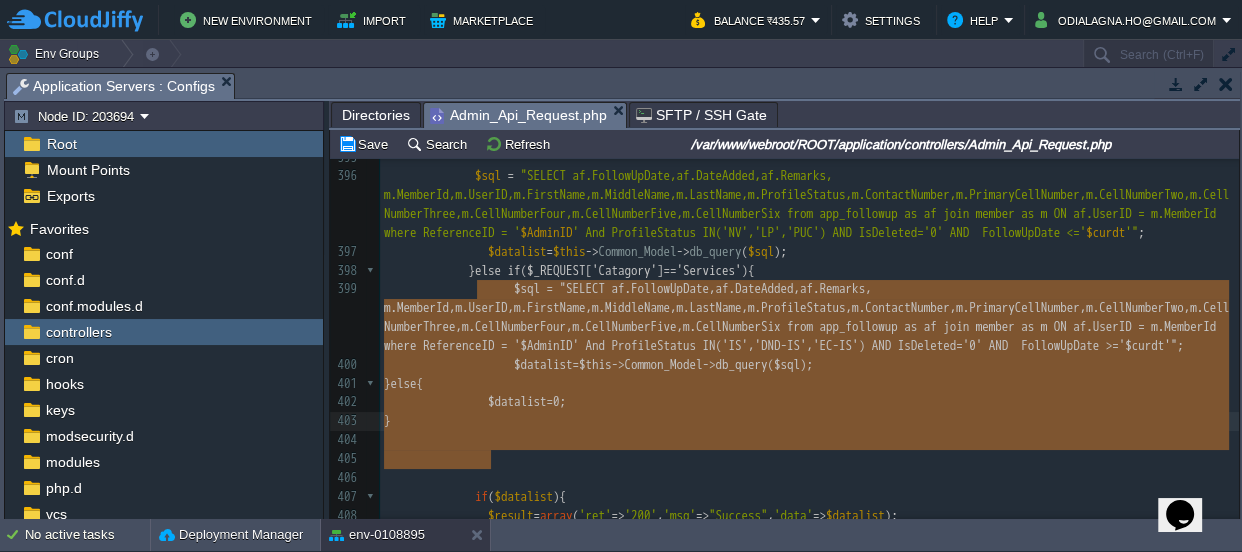 drag, startPoint x: 480, startPoint y: 290, endPoint x: 516, endPoint y: 450, distance: 164 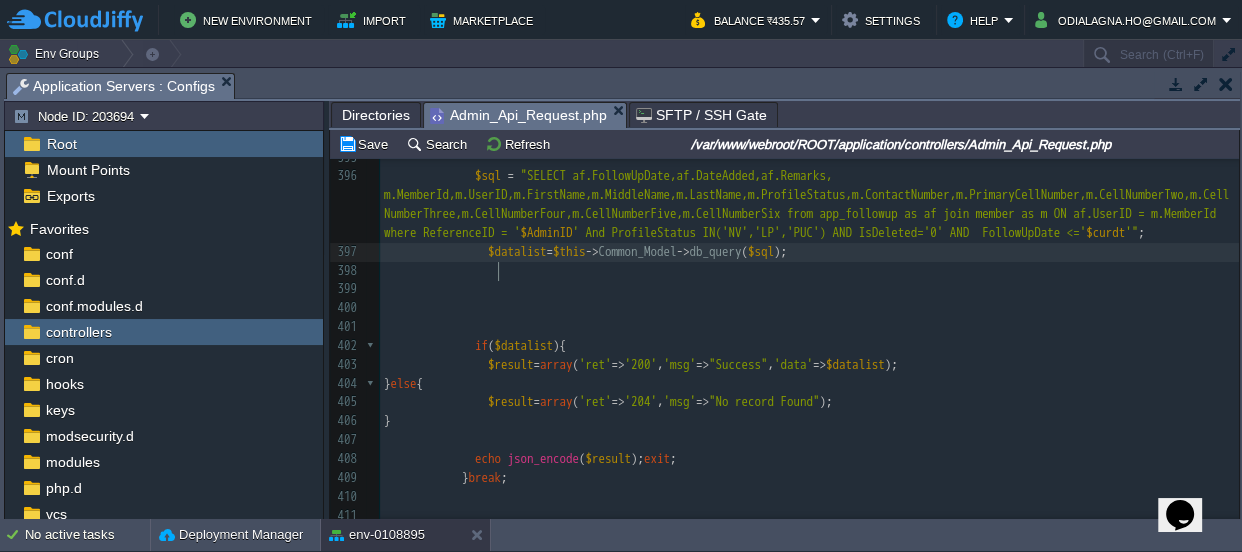 click on "x                    'UserID'          =>   $_REQUEST [ 'MemberId' ],   375              376              case   "sales_mem_List" :{   377                $datalist = array (); 378                $sql   =   "SELECT MemberId,UserID,FirstName,MiddleName,LastName,ProfileStatus,ContactNumber,PrimaryCellNumber,CellNumberTwo,CellNumberThree,CellNumberFour,CellNumberFive,CellNumberSix from member where ReferenceID = ' $AdminID ' And ProfileStatus IN('NV','LP','PUC') AND IsDeleted='0'" ;  379                380               // $sql = "SELECT MemberId,UserID,FirstName,MiddleName,LastName,ProfileStatus,ContactNumber,PrimaryCellNumber,CellNumberTwo,CellNumberThree,CellNumberFour,CellNumberFive,CellNumberSix from member where ReferenceID = '$AdminID' And IsDeleted='0'";  381                382                $datalist = $this -> Common_Model -> db_query ( $sql ); 383                if ( $datalist ){ 384                   $result = array ( 'ret' => '200'" at bounding box center (809, 214) 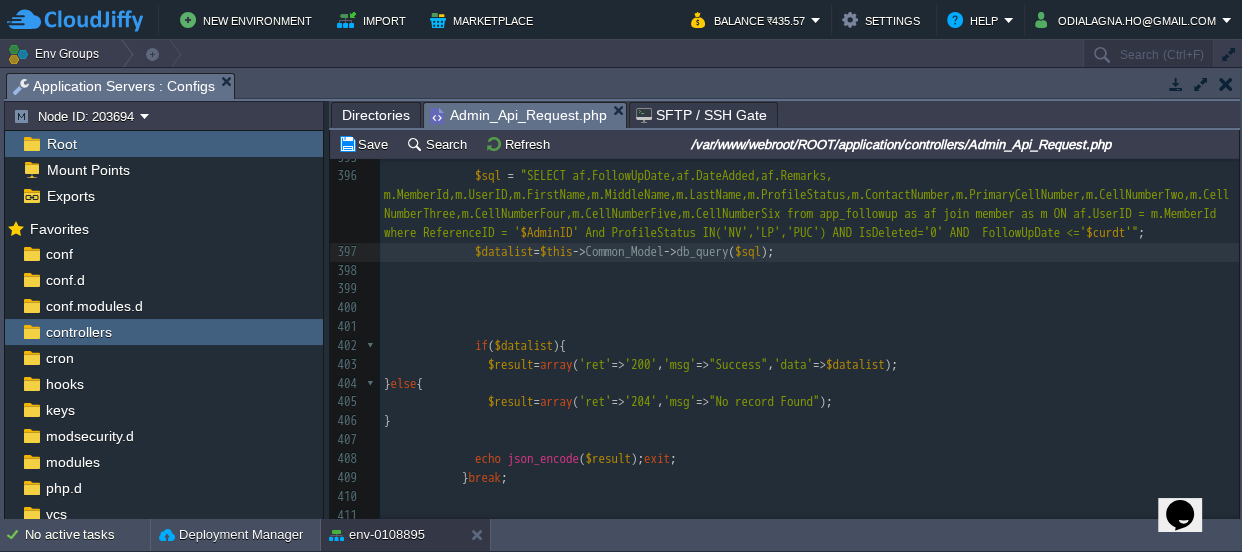 scroll, scrollTop: 7881, scrollLeft: 0, axis: vertical 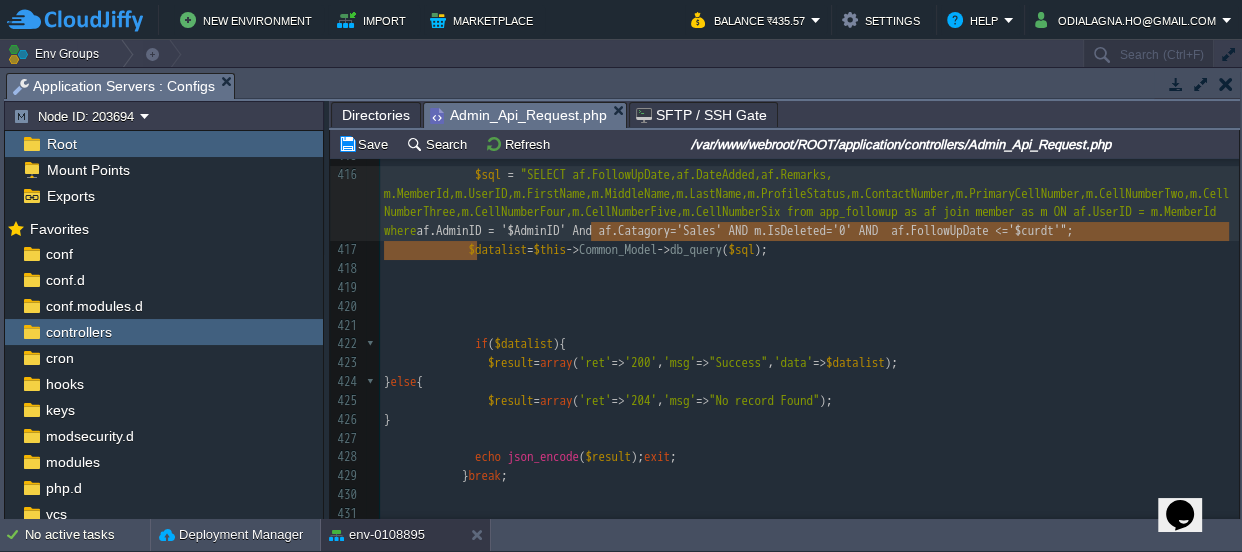 type on "af.AdminID = '$AdminID' And af.Catagory='Sales' AND m.IsDeleted='0' AND  af.FollowUpDate <='$curdt'"" 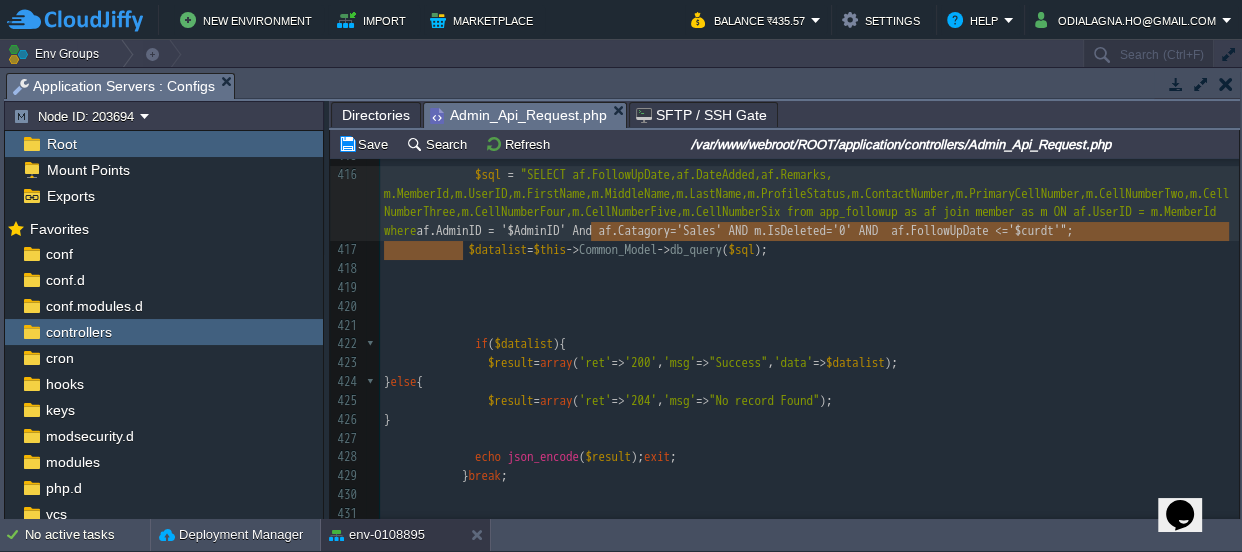 drag, startPoint x: 591, startPoint y: 229, endPoint x: 460, endPoint y: 250, distance: 132.67253 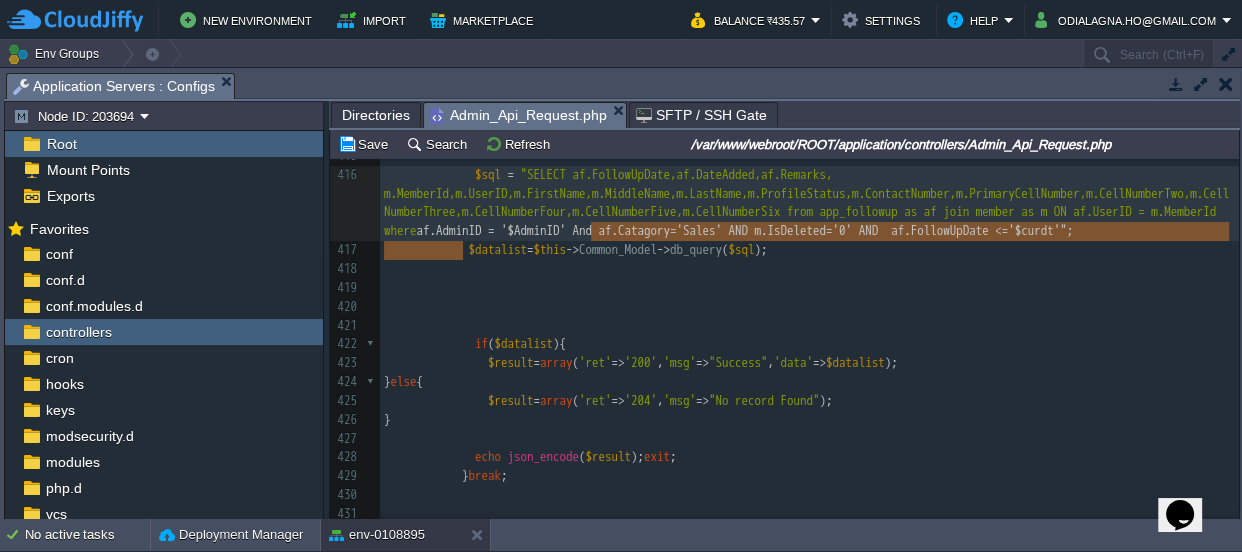 scroll, scrollTop: 8207, scrollLeft: 0, axis: vertical 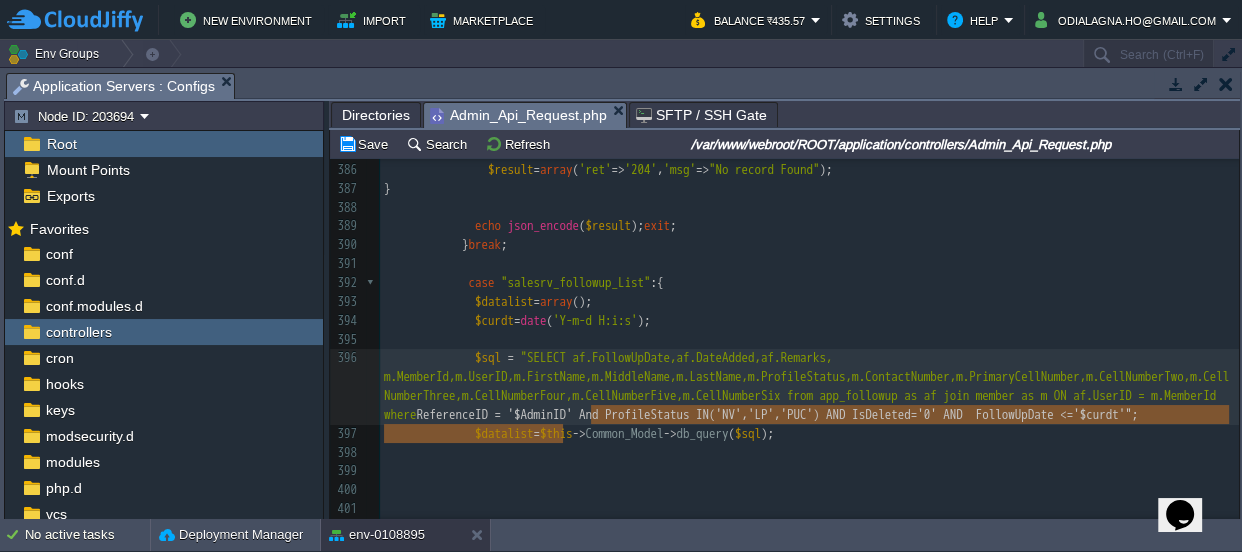 drag, startPoint x: 588, startPoint y: 410, endPoint x: 559, endPoint y: 431, distance: 35.805027 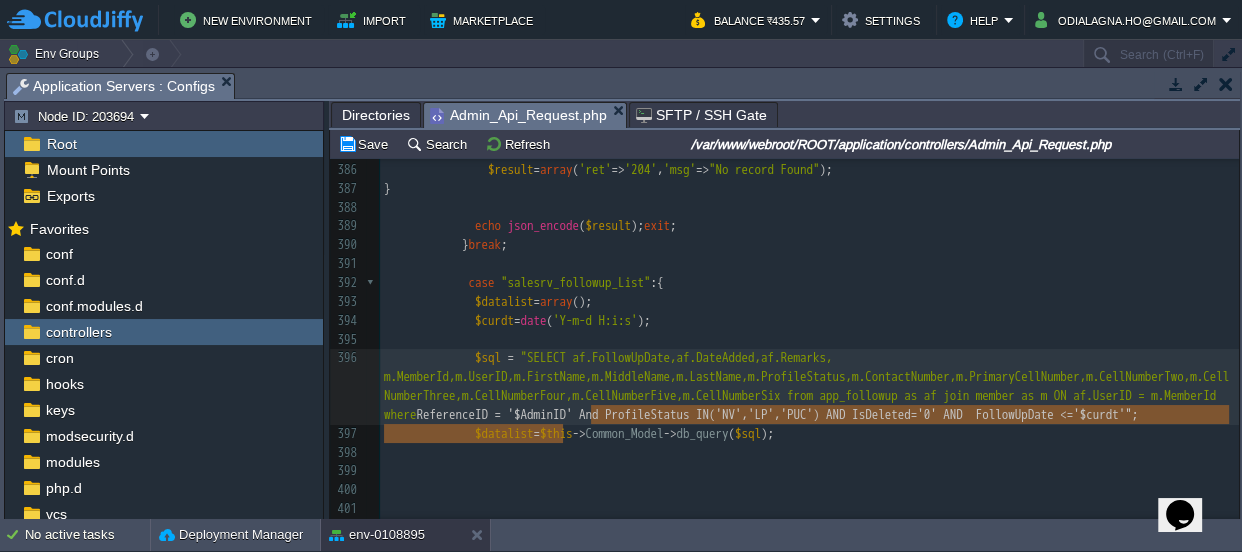 paste 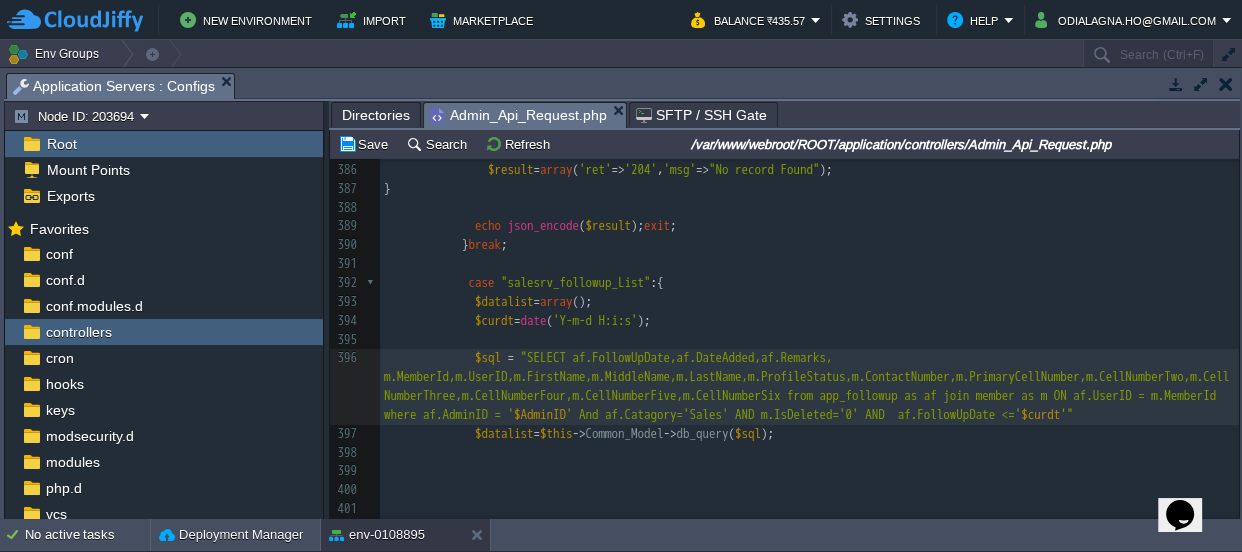 type on ";" 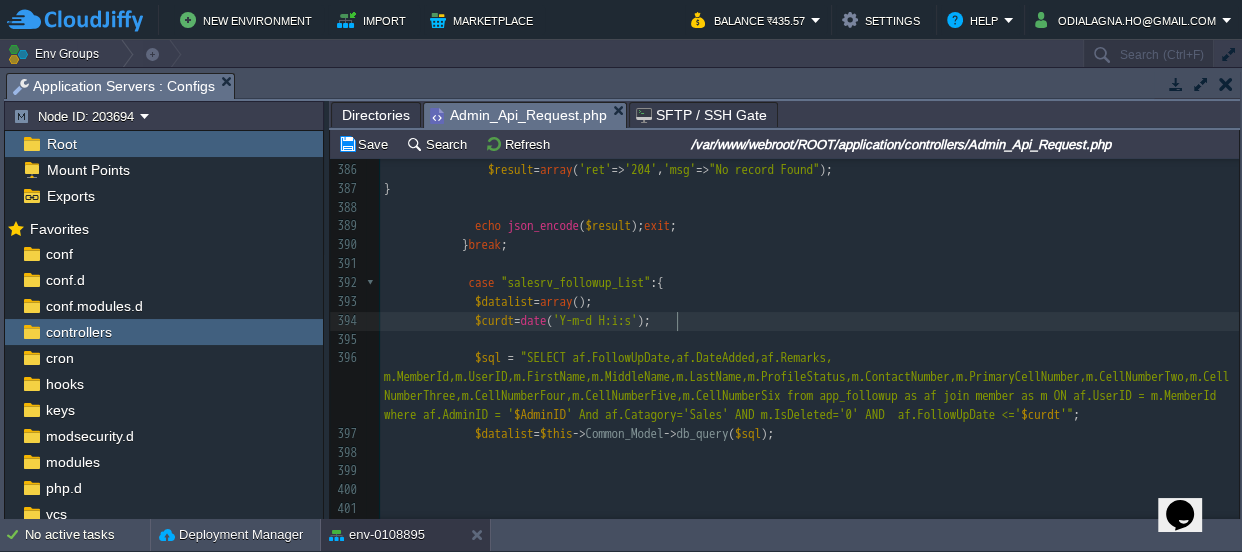 click on "$curdt = date ( 'Y-m-d H:i:s' );" at bounding box center (809, 321) 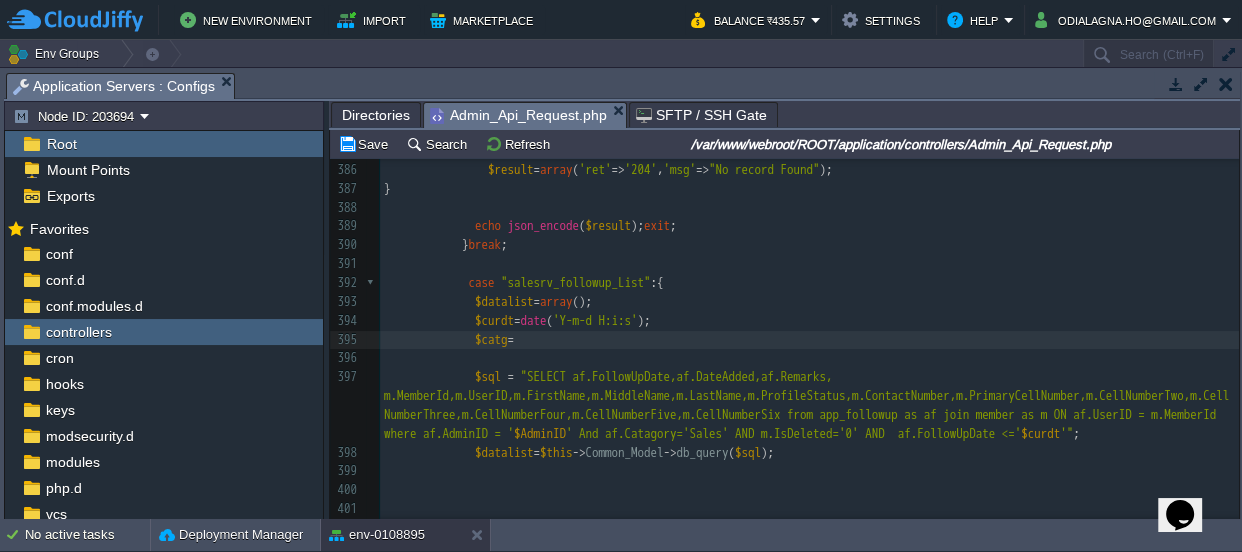 paste on ";" 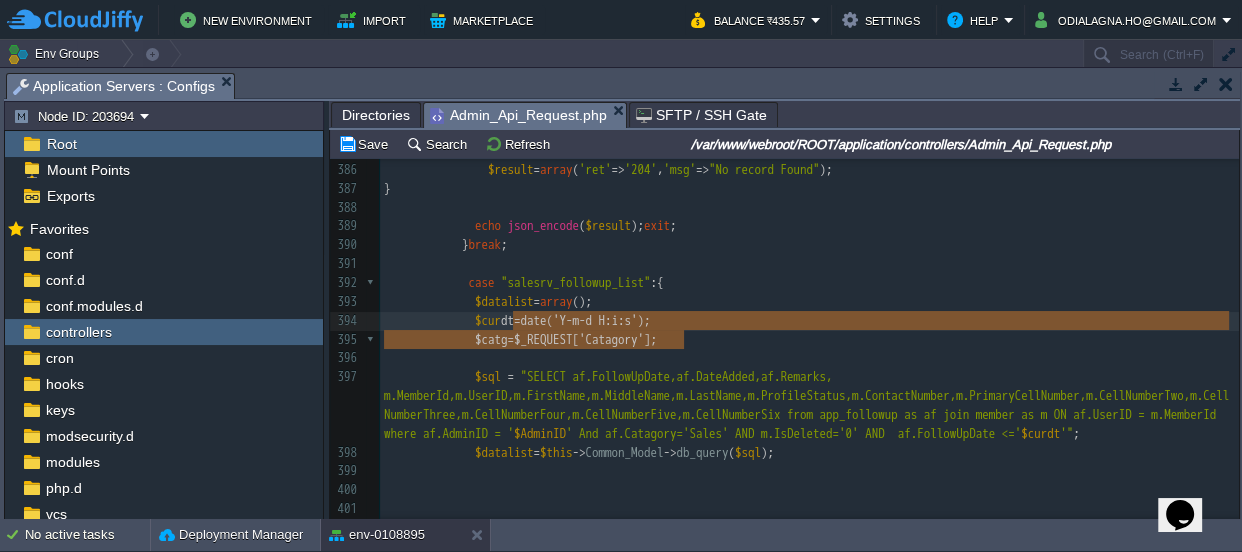 type on "$catg=$_REQUEST['Catagory'];" 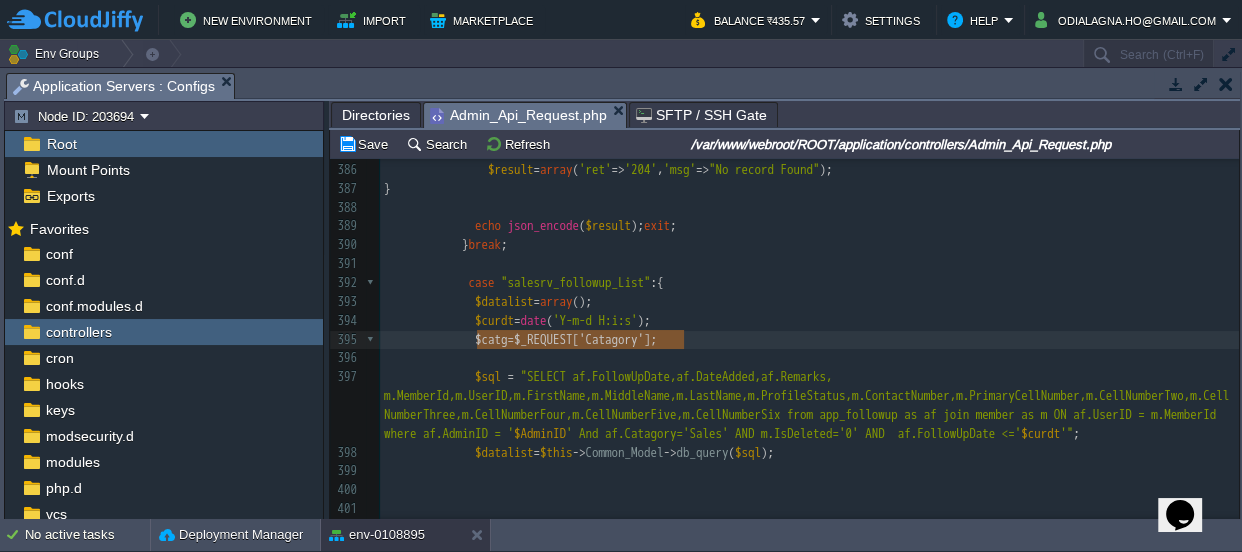 type on "$catg=$_REQUEST['Catagory'];" 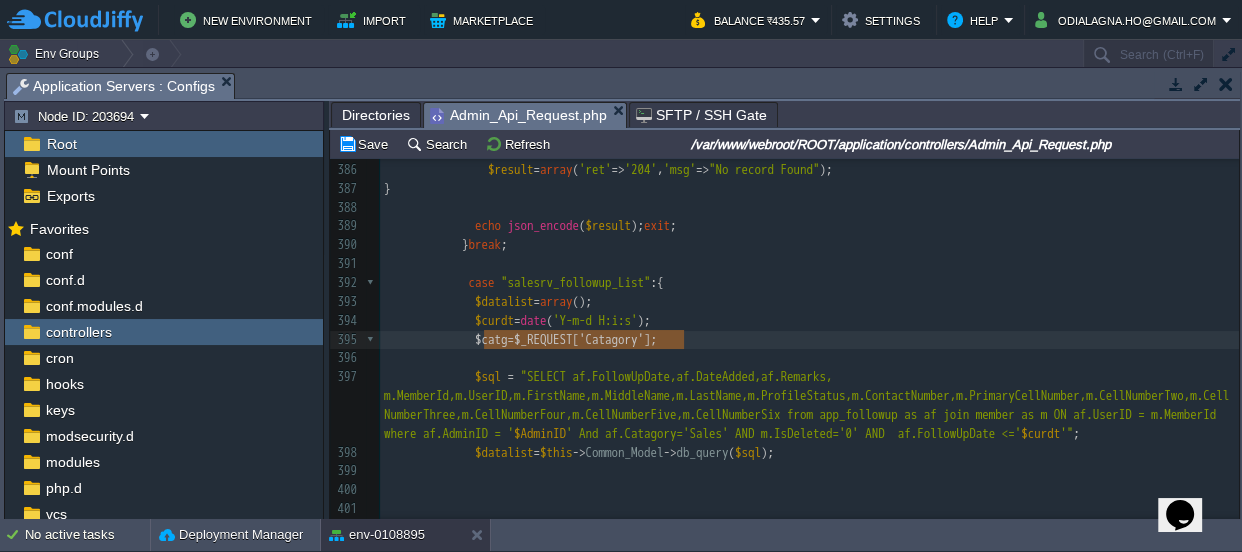 drag, startPoint x: 727, startPoint y: 341, endPoint x: 482, endPoint y: 340, distance: 245.00204 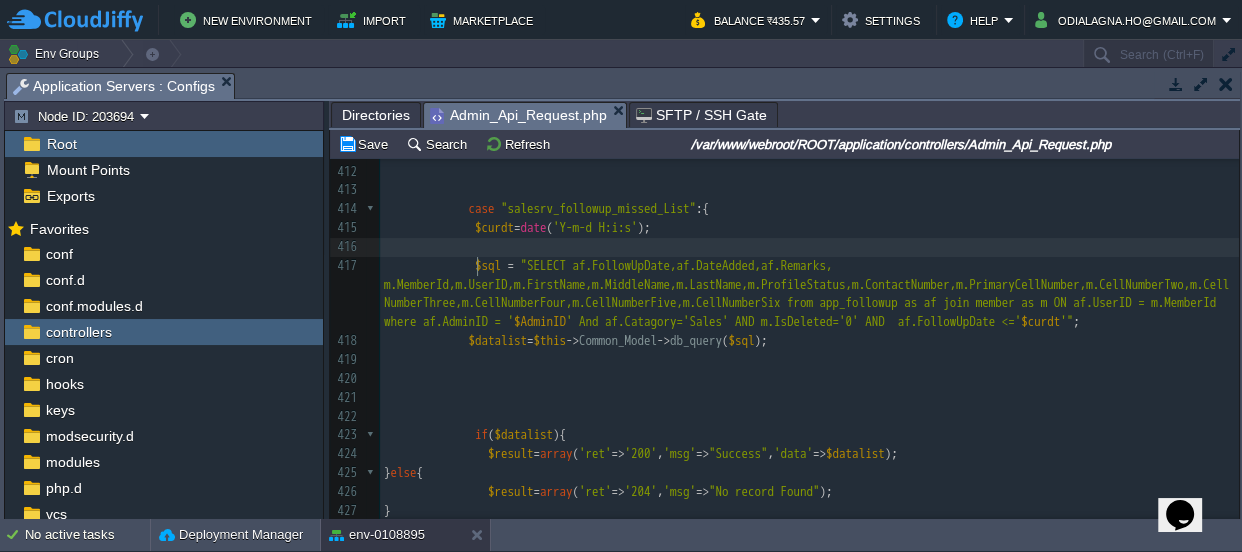 click at bounding box center (809, 247) 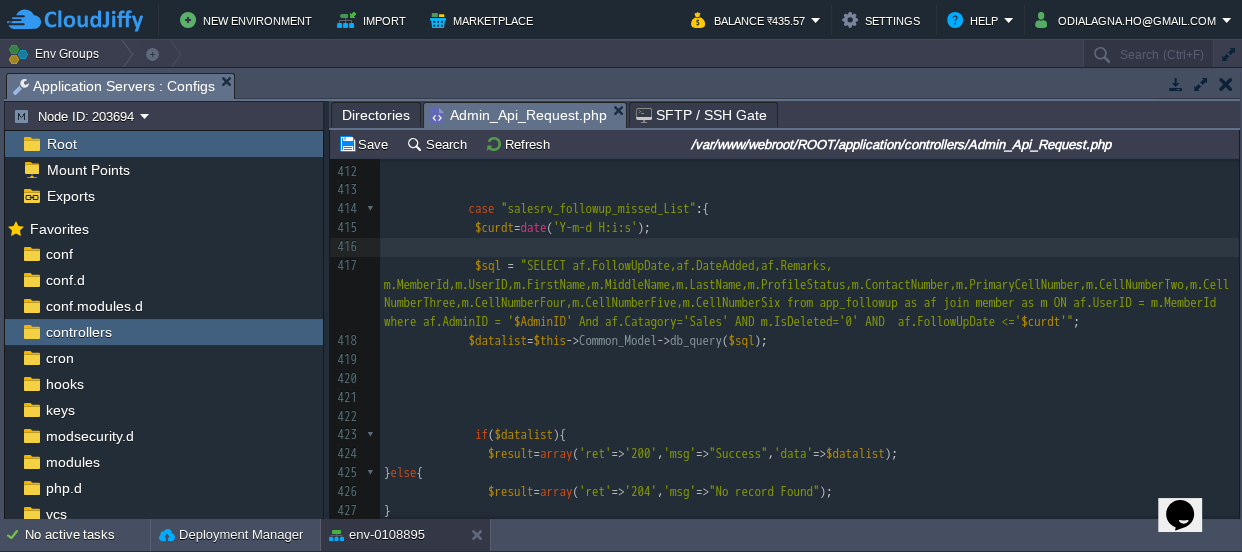 paste 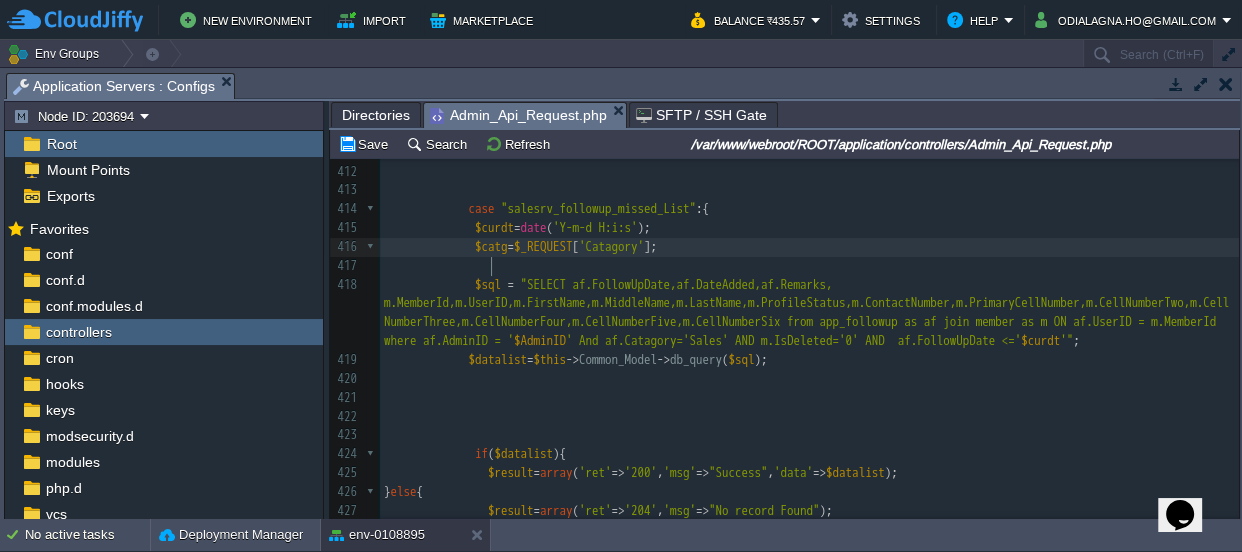 click on "x                $sql   =   "SELECT af.FollowUpDate,af.DateAdded,af.Remarks, m.MemberId,m.UserID,m.FirstName,m.MiddleName,m.LastName,m.ProfileStatus,m.ContactNumber,m.PrimaryCellNumber,m.CellNumberTwo,m.CellNumberThree,m.CellNumberFour,m.CellNumberFive,m.CellNumberSix from app_followup as af join member as m ON af.UserID = m.MemberId where  af.AdminID = ' $AdminID ' And af.Catagory='Sales' AND m.IsDeleted='0' AND  af.FollowUpDate <=' $curdt '" ;    395                $catg = $_REQUEST [ 'Catagory' ]; 396                397                $sql   =   "SELECT af.FollowUpDate,af.DateAdded,af.Remarks, m.MemberId,m.UserID,m.FirstName,m.MiddleName,m.LastName,m.ProfileStatus,m.ContactNumber,m.PrimaryCellNumber,m.CellNumberTwo,m.CellNumberThree,m.CellNumberFour,m.CellNumberFive,m.CellNumberSix from app_followup as af join member as m ON af.UserID = m.MemberId where af.AdminID = ' $AdminID ' And af.Catagory='Sales' AND m.IsDeleted='0' AND  af.FollowUpDate <=' $curdt '" ;  398 $datalist = $this" at bounding box center [809, 276] 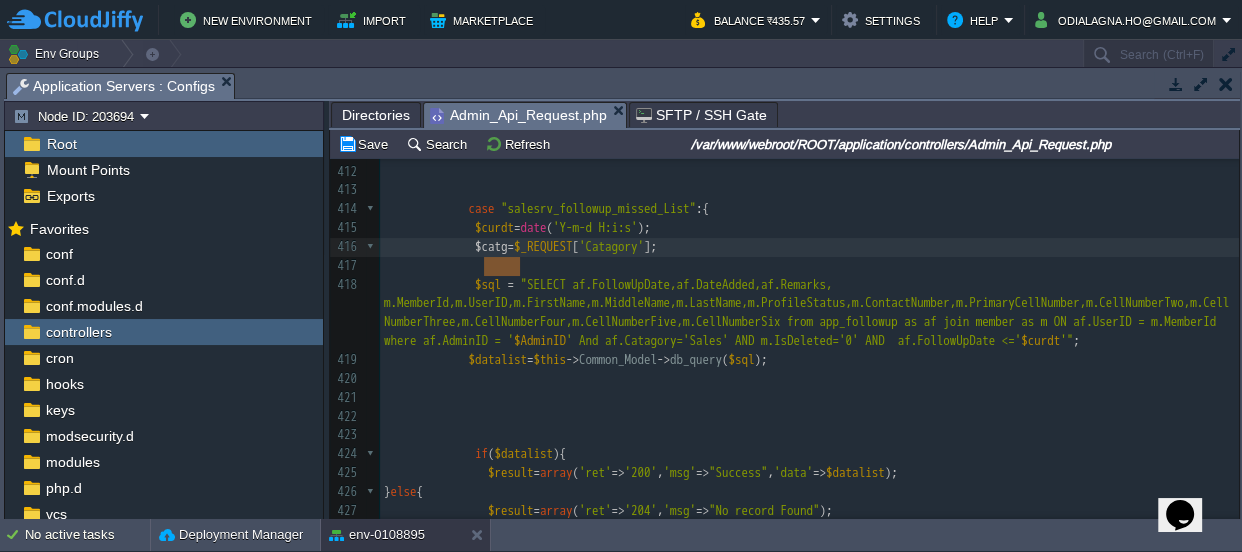 click on "' And af.Catagory='Sales' AND m.IsDeleted='0' AND  af.FollowUpDate <='" at bounding box center [793, 340] 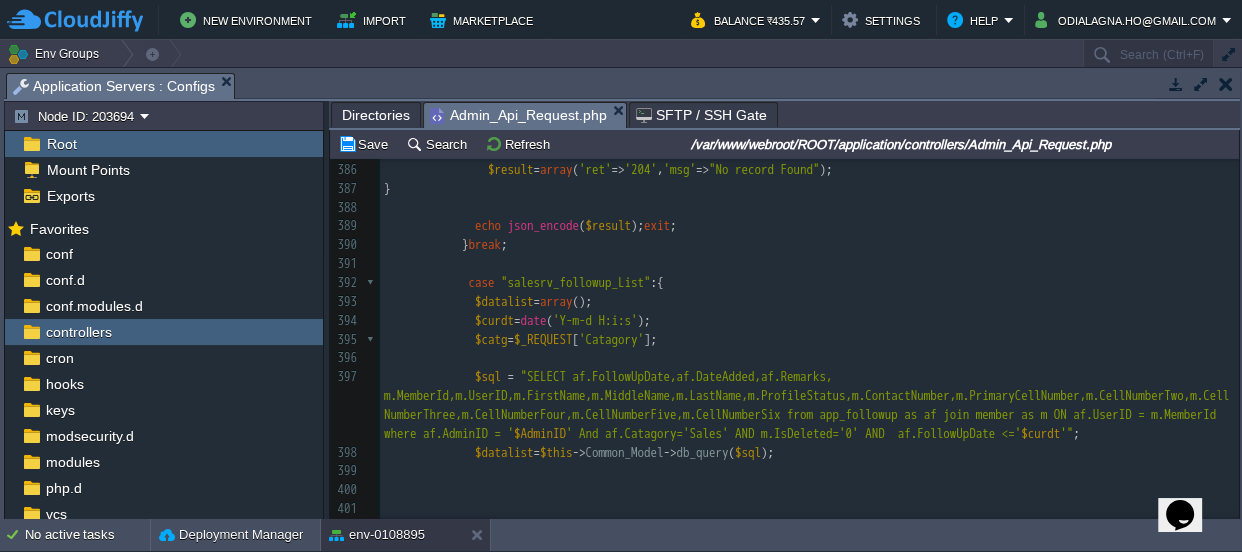 click on "' And af.Catagory='Sales' AND m.IsDeleted='0' AND  af.FollowUpDate <='" at bounding box center [793, 433] 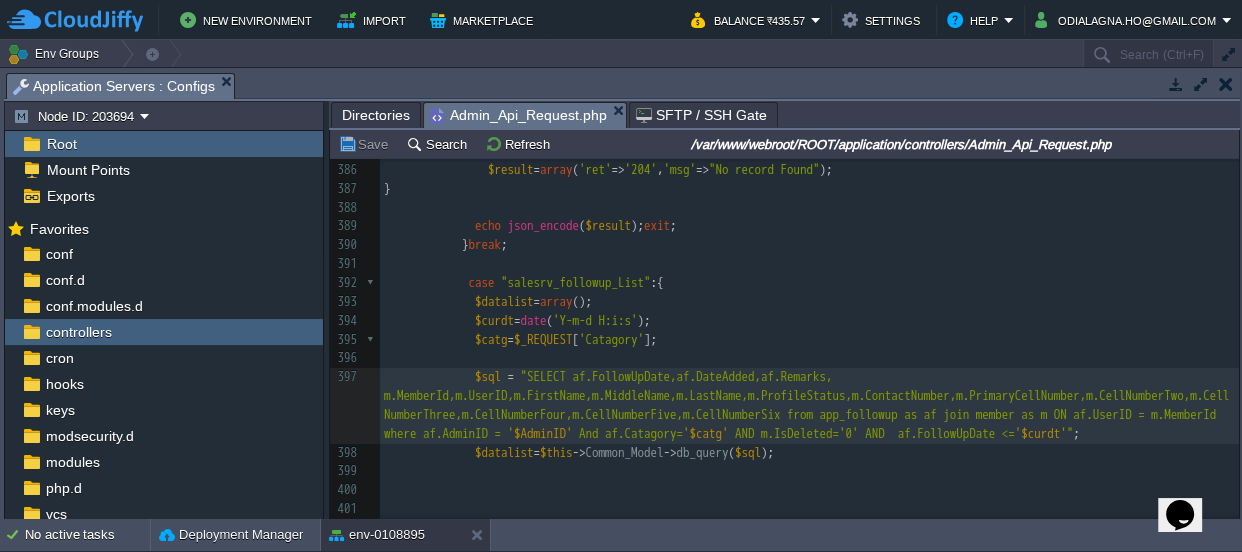 type on "Sales" 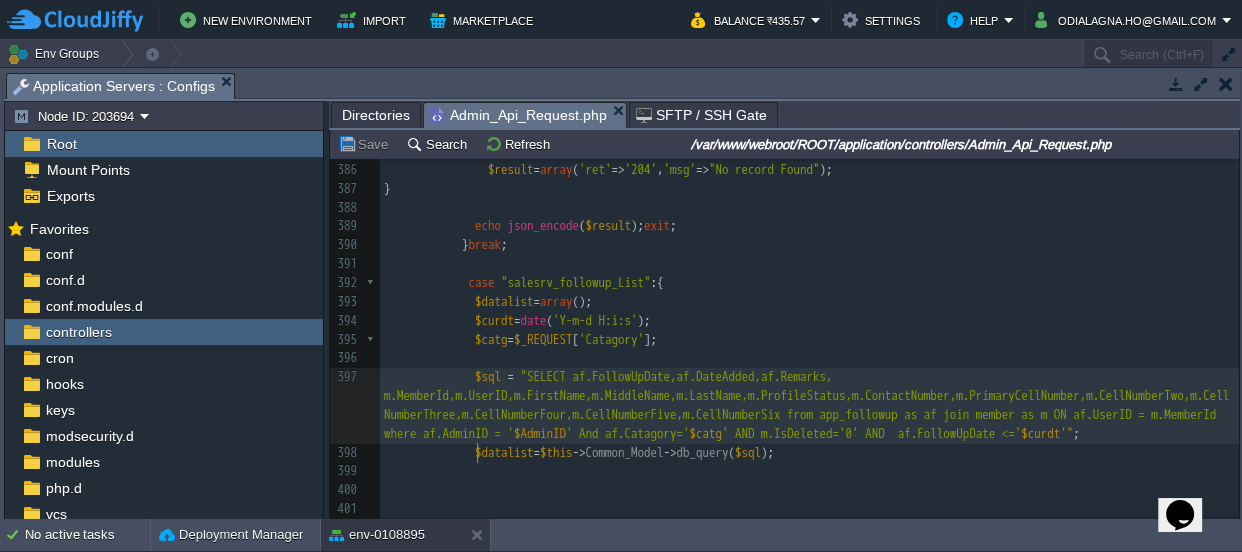 click on "$sql   =   "SELECT af.FollowUpDate,af.DateAdded,af.Remarks, m.MemberId,m.UserID,m.FirstName,m.MiddleName,m.LastName,m.ProfileStatus,m.ContactNumber,m.PrimaryCellNumber,m.CellNumberTwo,m.CellNumberThree,m.CellNumberFour,m.CellNumberFive,m.CellNumberSix from app_followup as af join member as m ON af.UserID = m.MemberId where af.AdminID = ' $AdminID ' And af.Catagory=' $catg ' AND m.IsDeleted='0' AND  af.FollowUpDate <=' $curdt '" ;" at bounding box center (809, 405) 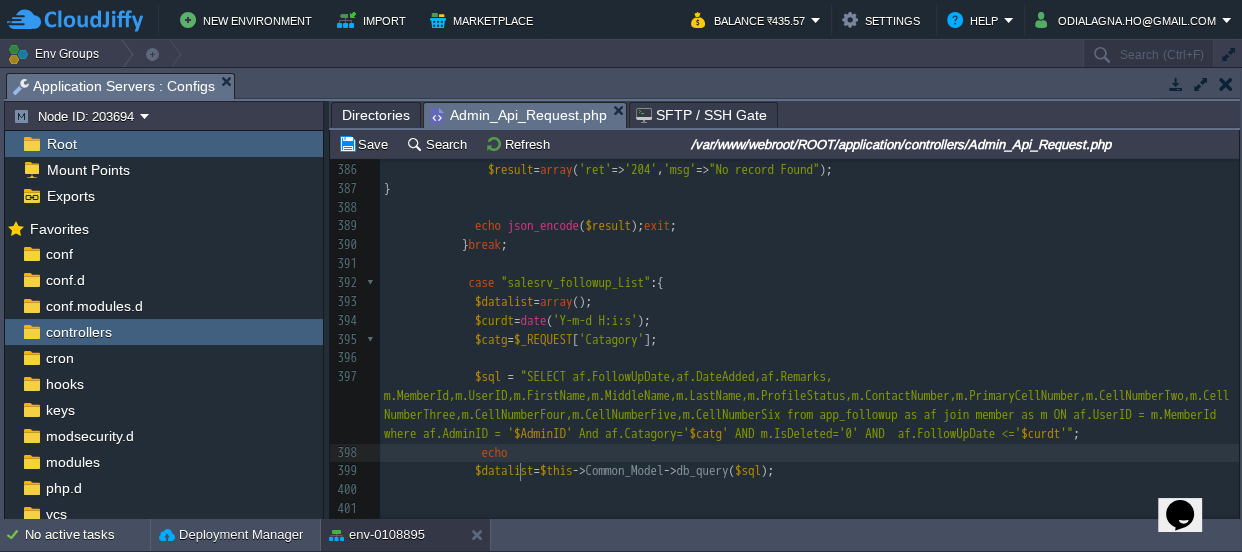 scroll, scrollTop: 6, scrollLeft: 36, axis: both 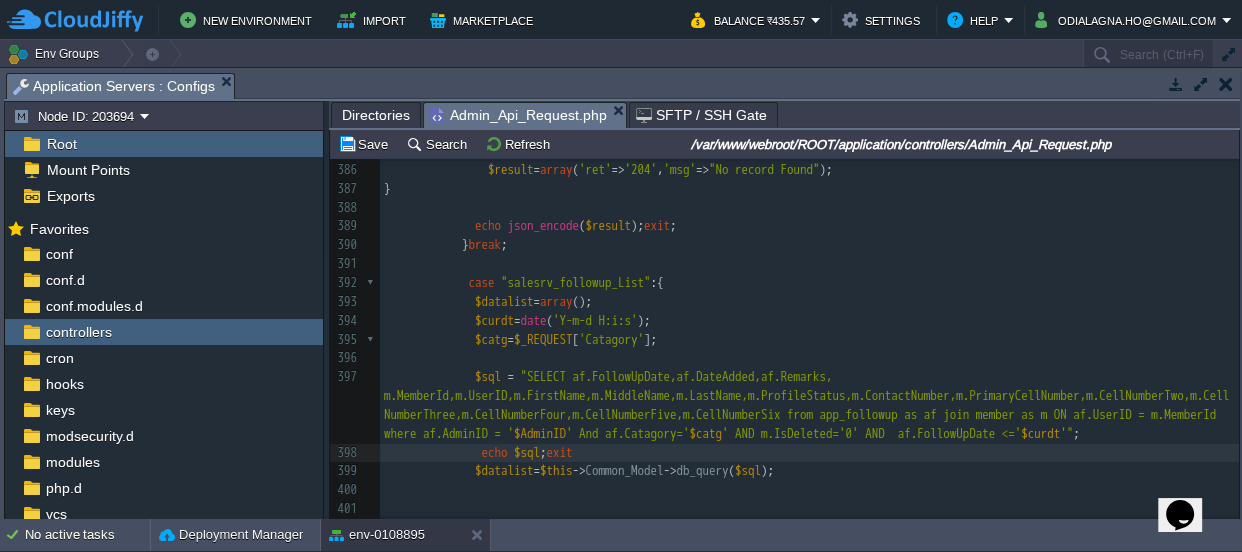 type on "echo $sql;exit;" 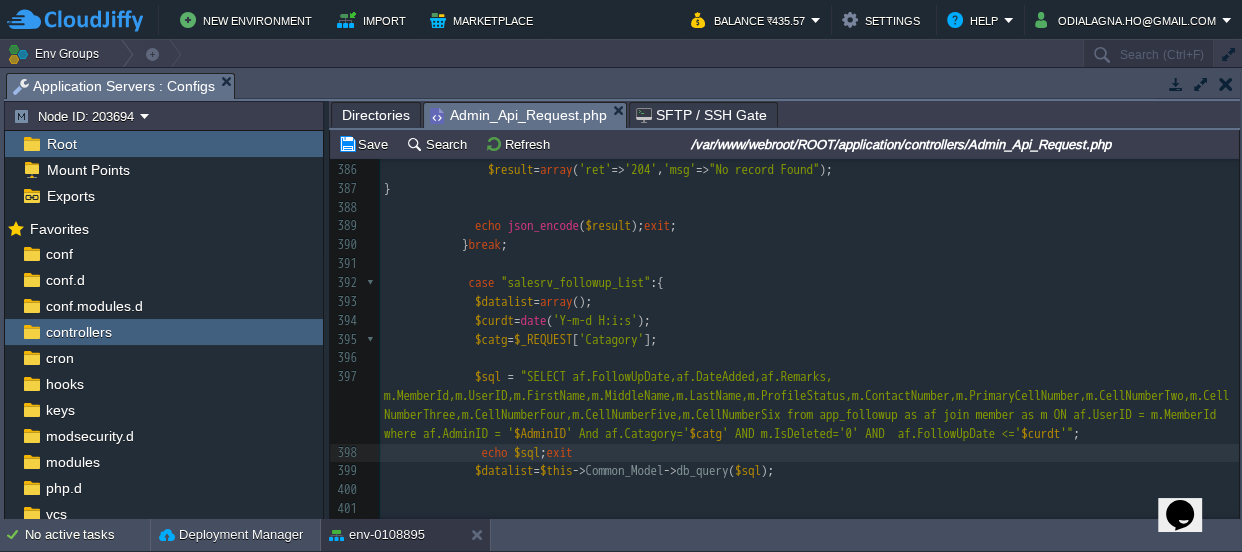 scroll, scrollTop: 6, scrollLeft: 108, axis: both 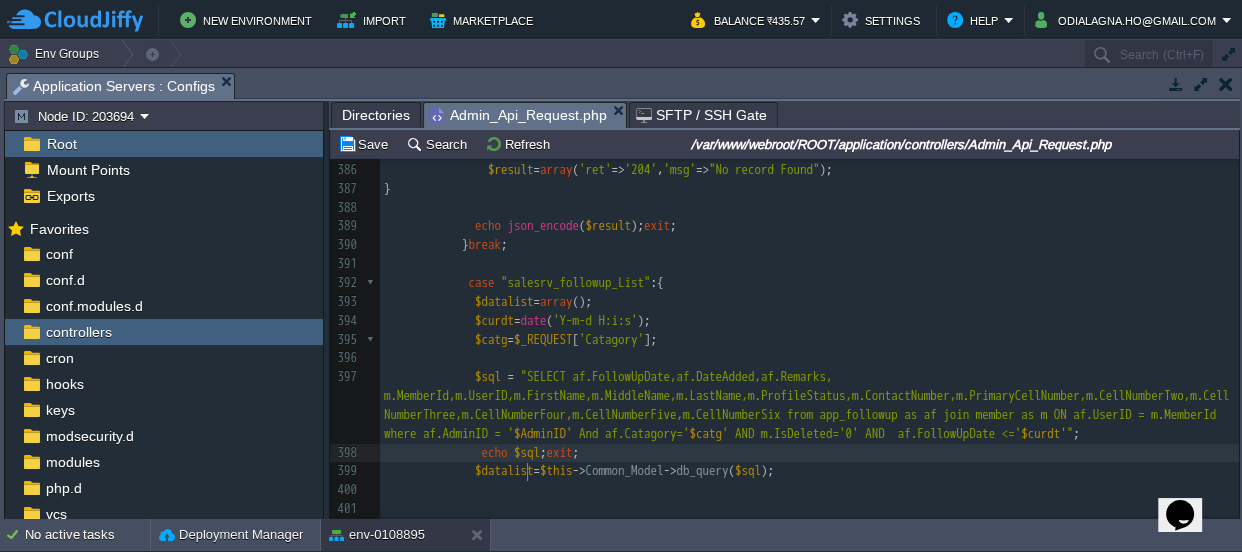 click at bounding box center [511, 452] 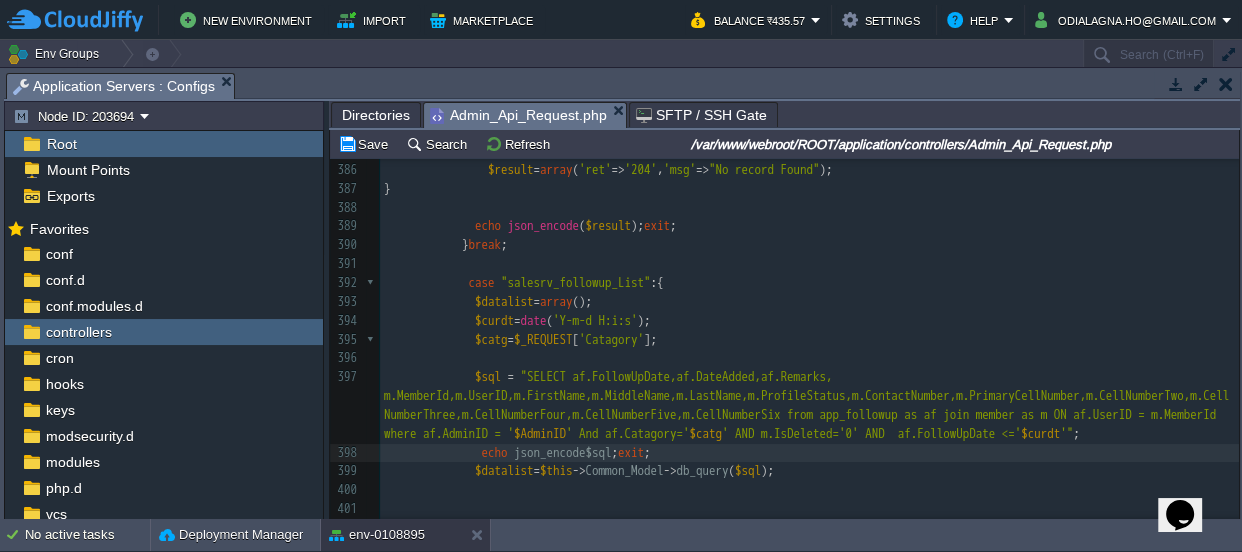 scroll, scrollTop: 6, scrollLeft: 86, axis: both 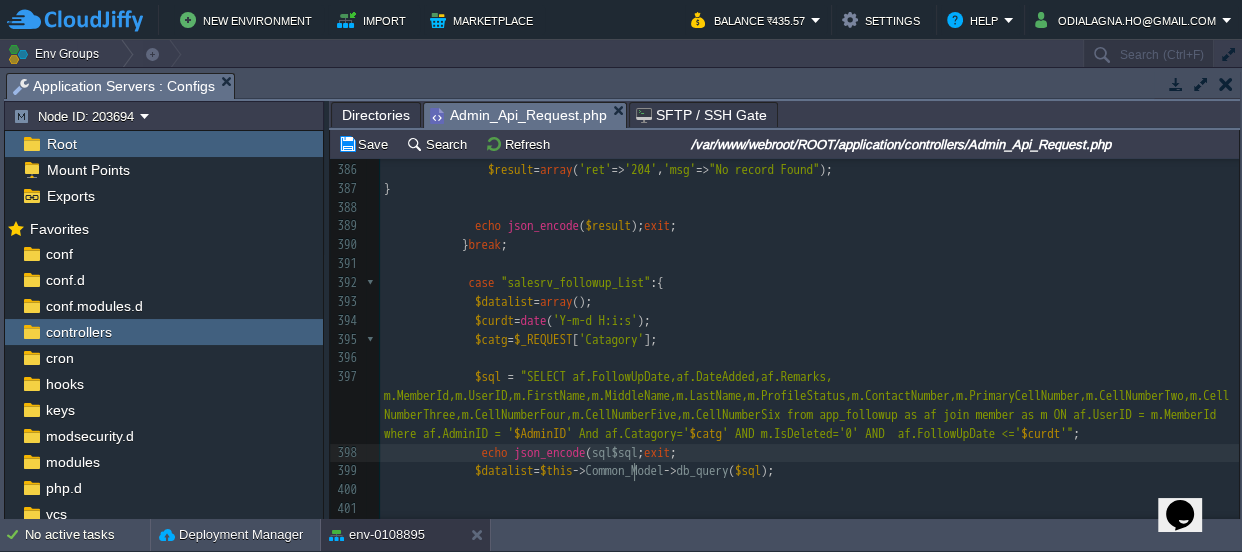 type on "json_encode(sql=" 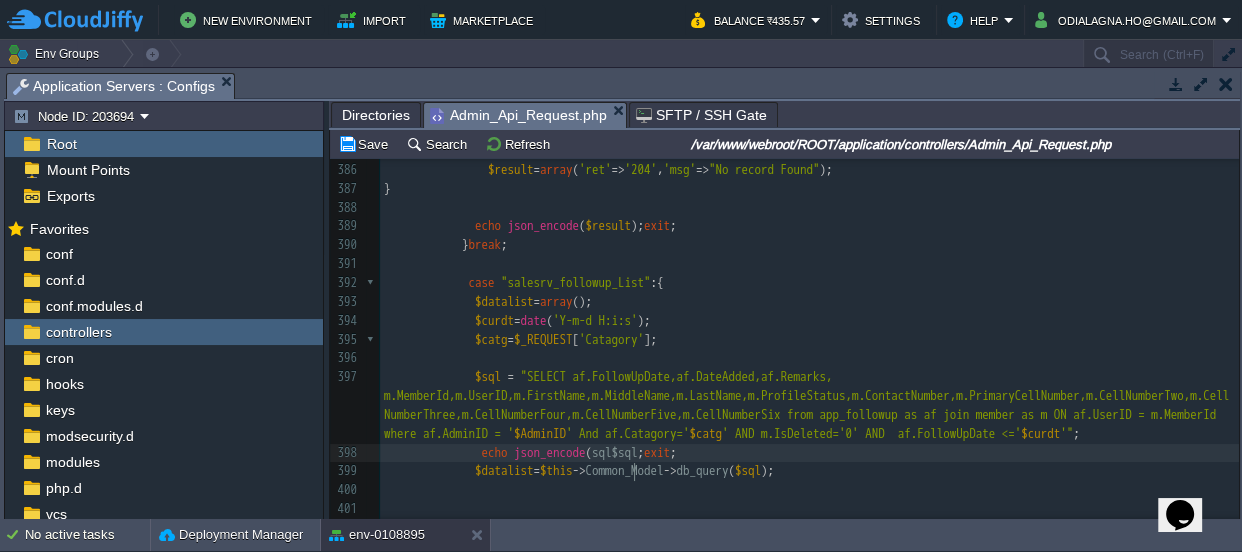 scroll, scrollTop: 6, scrollLeft: 115, axis: both 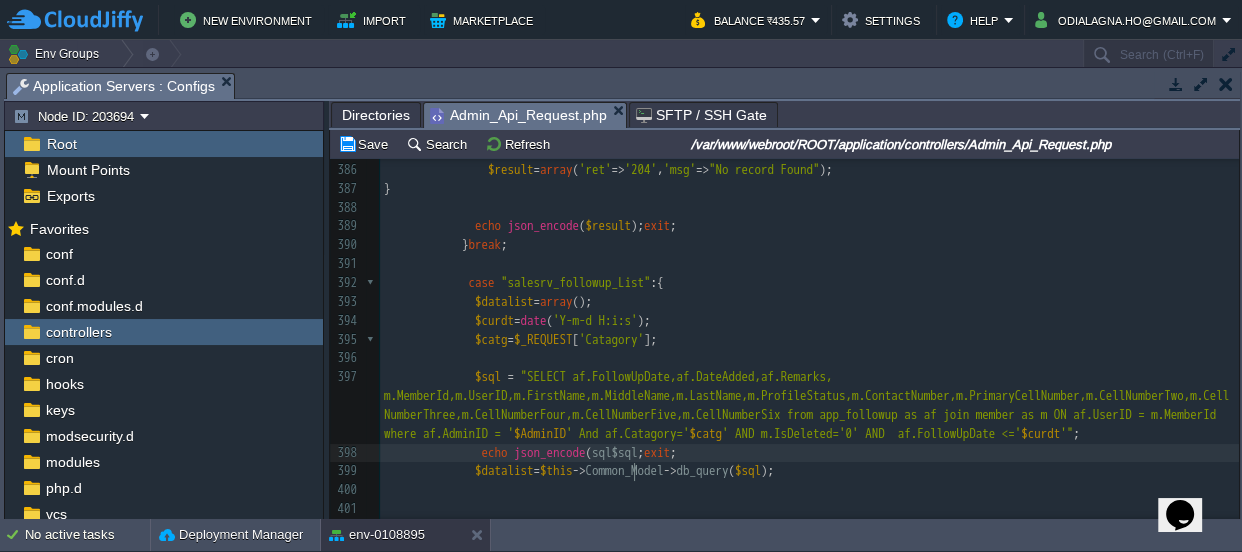 type on "'" 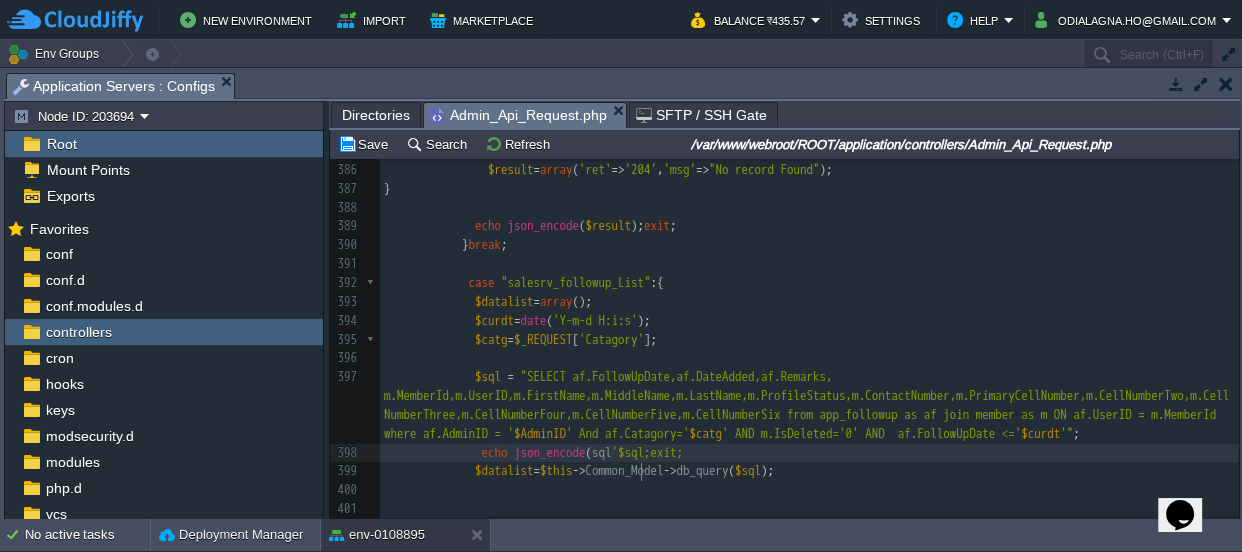 scroll, scrollTop: 6, scrollLeft: 7, axis: both 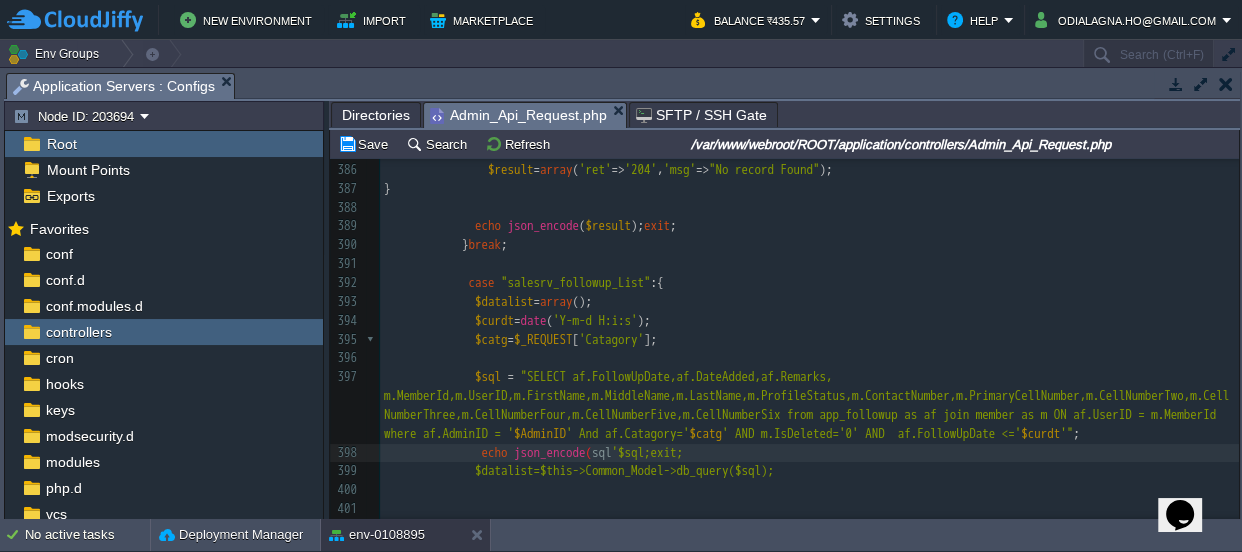 type on "'" 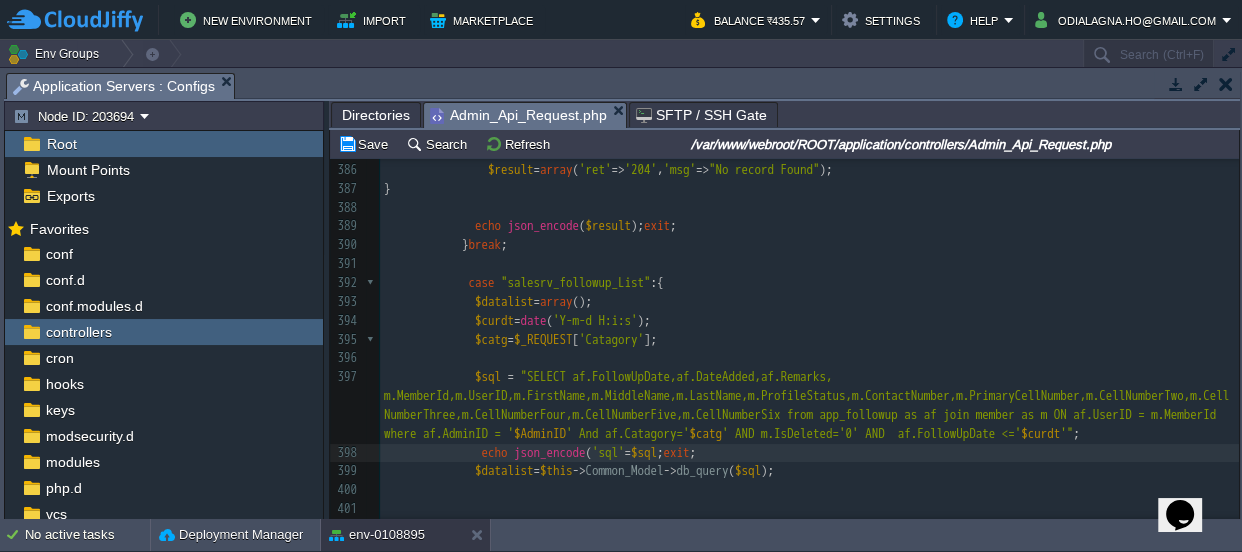 type on "=>" 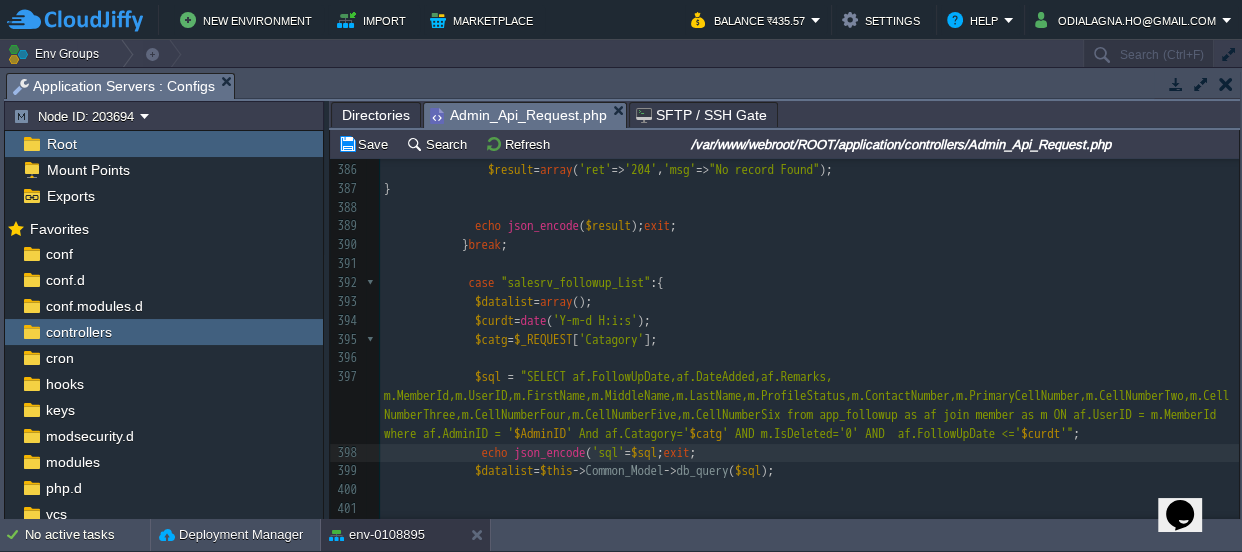 scroll, scrollTop: 6, scrollLeft: 13, axis: both 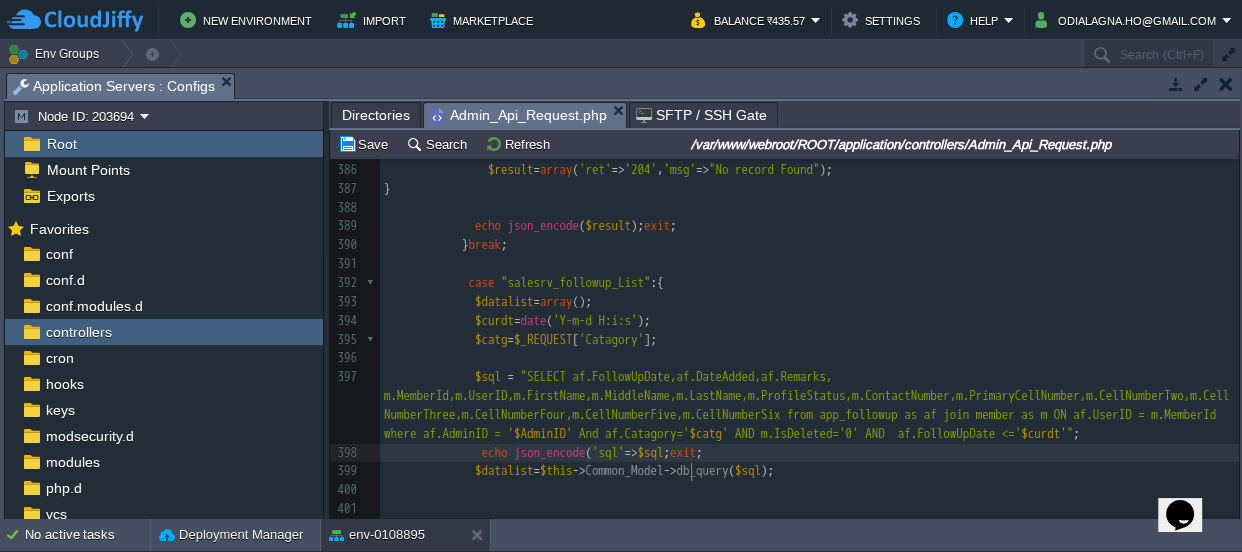 click on "x                $sql   =   "SELECT af.FollowUpDate,af.DateAdded,af.Remarks, m.MemberId,m.UserID,m.FirstName,m.MiddleName,m.LastName,m.ProfileStatus,m.ContactNumber,m.PrimaryCellNumber,m.CellNumberTwo,m.CellNumberThree,m.CellNumberFour,m.CellNumberFive,m.CellNumberSix from app_followup as af join member as m ON af.UserID = m.MemberId where af.AdminID = ' $AdminID ' And af.Catagory=' $catg ' AND m.IsDeleted='0' AND  af.FollowUpDate <=' $curdt '" ;    375              376              case   "sales_mem_List" :{   377                $datalist = array (); 378                $sql   =   "SELECT MemberId,UserID,FirstName,MiddleName,LastName,ProfileStatus,ContactNumber,PrimaryCellNumber,CellNumberTwo,CellNumberThree,CellNumberFour,CellNumberFive,CellNumberSix from member where ReferenceID = ' $AdminID ' And ProfileStatus IN('NV','LP','PUC') AND IsDeleted='0'" ;  379                380               381                 382                $datalist = $this -> -> ( (" at bounding box center [809, 283] 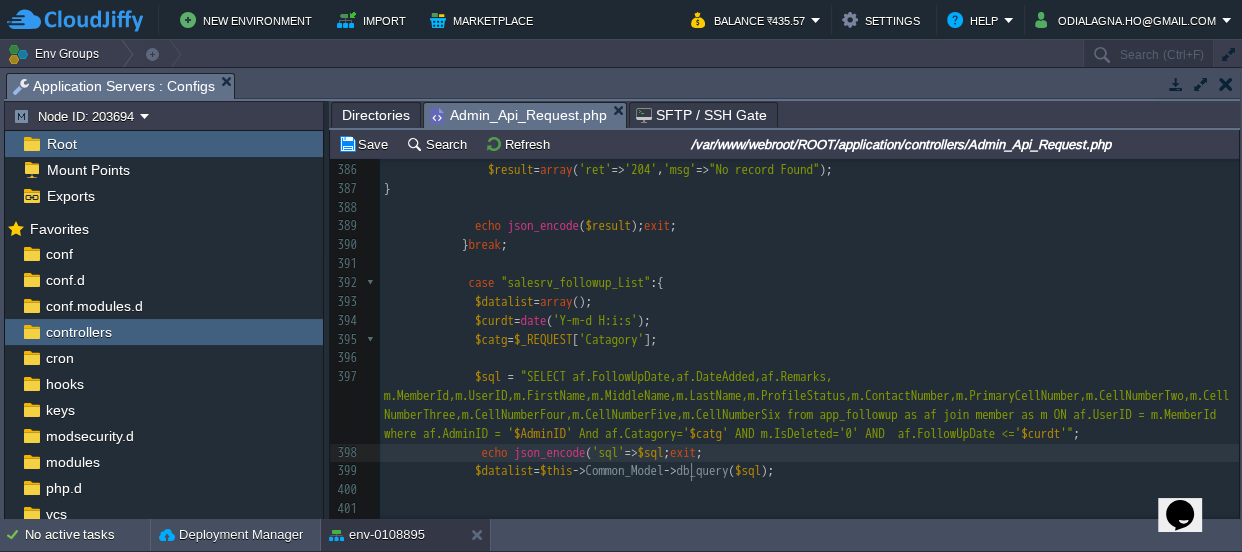 type on ")" 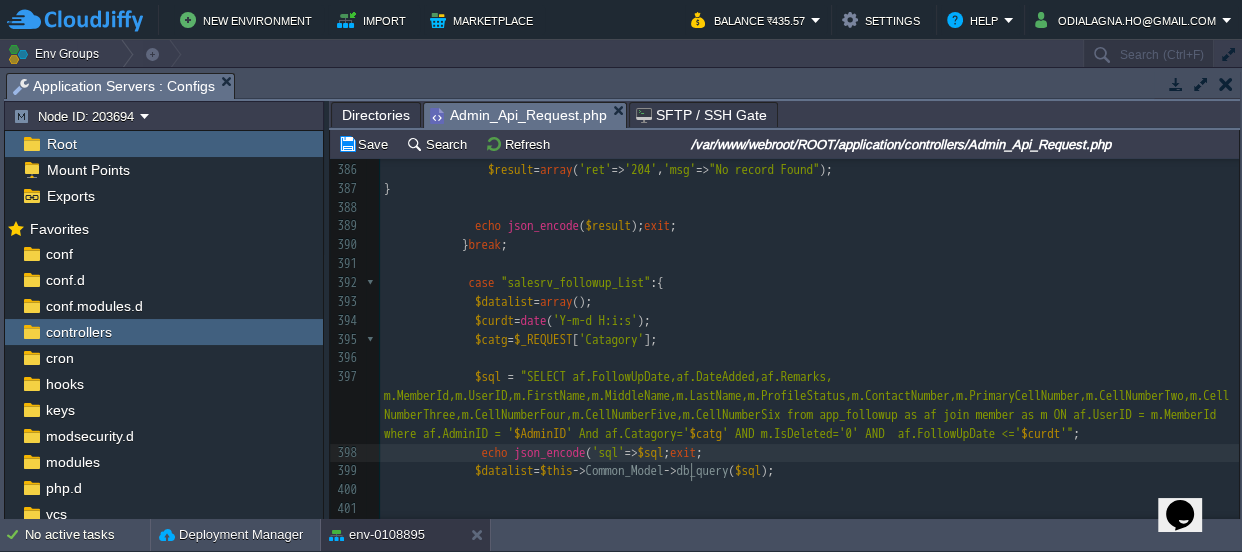 scroll, scrollTop: 6, scrollLeft: 7, axis: both 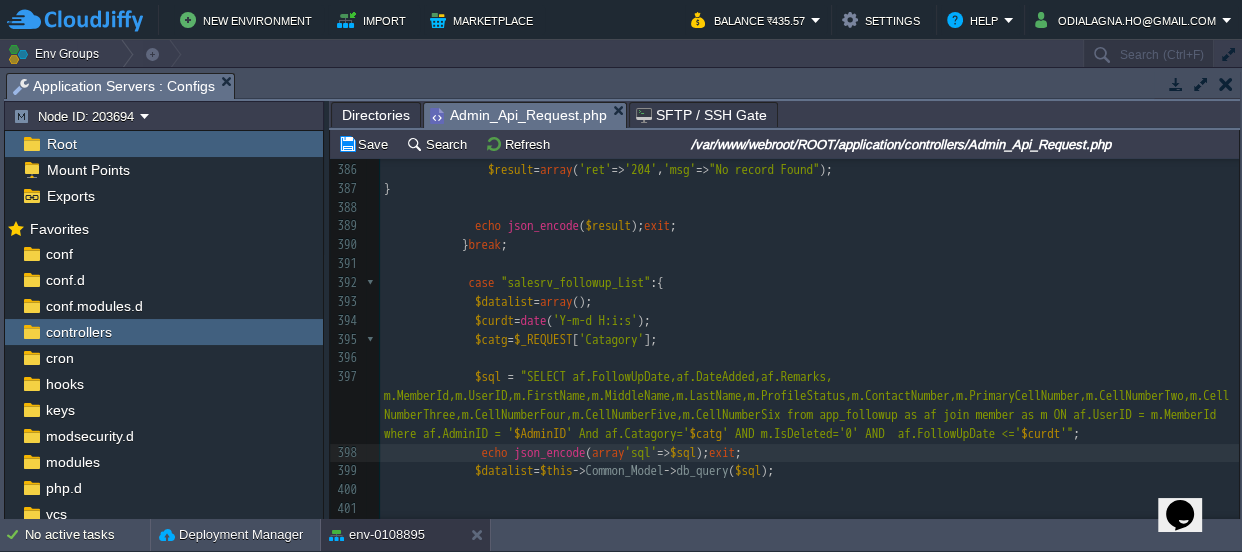 type on "array(" 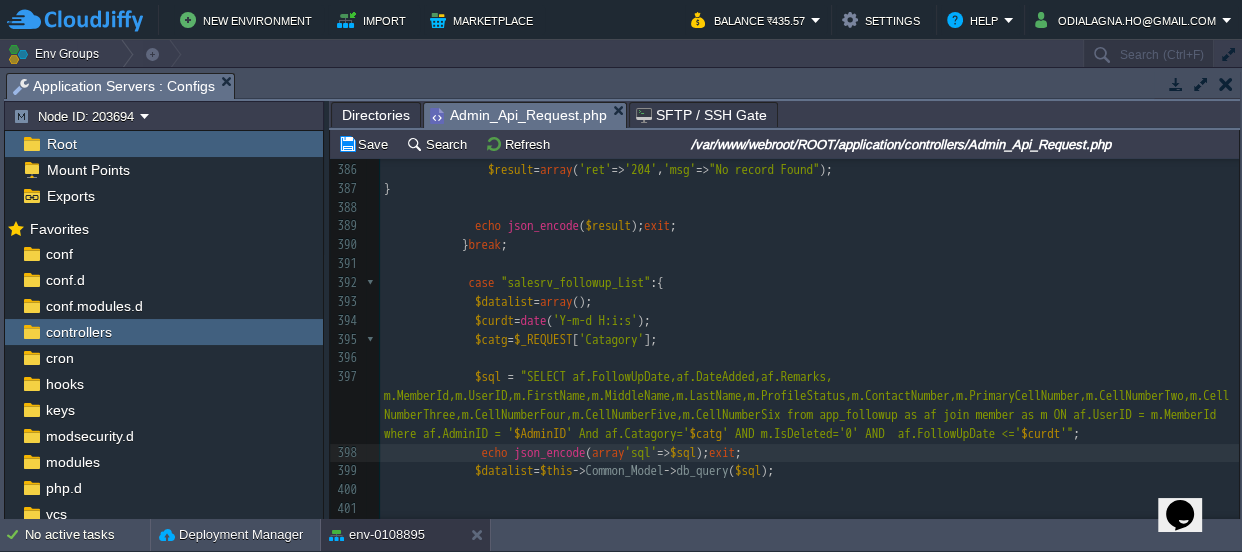 scroll, scrollTop: 6, scrollLeft: 42, axis: both 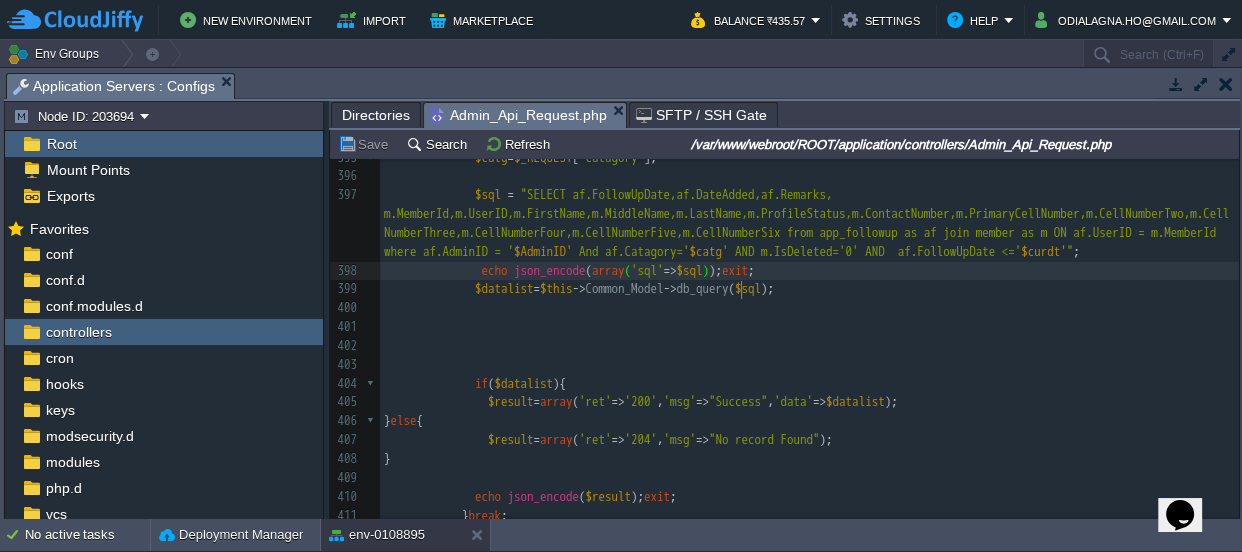 type on ")" 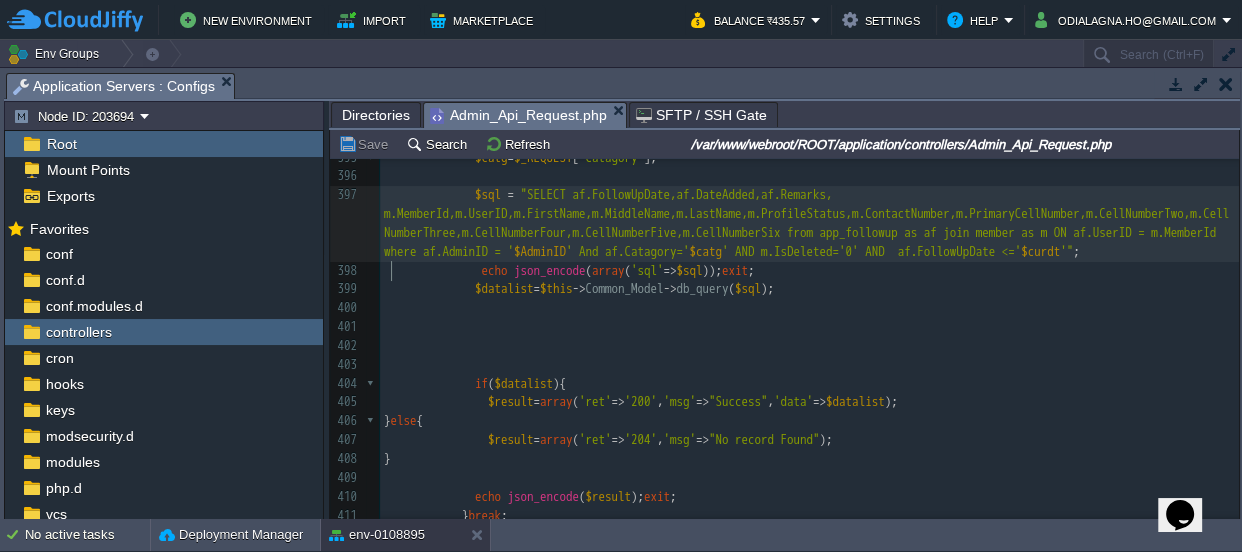 click on "x                $sql   =   "SELECT af.FollowUpDate,af.DateAdded,af.Remarks, m.MemberId,m.UserID,m.FirstName,m.MiddleName,m.LastName,m.ProfileStatus,m.ContactNumber,m.PrimaryCellNumber,m.CellNumberTwo,m.CellNumberThree,m.CellNumberFour,m.CellNumberFive,m.CellNumberSix from app_followup as af join member as m ON af.UserID = m.MemberId where af.AdminID = ' $AdminID ' And af.Catagory=' $catg ' AND m.IsDeleted='0' AND  af.FollowUpDate <=' $curdt '" ;    375              376              case   "sales_mem_List" :{   377                $datalist = array (); 378                $sql   =   "SELECT MemberId,UserID,FirstName,MiddleName,LastName,ProfileStatus,ContactNumber,PrimaryCellNumber,CellNumberTwo,CellNumberThree,CellNumberFour,CellNumberFive,CellNumberSix from member where ReferenceID = ' $AdminID ' And ProfileStatus IN('NV','LP','PUC') AND IsDeleted='0'" ;  379                380               381                 382                $datalist = $this -> -> ( (" at bounding box center (809, 204) 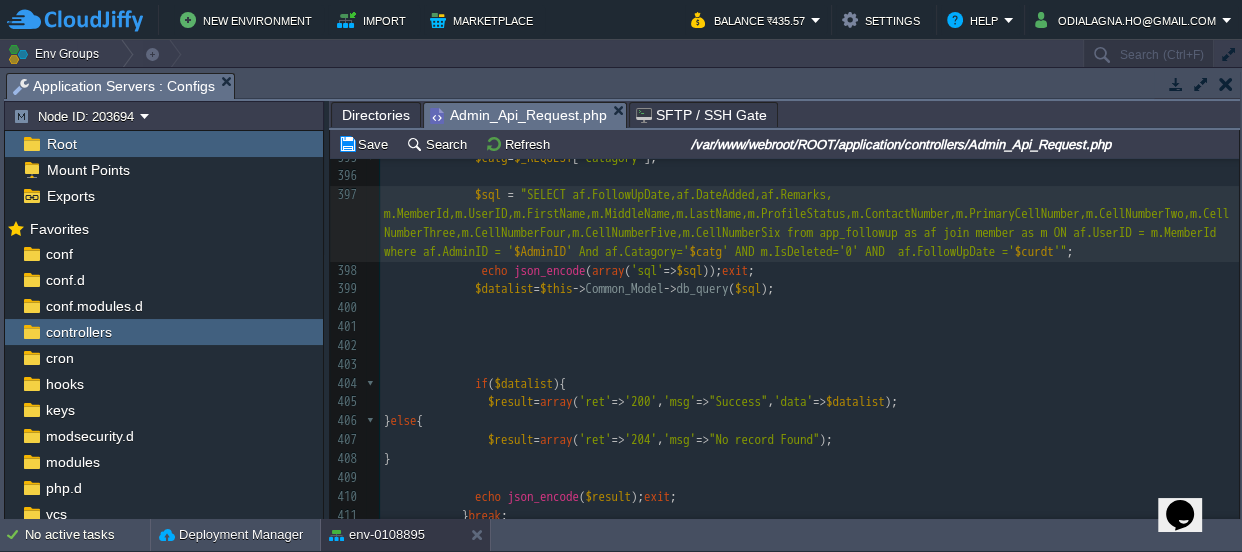 type on ">" 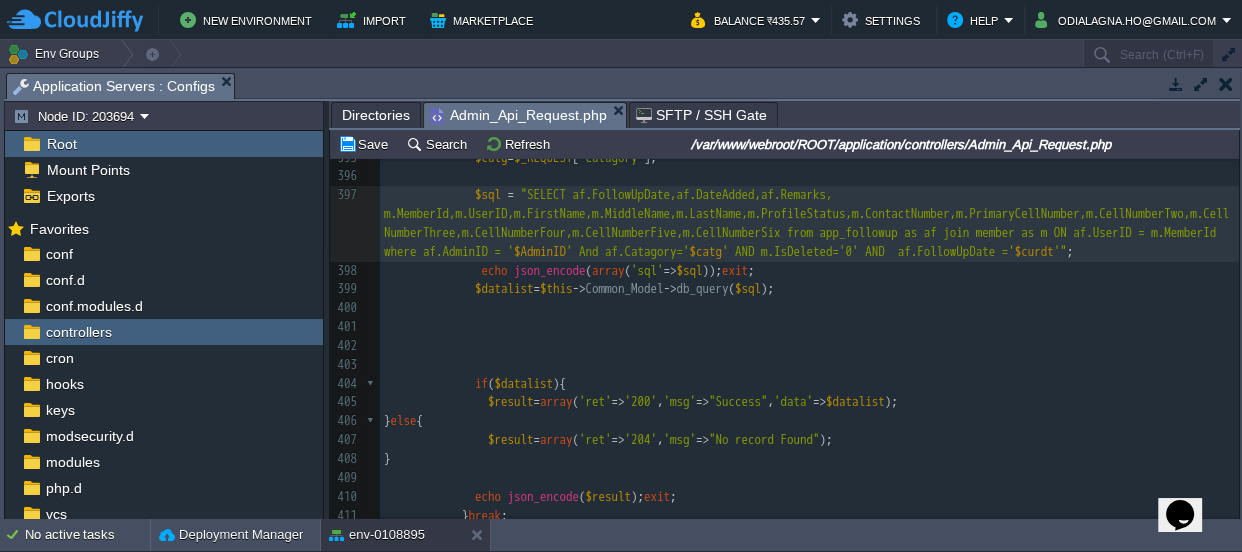 scroll, scrollTop: 6, scrollLeft: 7, axis: both 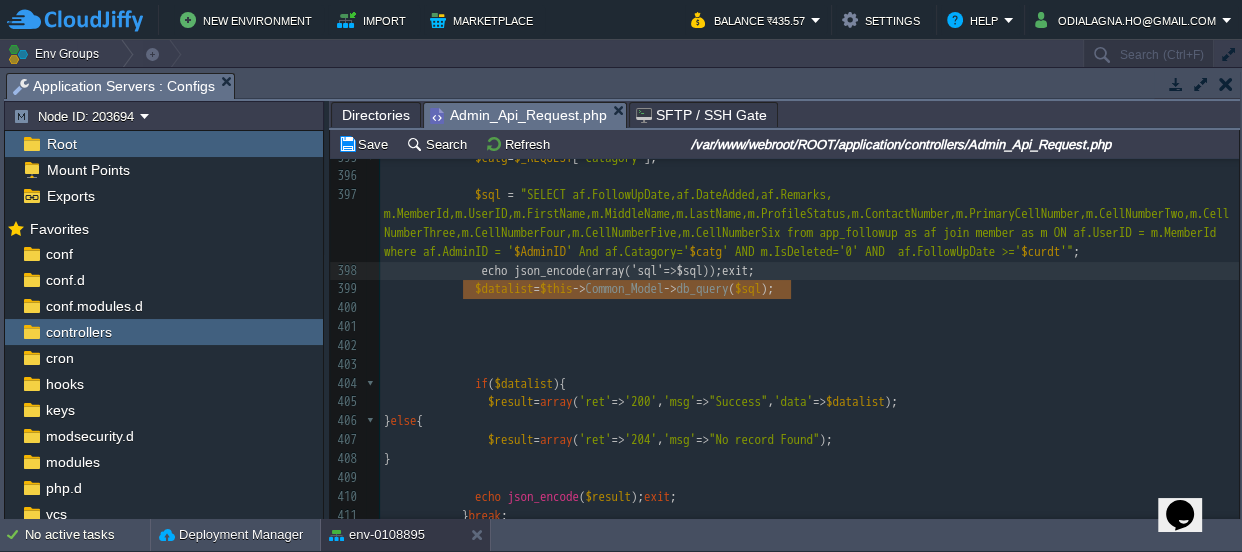 type on "echo json_encode(array('sql'=>$sql));exit;" 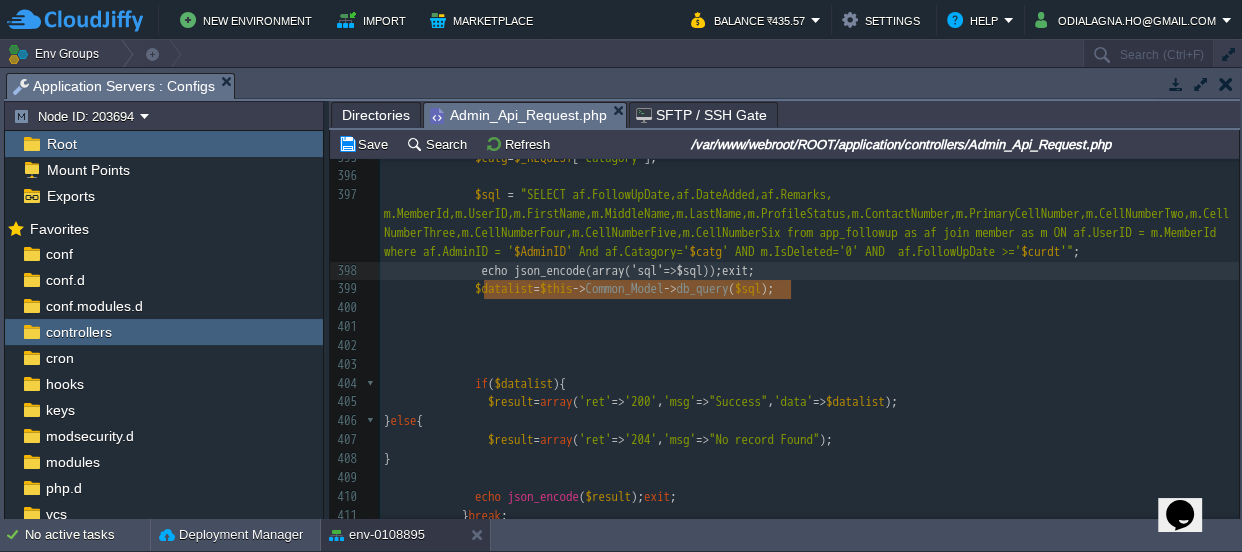 drag, startPoint x: 796, startPoint y: 287, endPoint x: 486, endPoint y: 284, distance: 310.01453 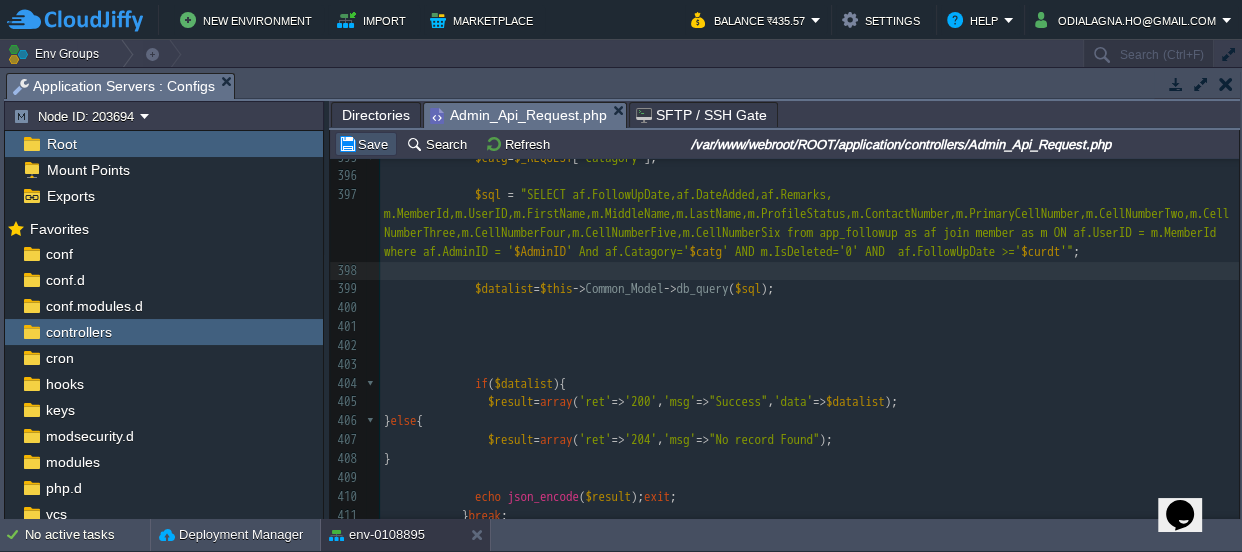 click on "Save" at bounding box center (366, 144) 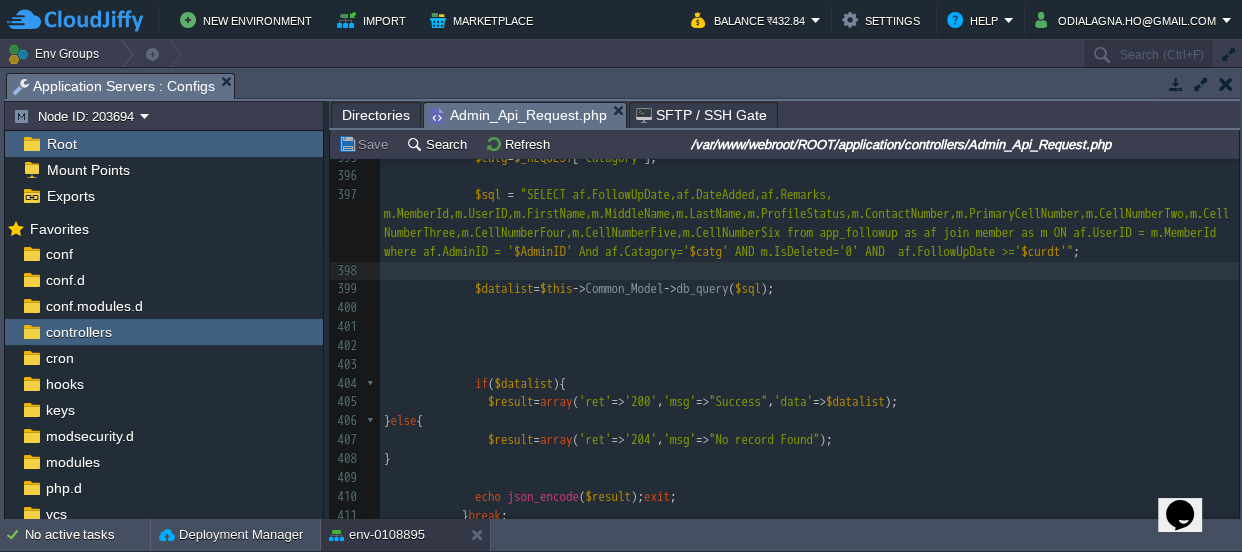 scroll, scrollTop: 7907, scrollLeft: 0, axis: vertical 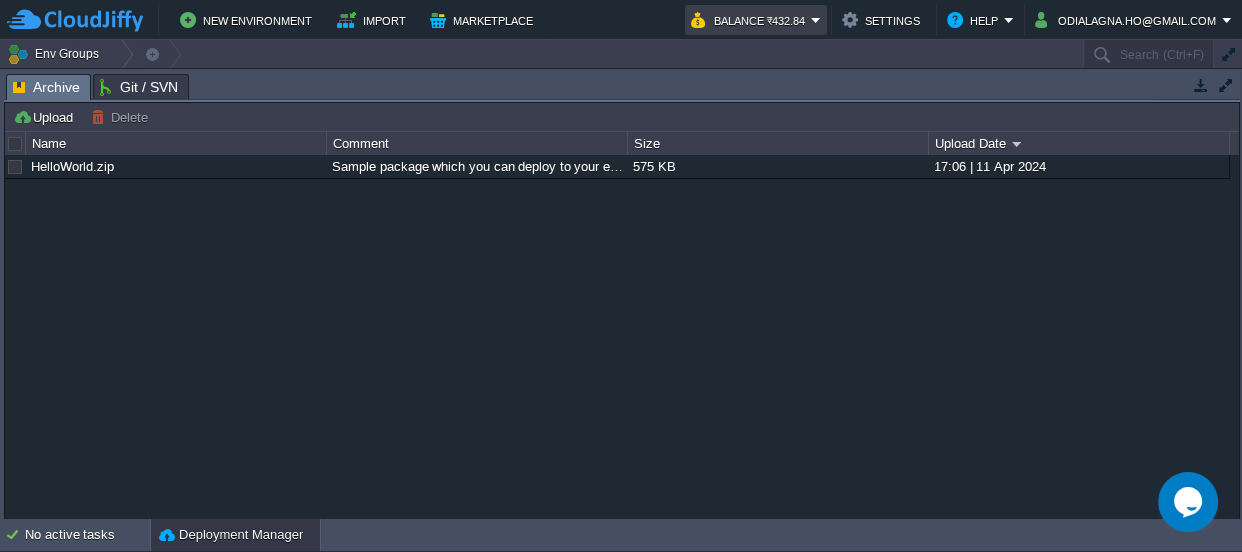 click on "Balance ₹432.84" at bounding box center (751, 20) 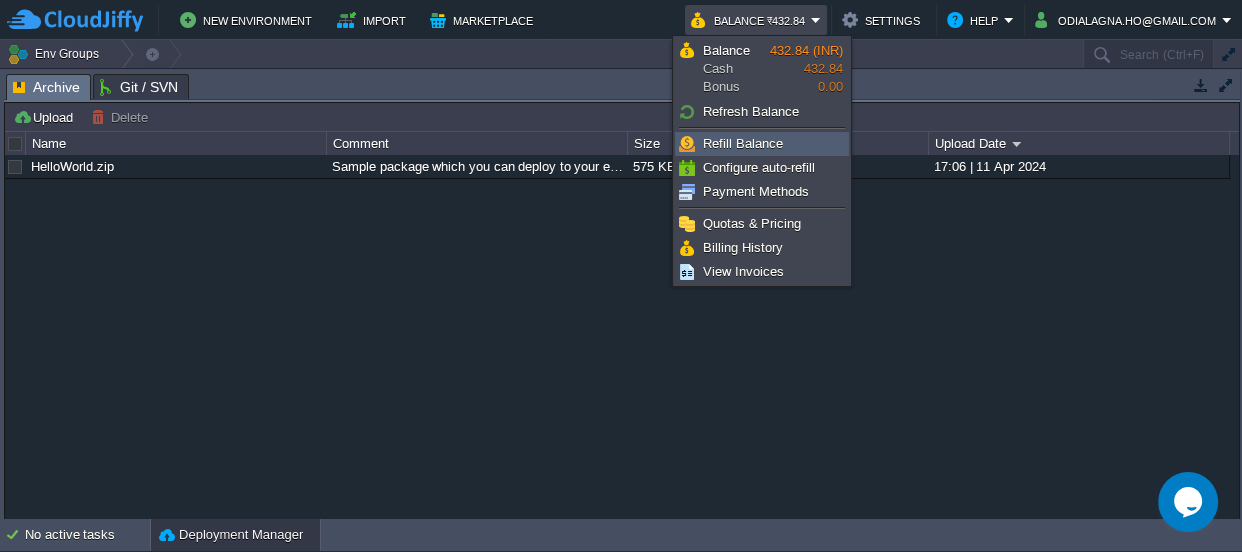 click on "Refill Balance" at bounding box center [743, 143] 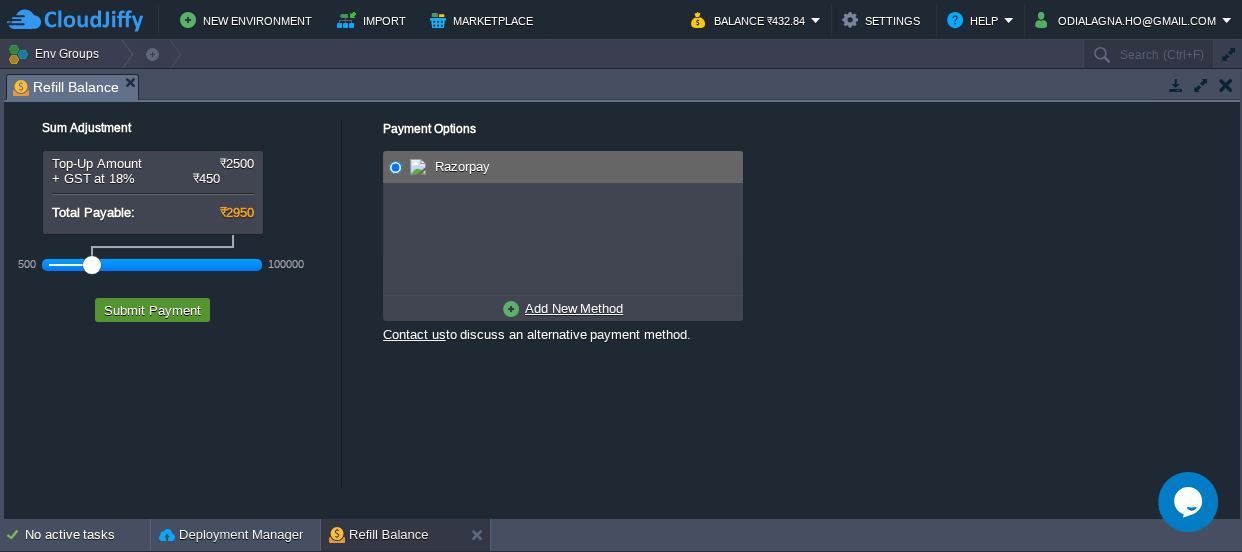 click on "Submit Payment" at bounding box center (152, 310) 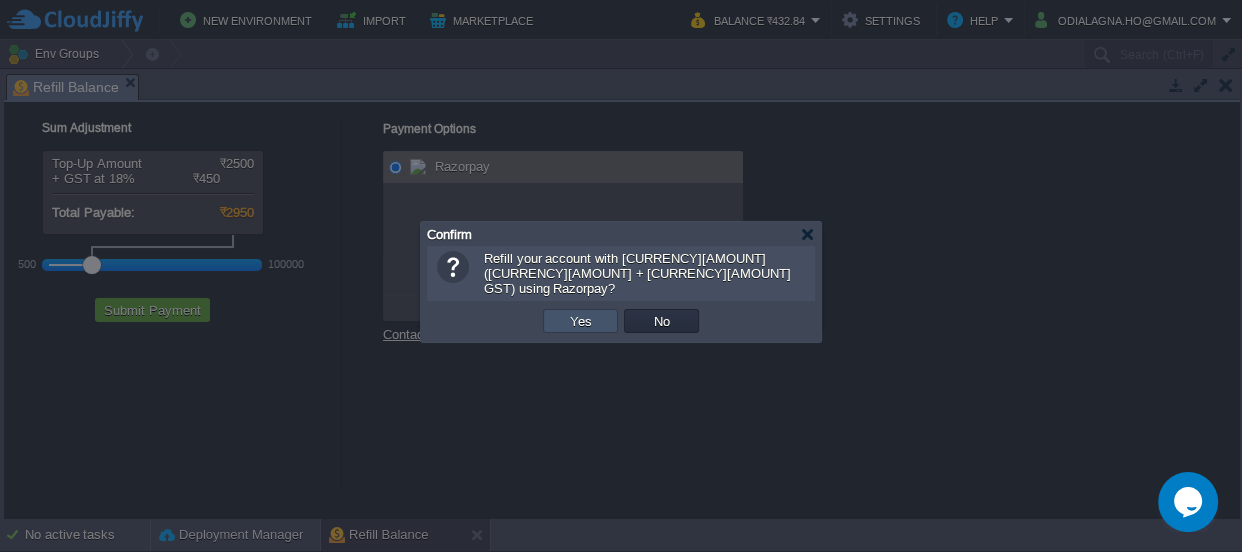 click on "Yes" at bounding box center (581, 321) 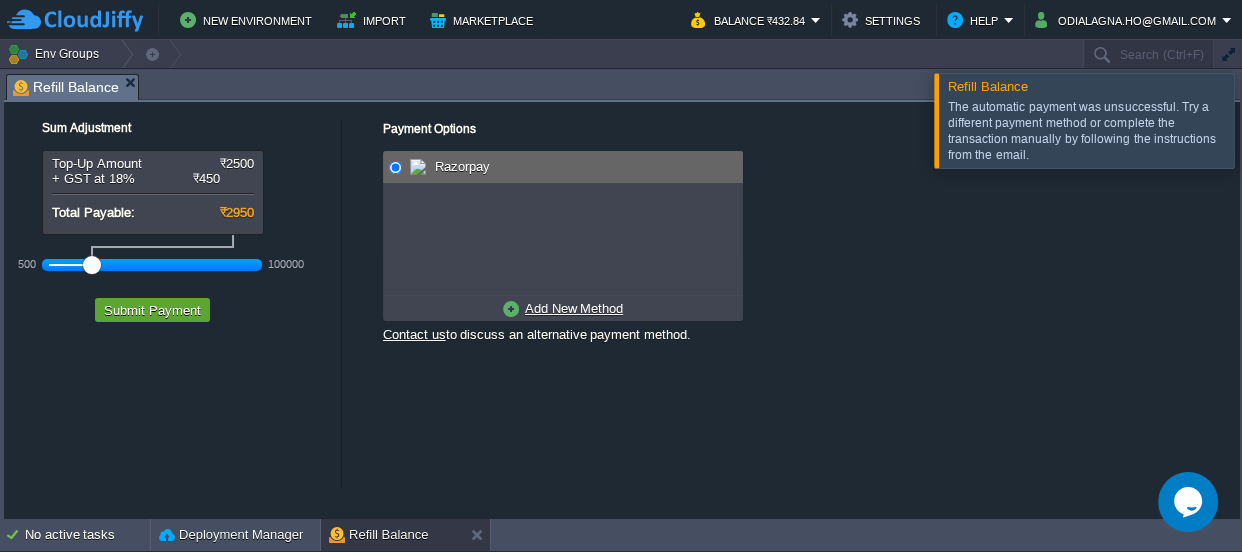 click on "Add New Method" at bounding box center (574, 308) 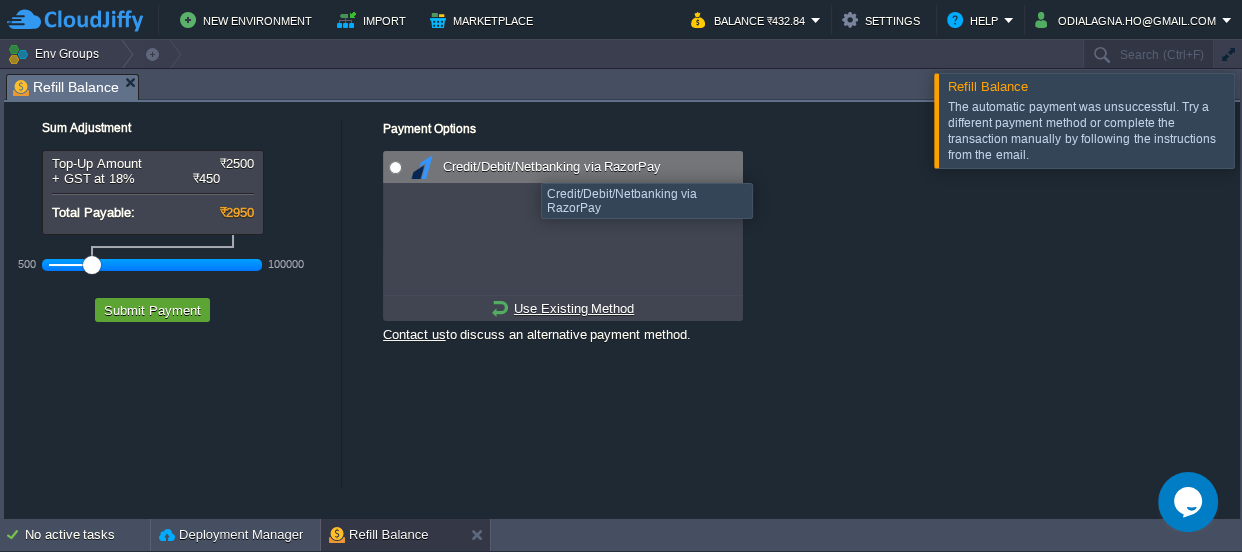 radio on "true" 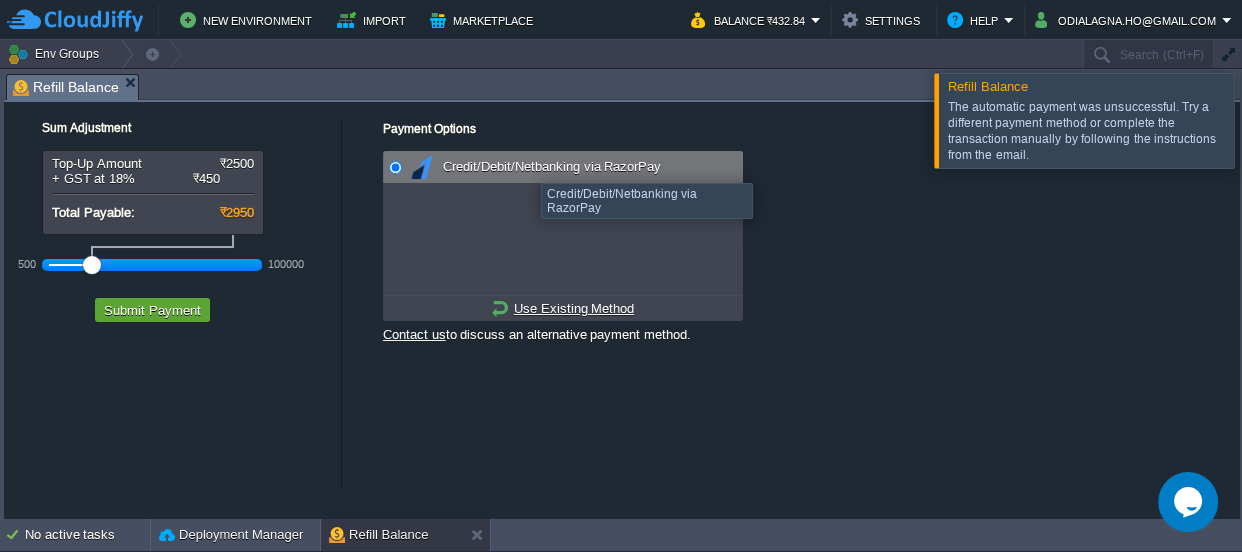 click on "Credit/Debit/Netbanking via RazorPay" at bounding box center (549, 166) 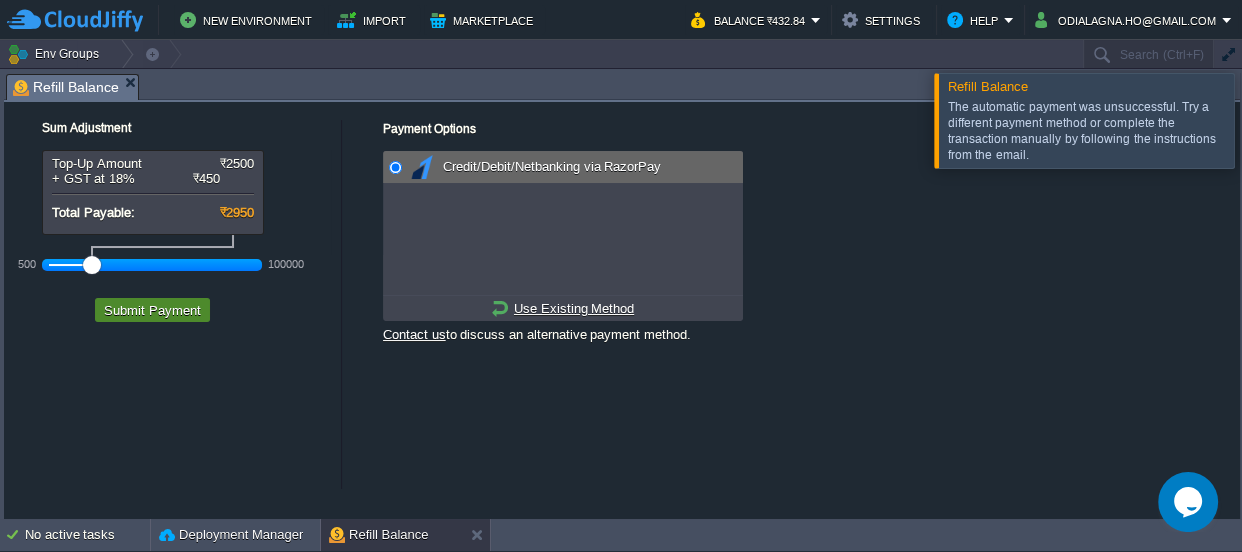 click on "Submit Payment" at bounding box center (152, 310) 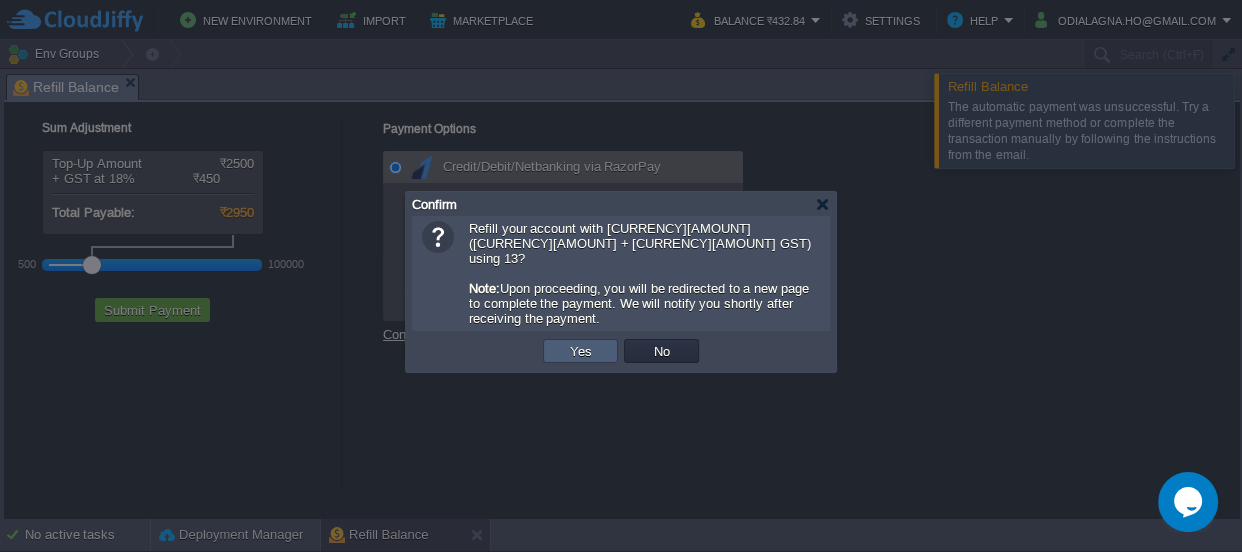 click on "Yes" at bounding box center (581, 351) 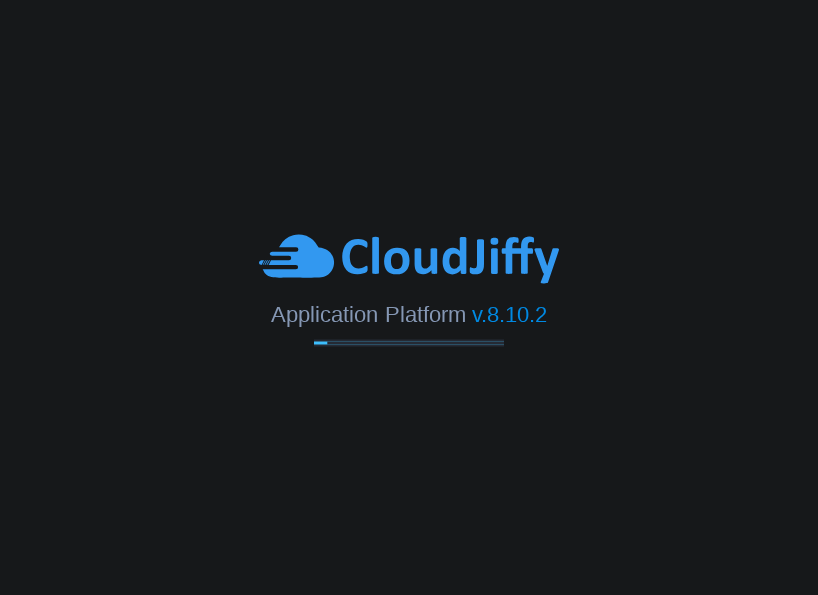 scroll, scrollTop: 0, scrollLeft: 0, axis: both 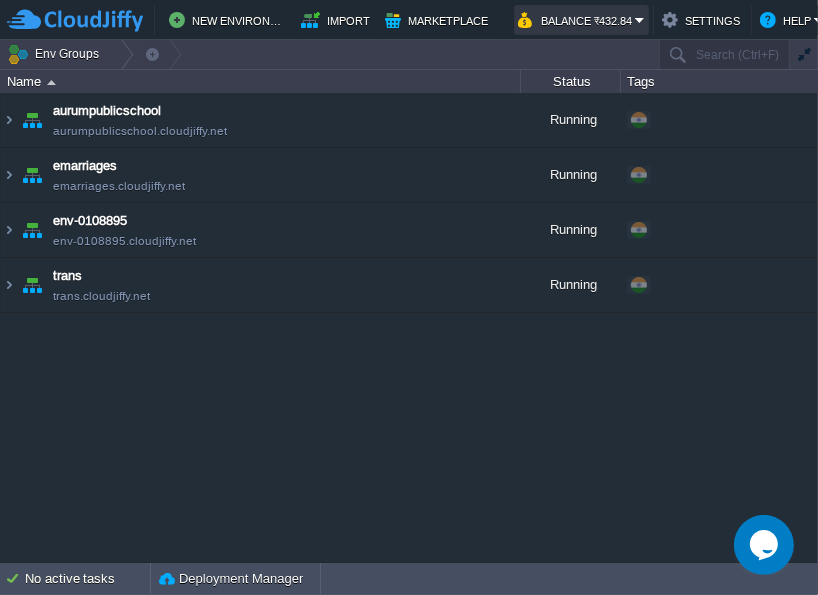 click on "Balance ₹432.84" at bounding box center (576, 20) 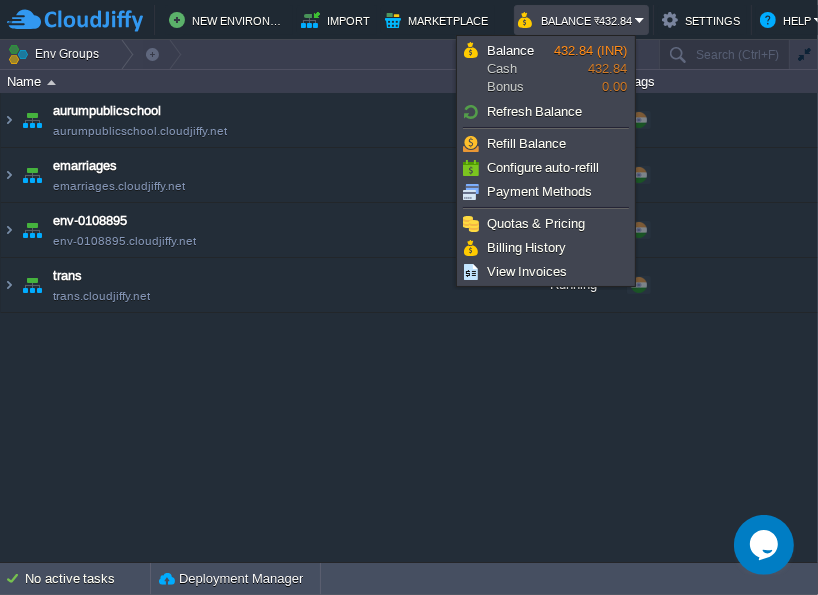 click on "Balance ₹432.84" at bounding box center [576, 20] 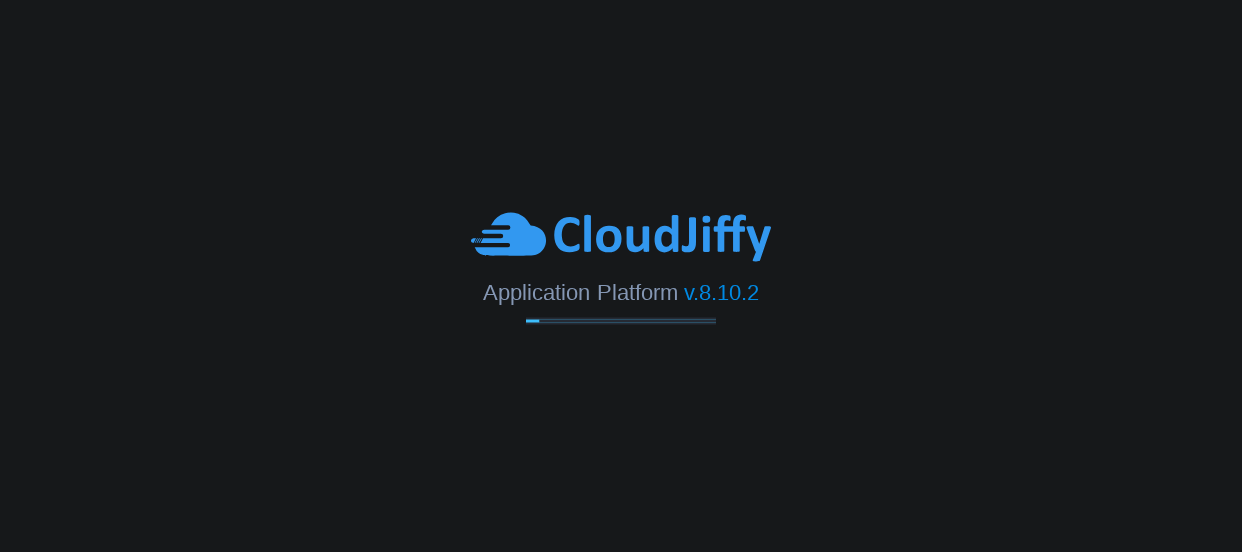 scroll, scrollTop: 0, scrollLeft: 0, axis: both 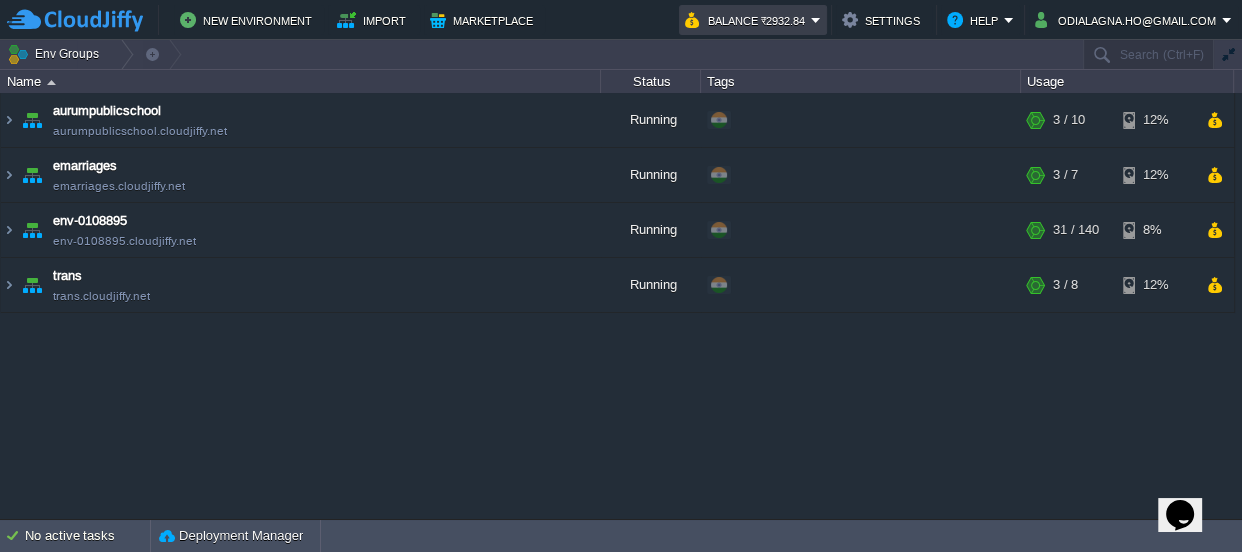 click on "Balance ₹2932.84" at bounding box center [753, 20] 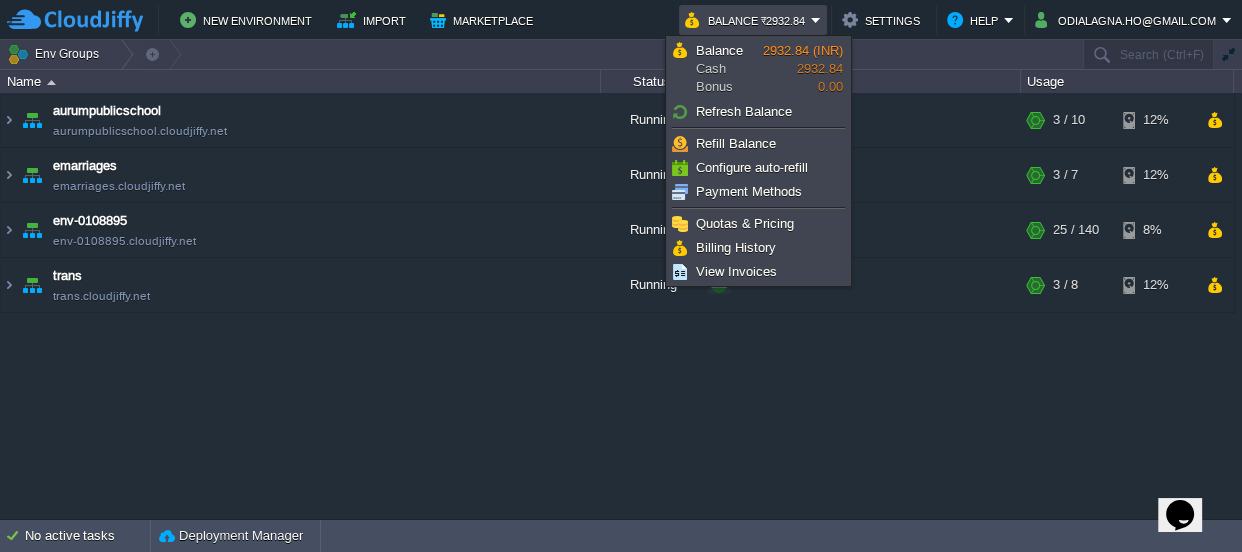 click on "aurumpublicschool aurumpublicschool.cloudjiffy.net Running                                 + Add to Env Group                                                                                                                                                            RAM                 18%                                         CPU                 1%                             3 / 10                    12%       emarriages emarriages.cloudjiffy.net Running                                 + Add to Env Group                                                                                                                                                            RAM                 25%                                         CPU                 2%                             3 / 7                    12%       env-0108895 env-0108895.cloudjiffy.net Running                                 + Add to Env Group                                                                                                    RAM" at bounding box center [621, 306] 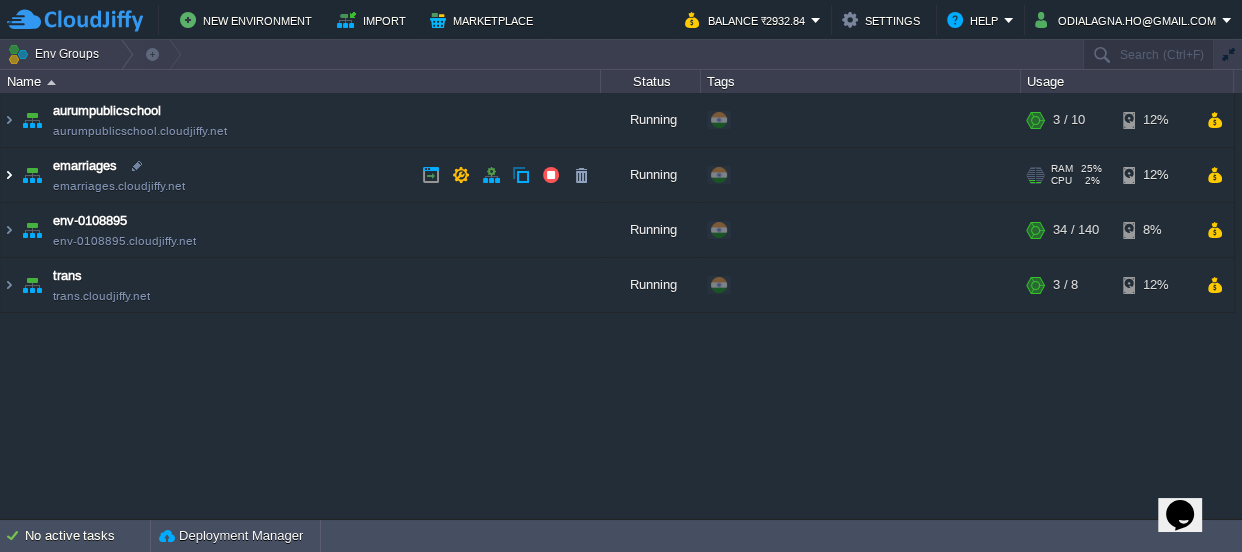 click at bounding box center (9, 175) 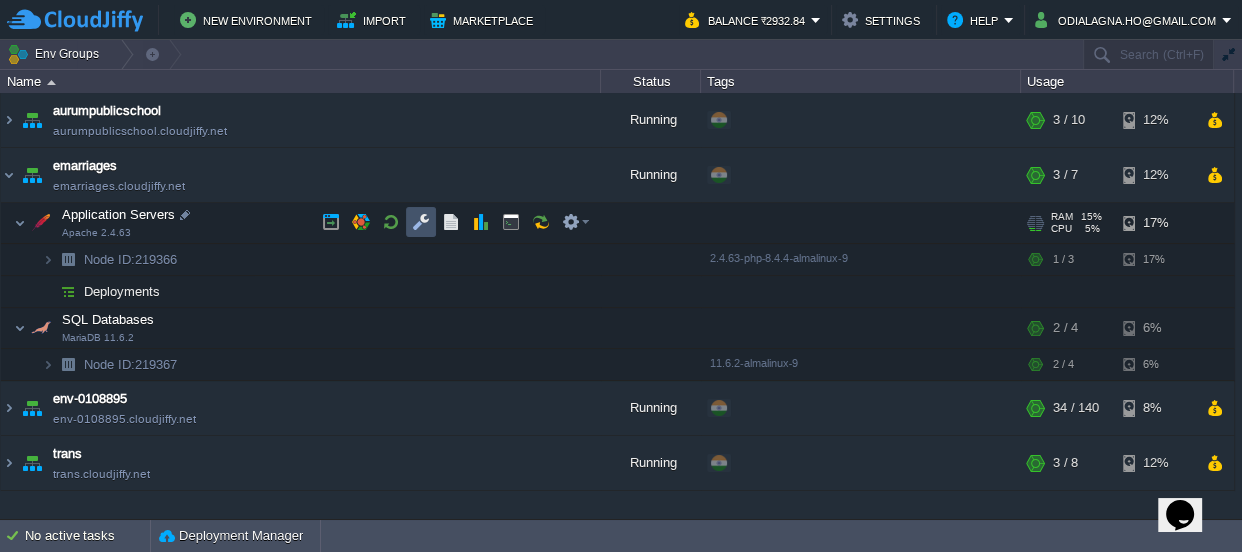click at bounding box center [421, 222] 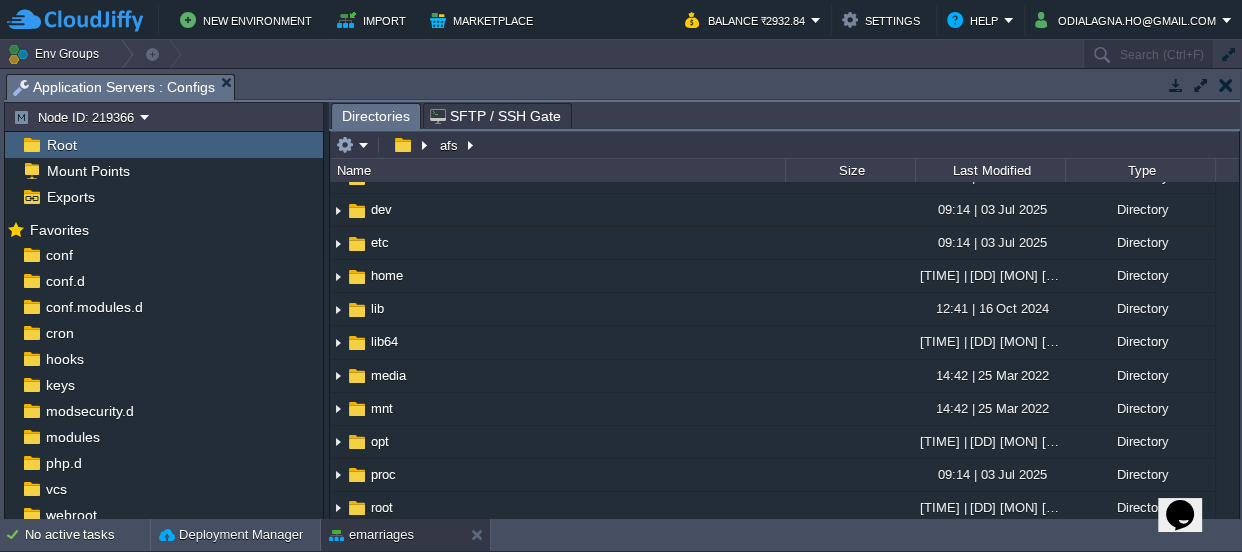scroll, scrollTop: 272, scrollLeft: 0, axis: vertical 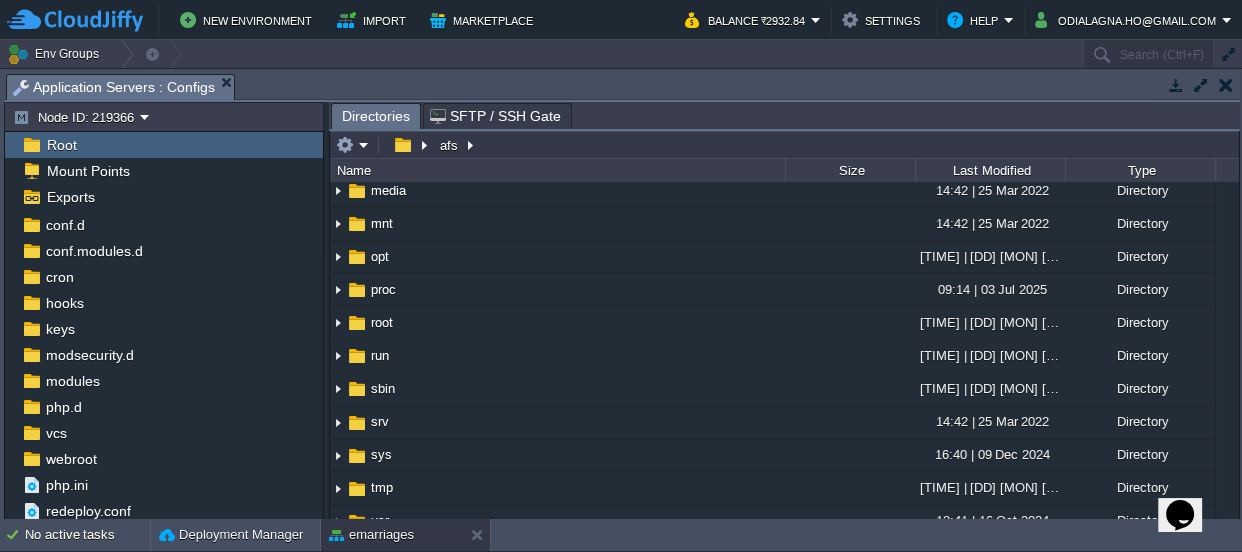 click at bounding box center (1226, 85) 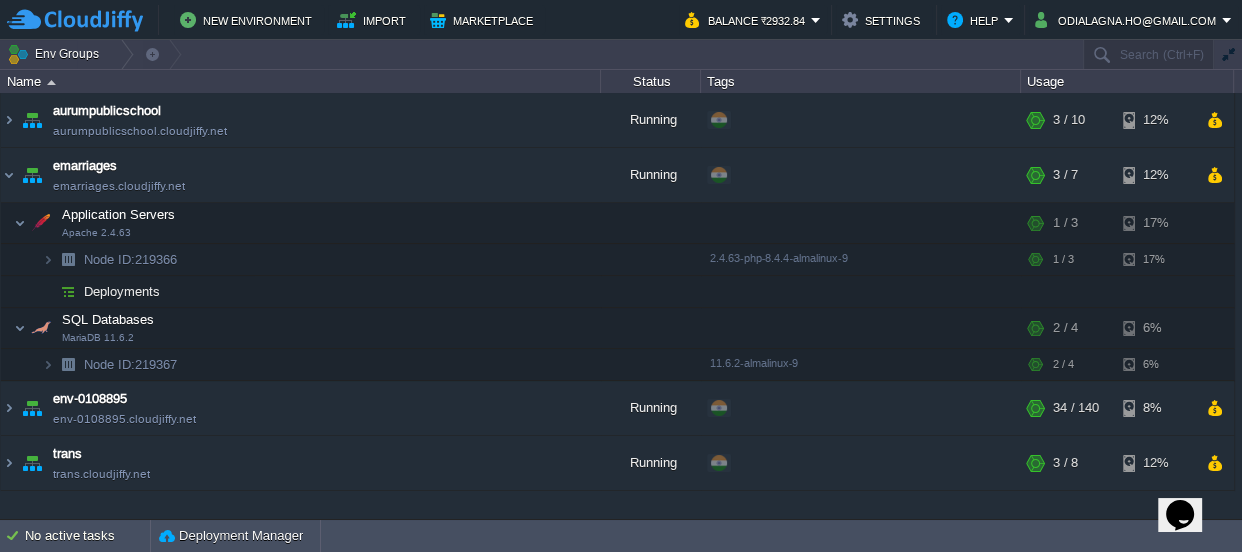 click on "aurumpublicschool aurumpublicschool.cloudjiffy.net Running                                 + Add to Env Group                                                                                                                                                            RAM                 18%                                         CPU                 2%                             3 / 10                    12%       emarriages emarriages.cloudjiffy.net Running                                 + Add to Env Group                                                                                                                                                            RAM                 25%                                         CPU                 2%                             3 / 7                    12%       Application Servers Apache 2.4.63                                                                                                                                                            RAM 15% CPU" at bounding box center (617, 292) 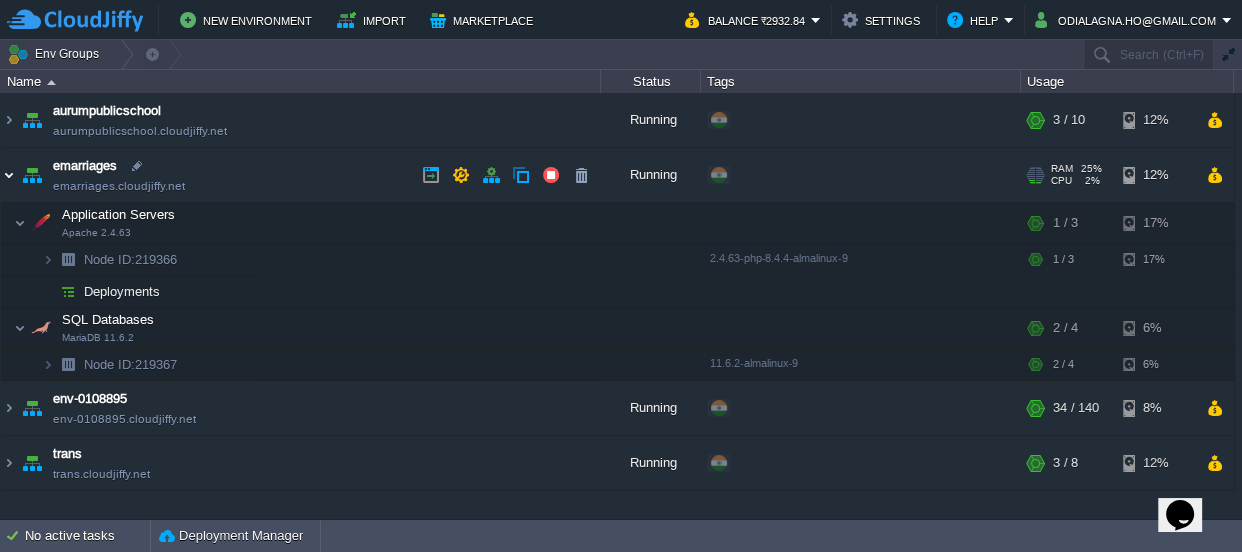 click at bounding box center (9, 175) 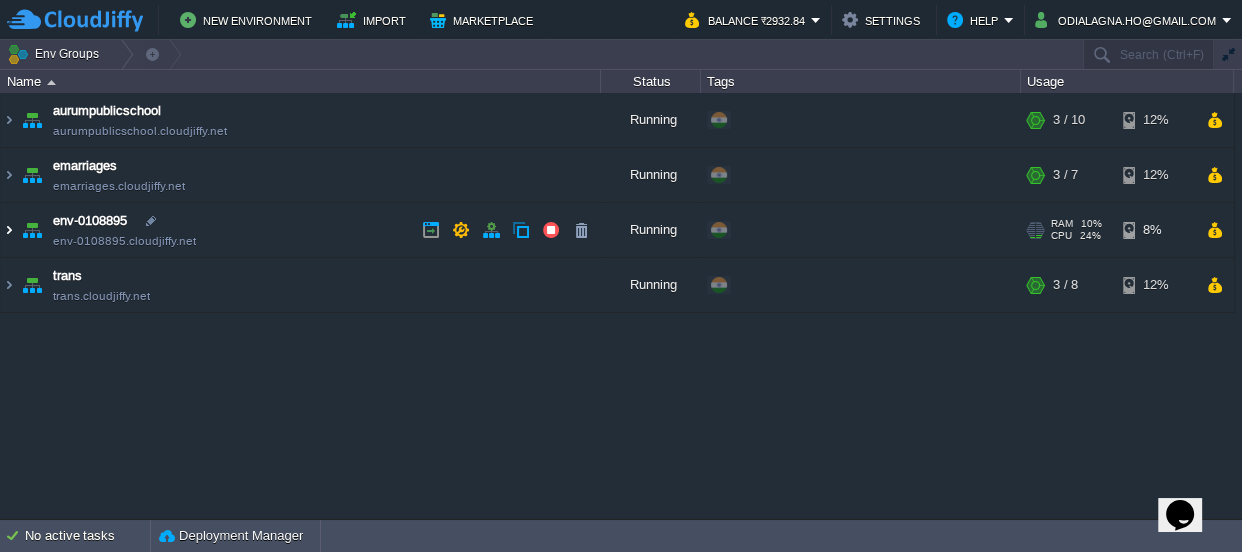 click at bounding box center (9, 230) 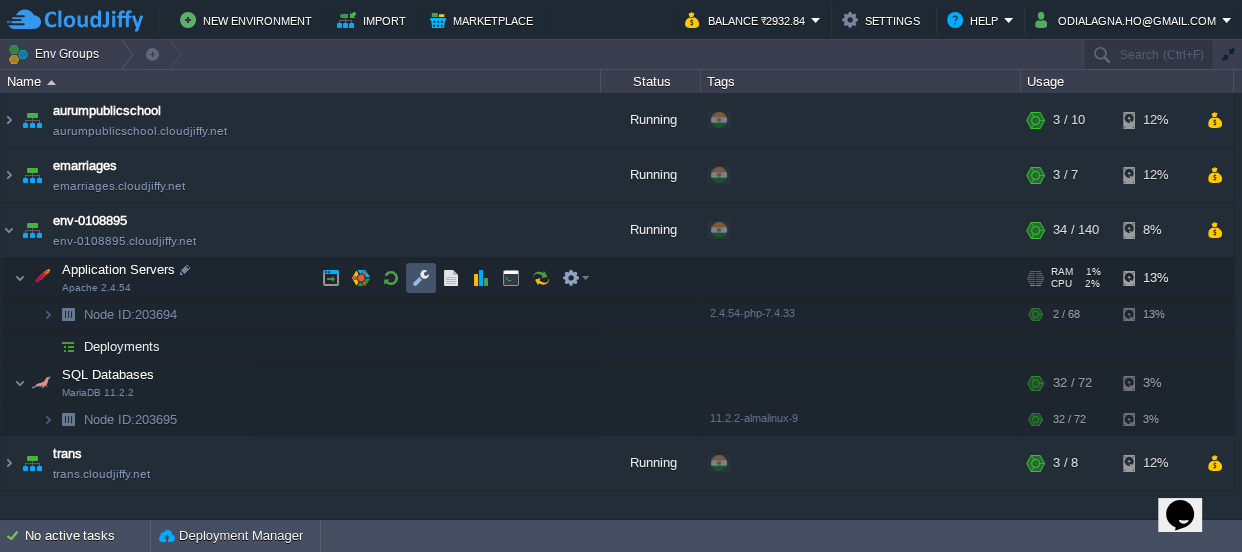 click at bounding box center (421, 278) 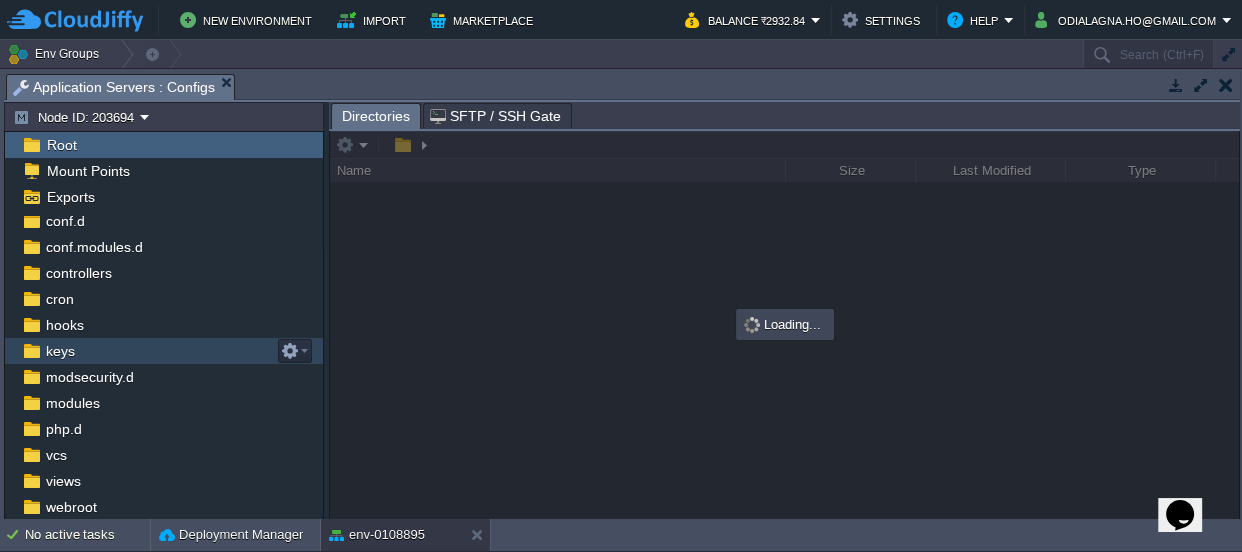 scroll, scrollTop: 108, scrollLeft: 0, axis: vertical 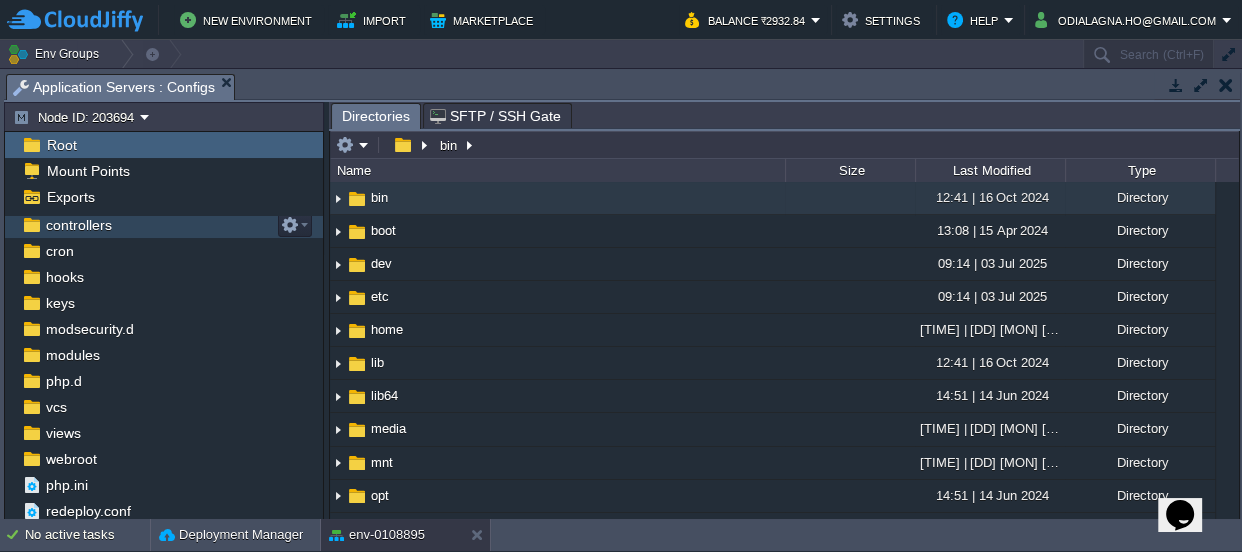 click on "controllers" at bounding box center [78, 225] 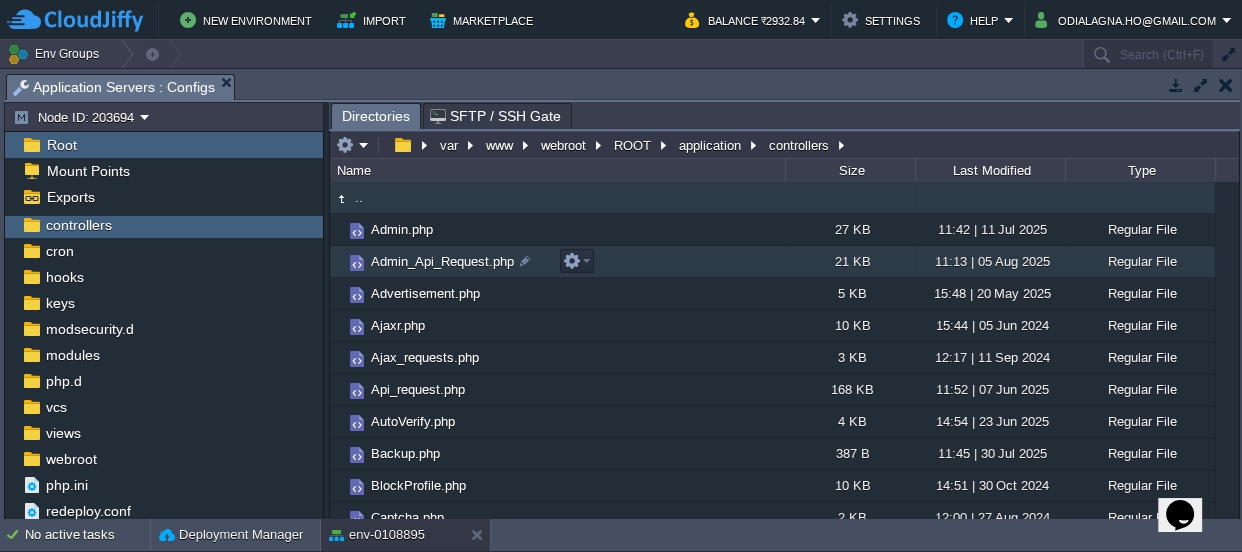 click on "Admin_Api_Request.php" at bounding box center (442, 261) 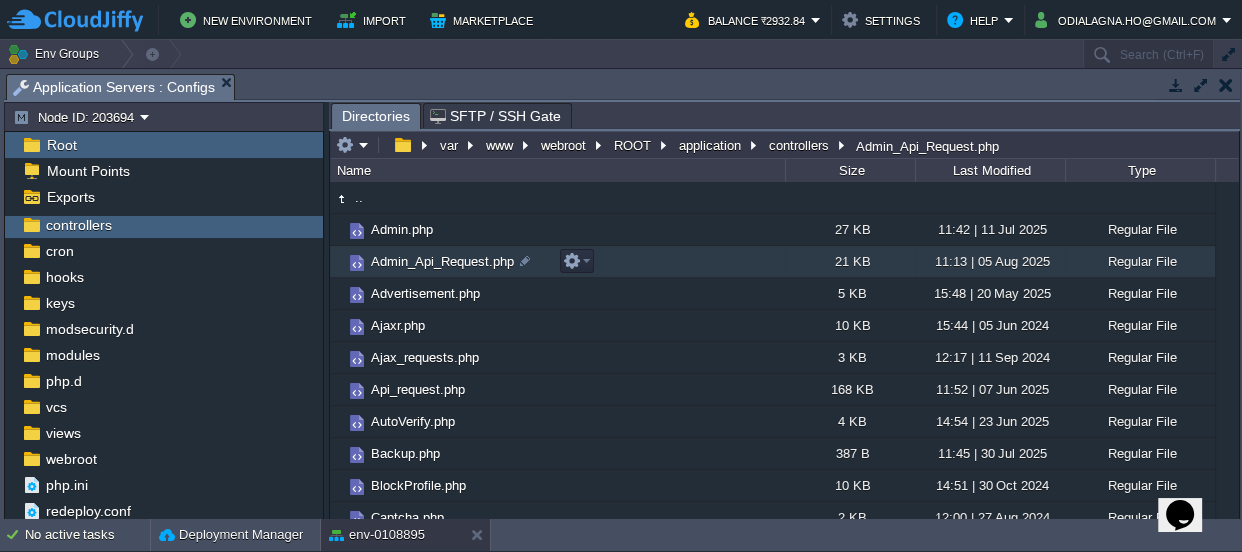 click on "Admin_Api_Request.php" at bounding box center (442, 261) 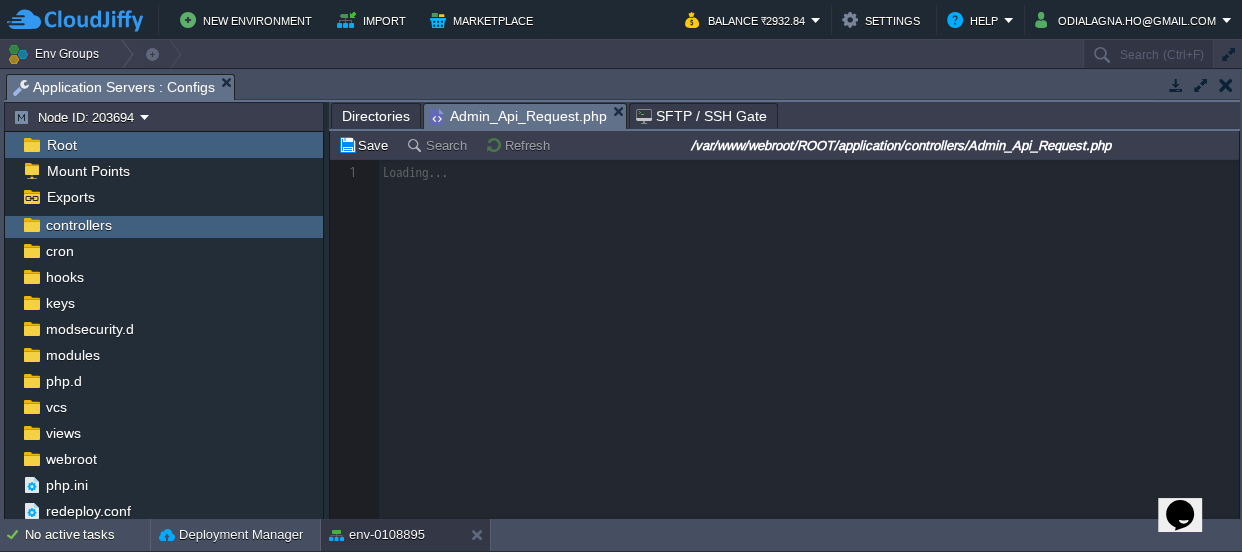 scroll, scrollTop: 6, scrollLeft: 0, axis: vertical 